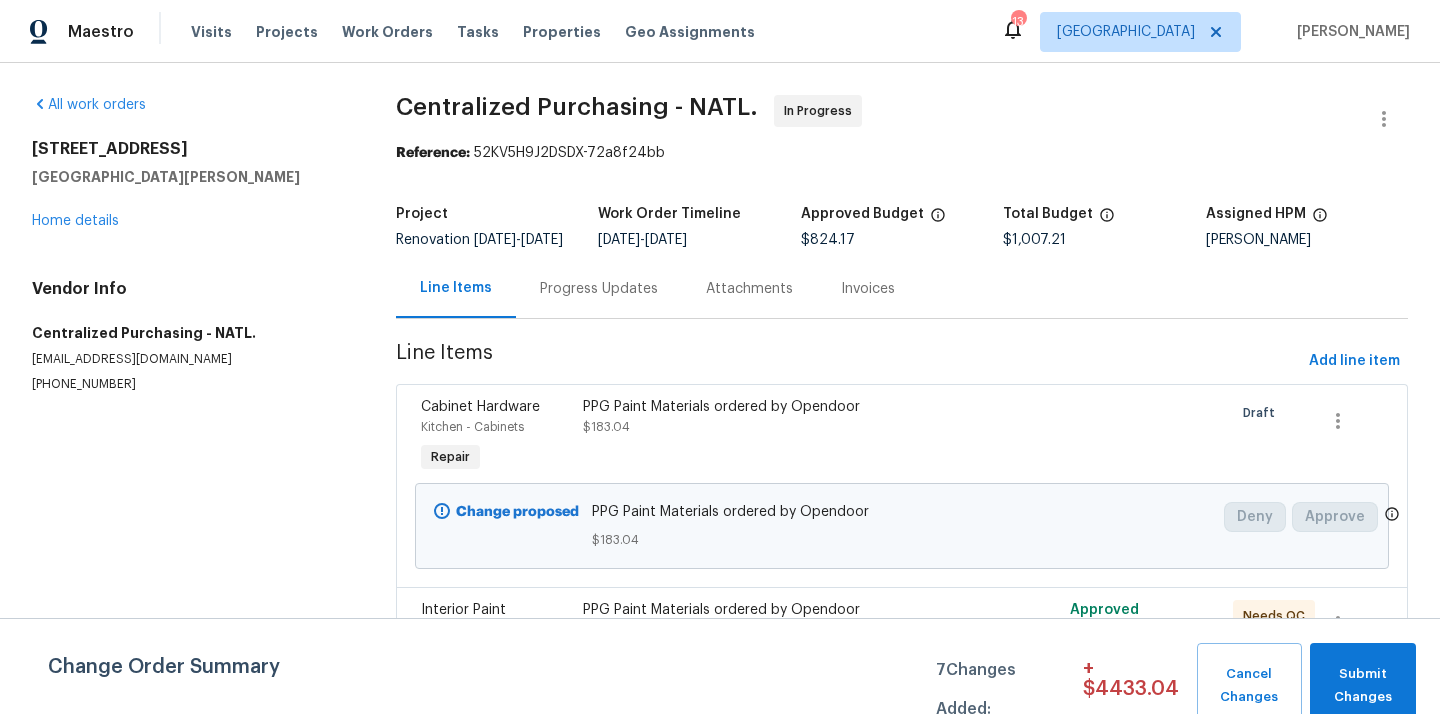 scroll, scrollTop: 0, scrollLeft: 0, axis: both 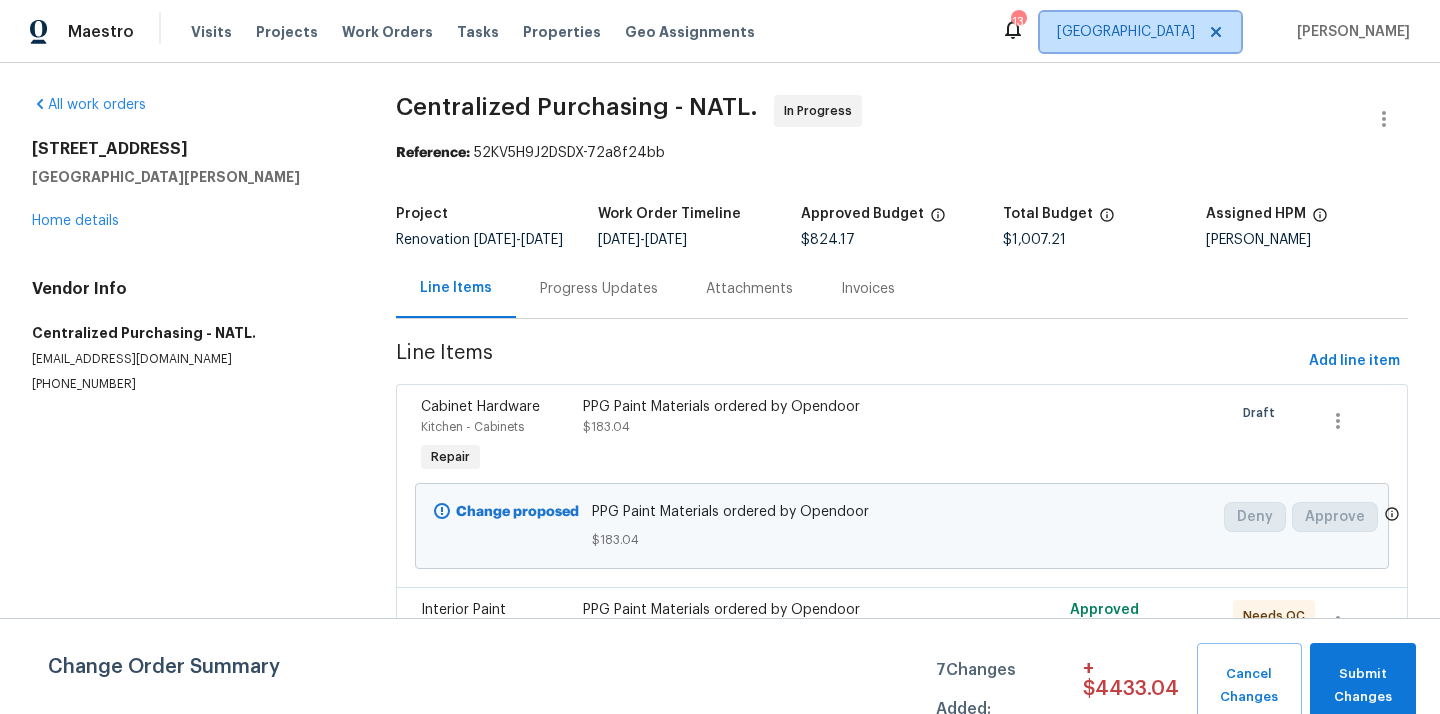 click on "[GEOGRAPHIC_DATA]" at bounding box center [1126, 32] 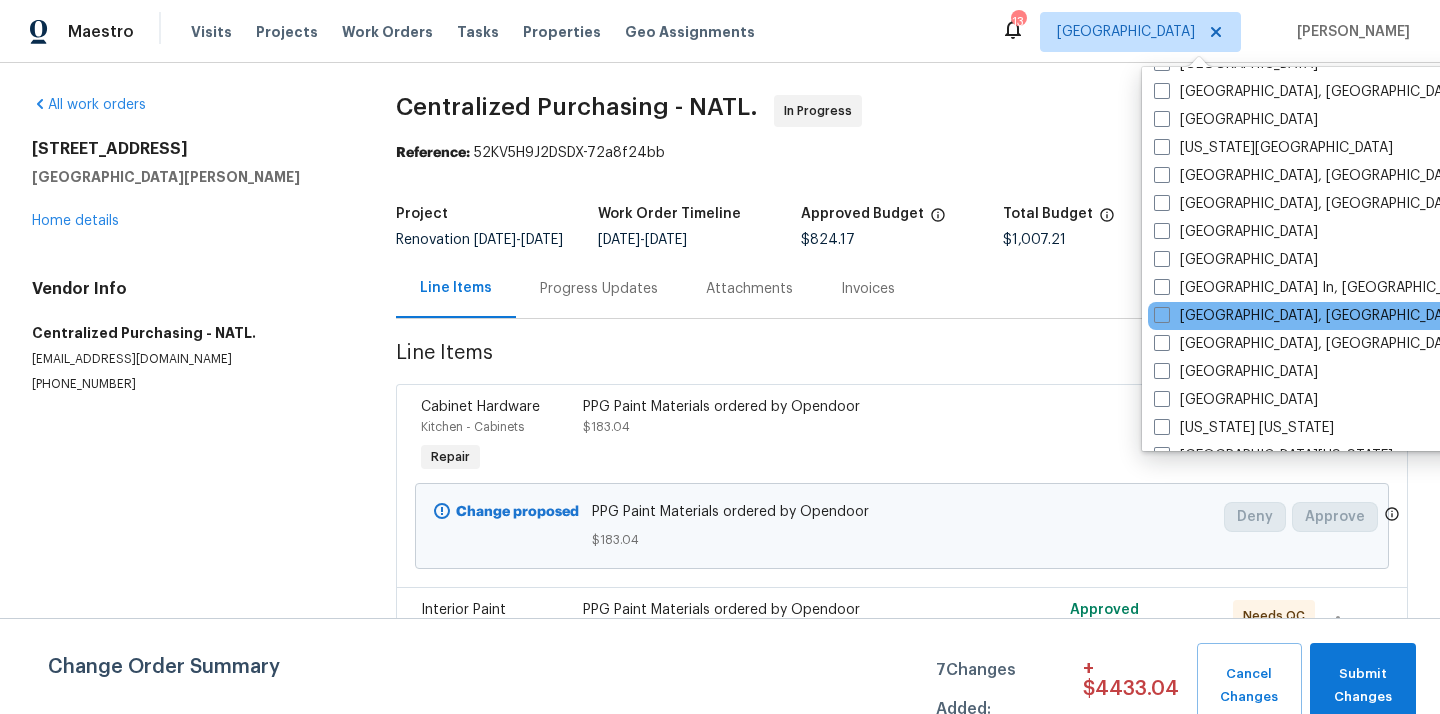scroll, scrollTop: 664, scrollLeft: 0, axis: vertical 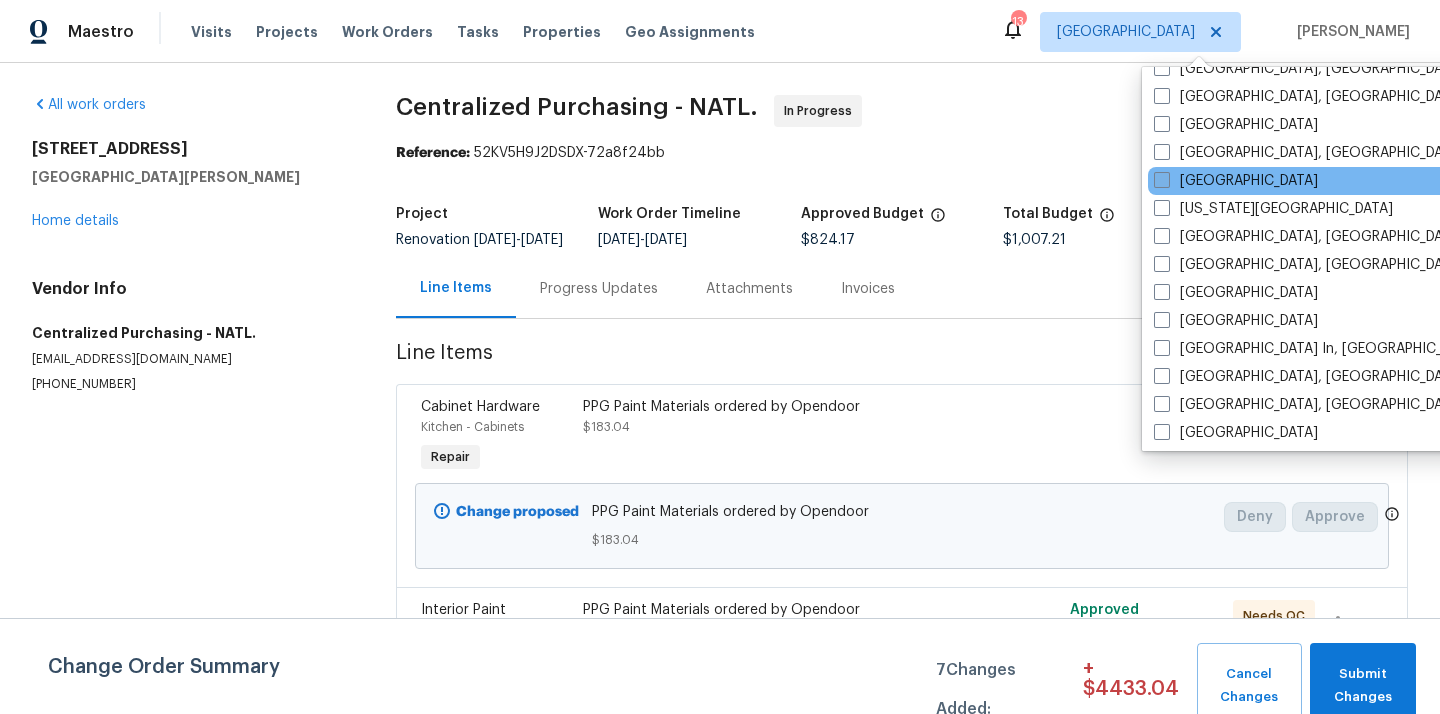 click on "[GEOGRAPHIC_DATA]" at bounding box center (1236, 181) 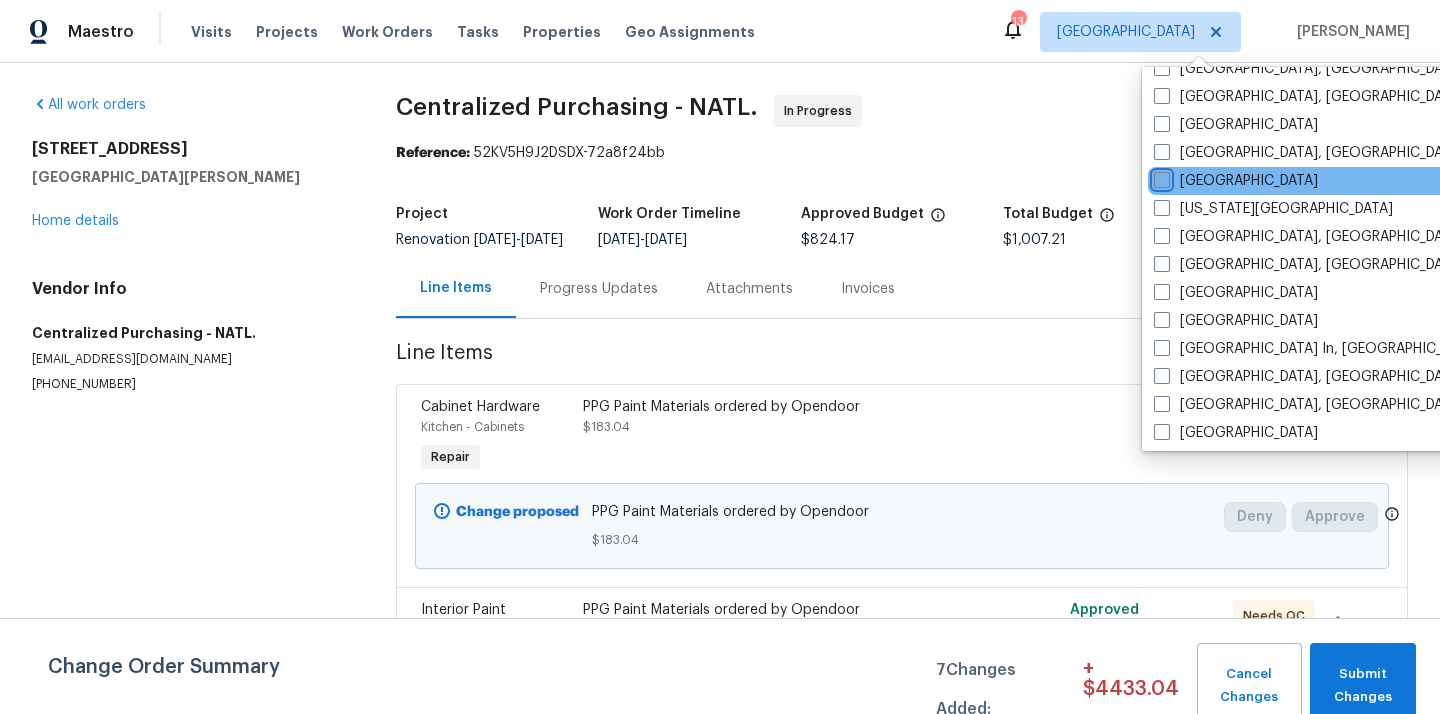 click on "[GEOGRAPHIC_DATA]" at bounding box center (1160, 177) 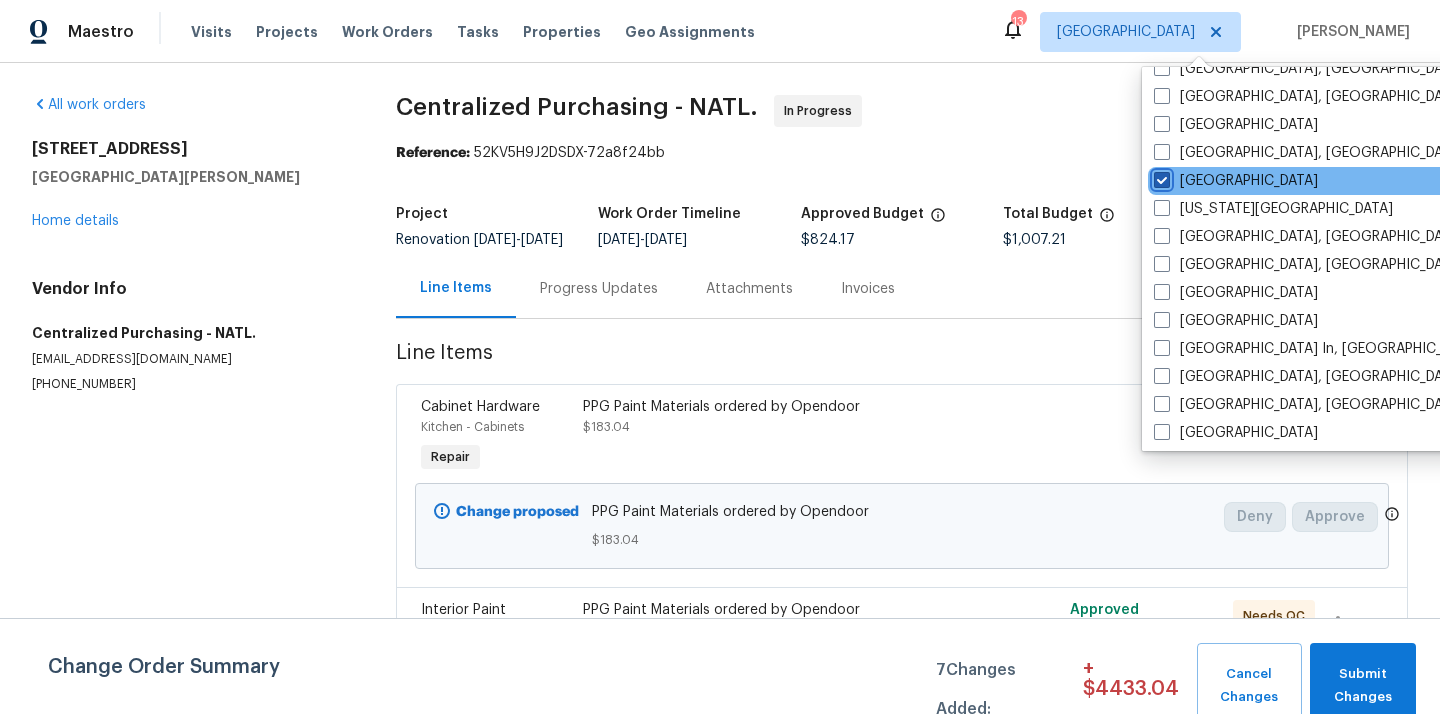checkbox on "true" 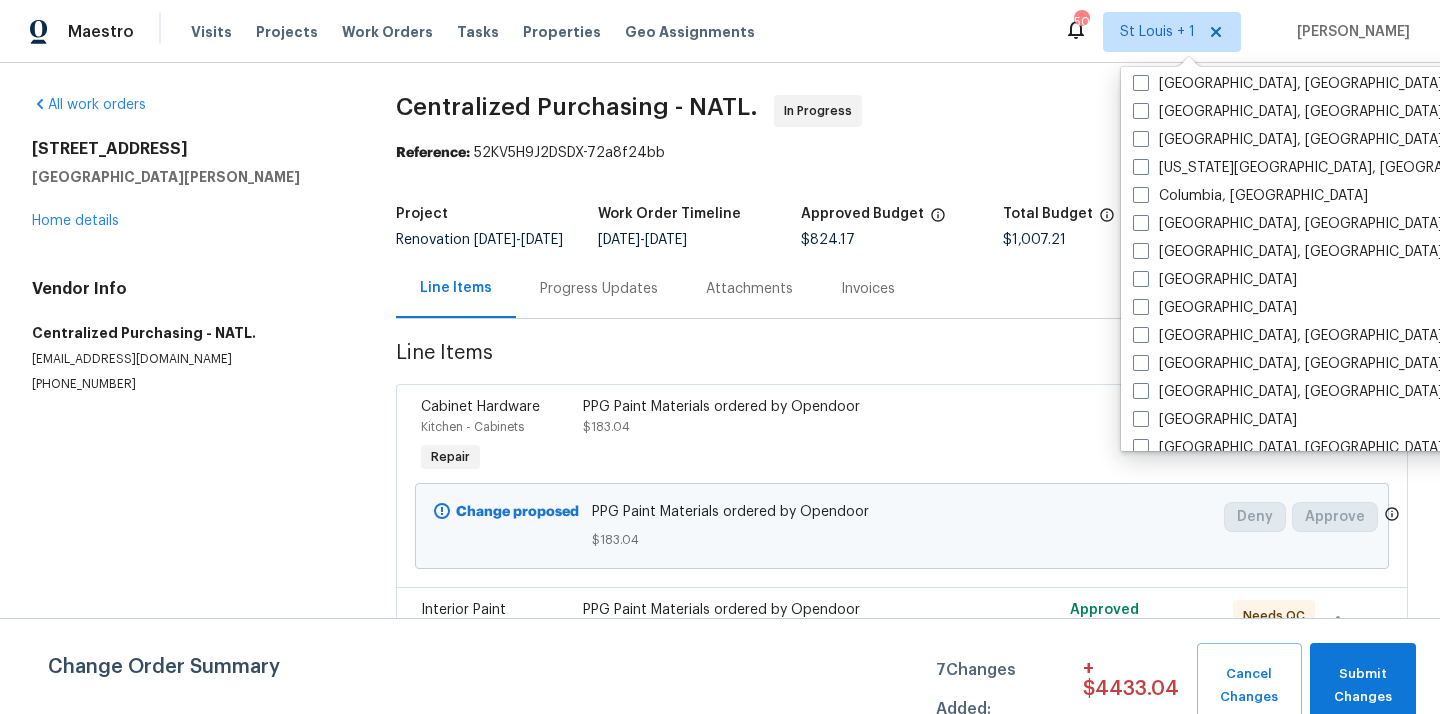 scroll, scrollTop: 0, scrollLeft: 0, axis: both 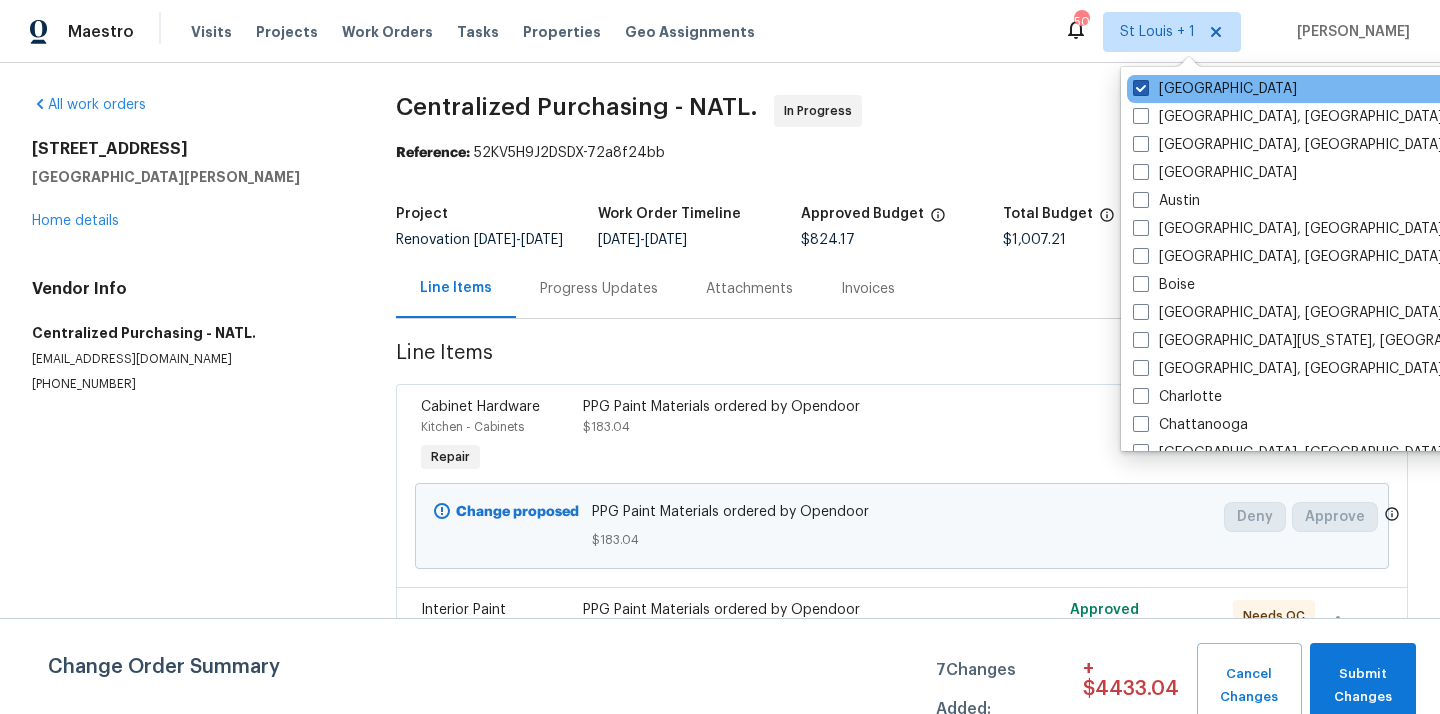 click on "[GEOGRAPHIC_DATA]" at bounding box center (1215, 89) 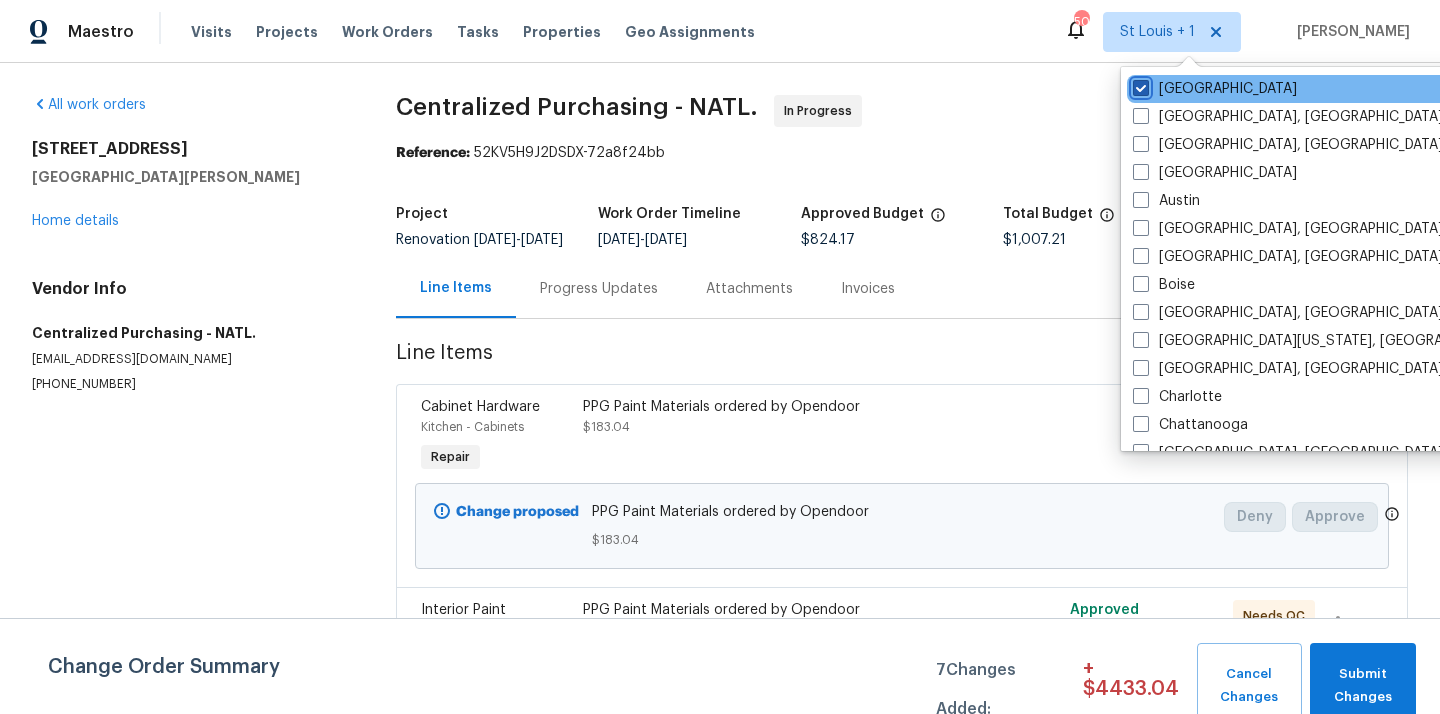 click on "[GEOGRAPHIC_DATA]" at bounding box center [1139, 85] 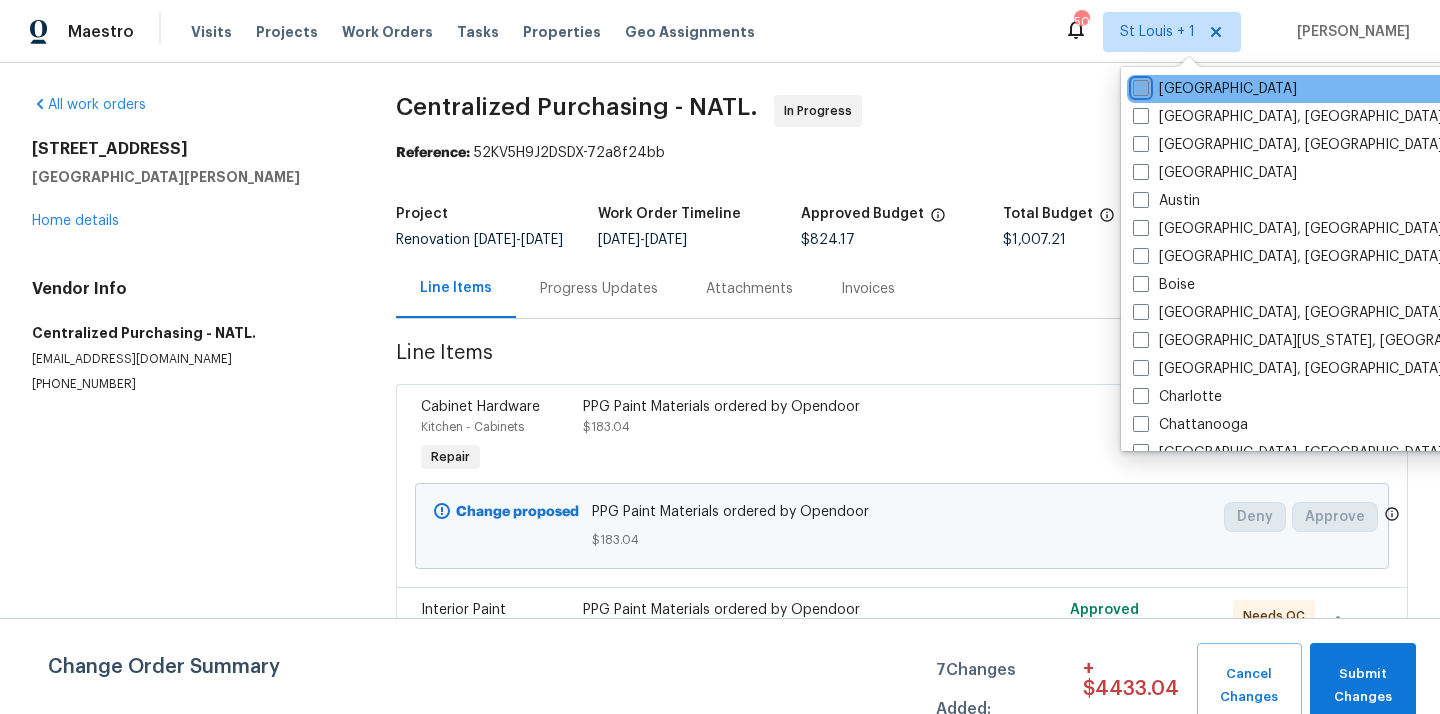 checkbox on "false" 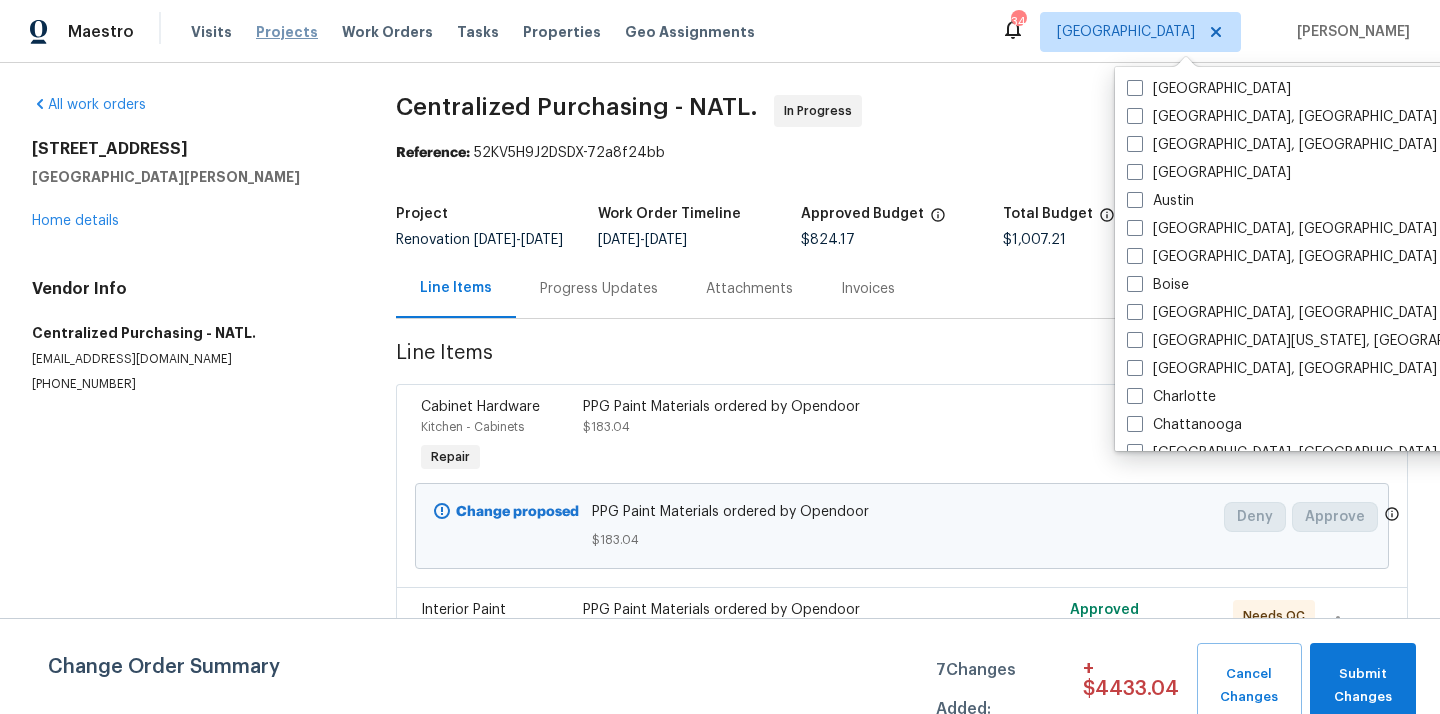 click on "Projects" at bounding box center (287, 32) 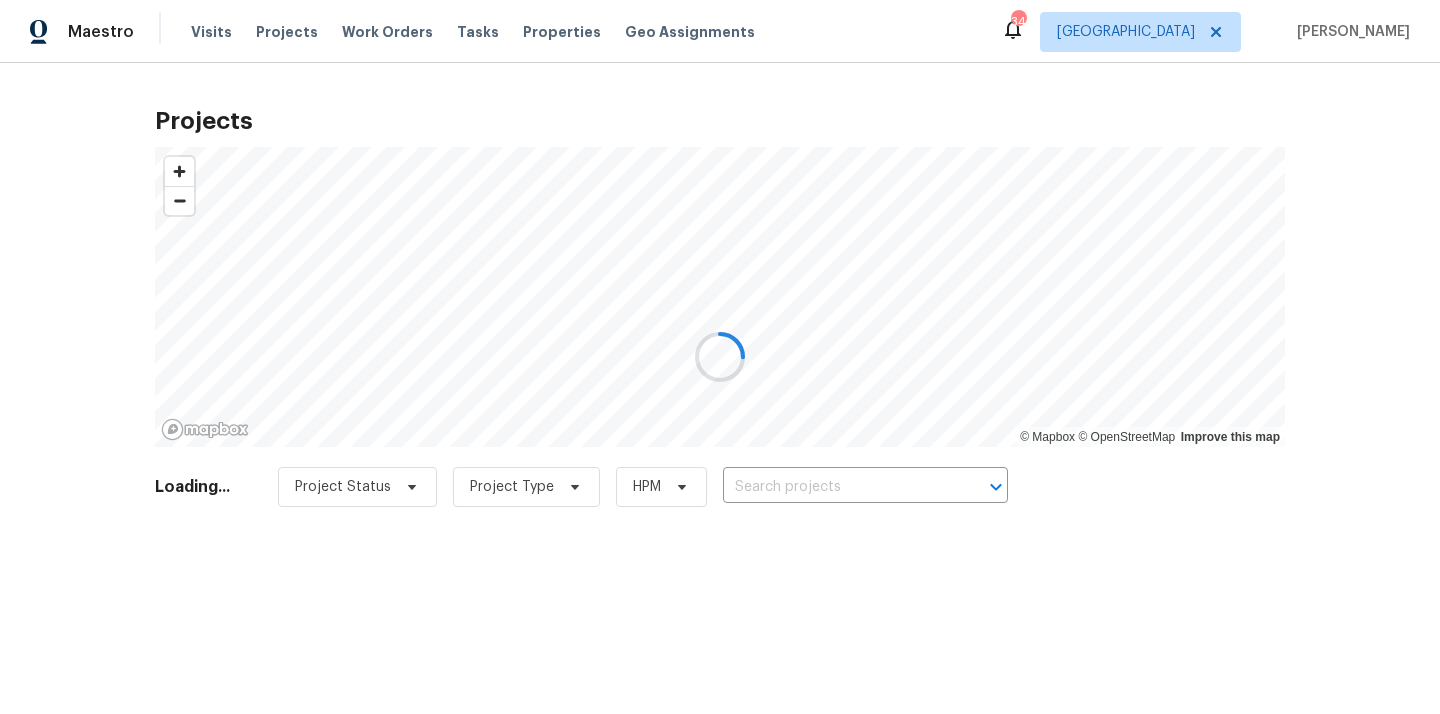click at bounding box center [720, 357] 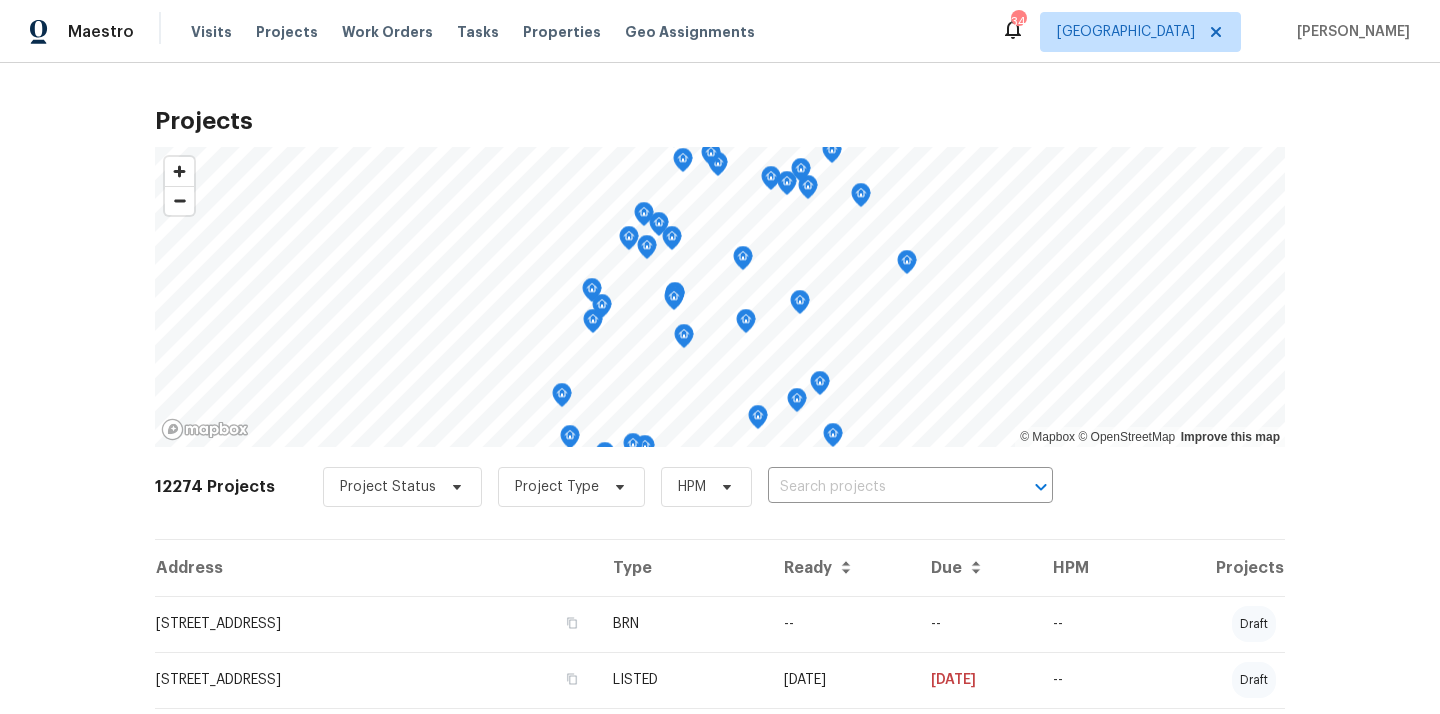 click at bounding box center [882, 487] 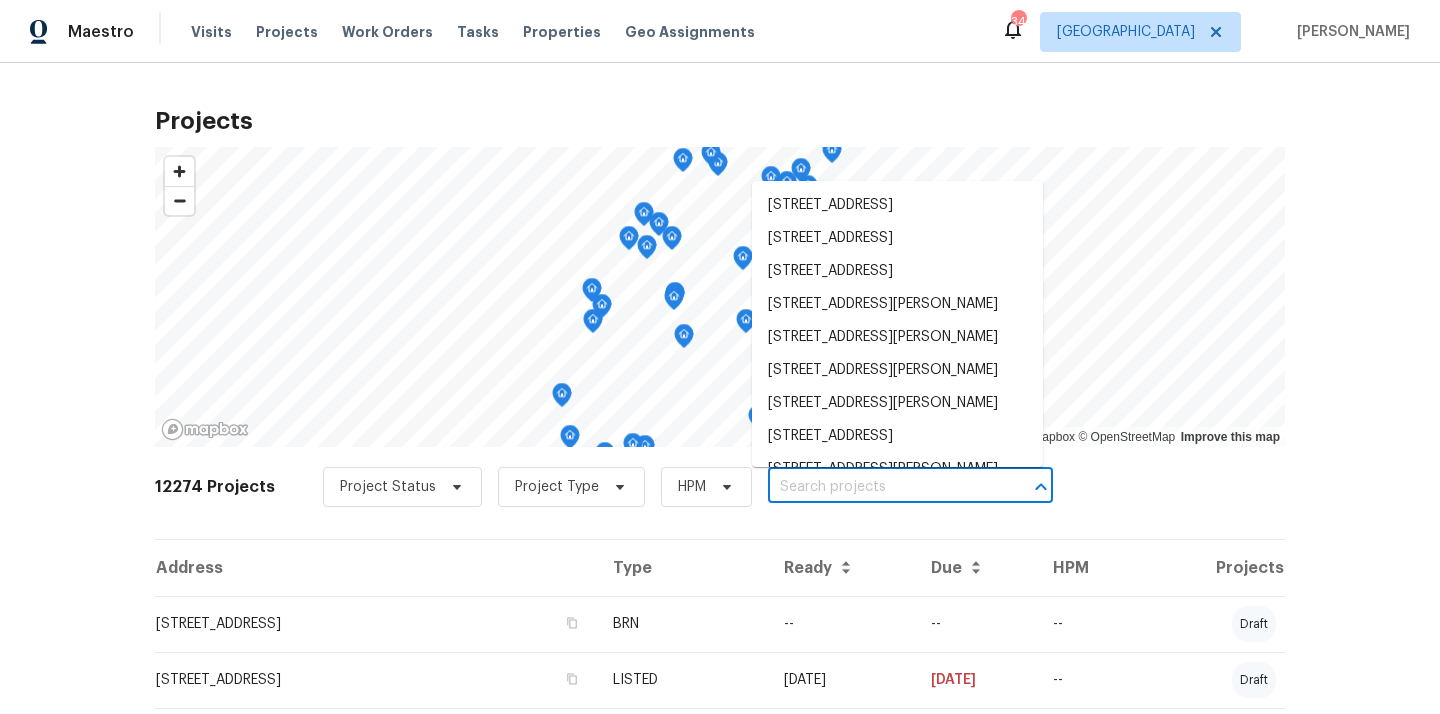 paste on "[STREET_ADDRESS]" 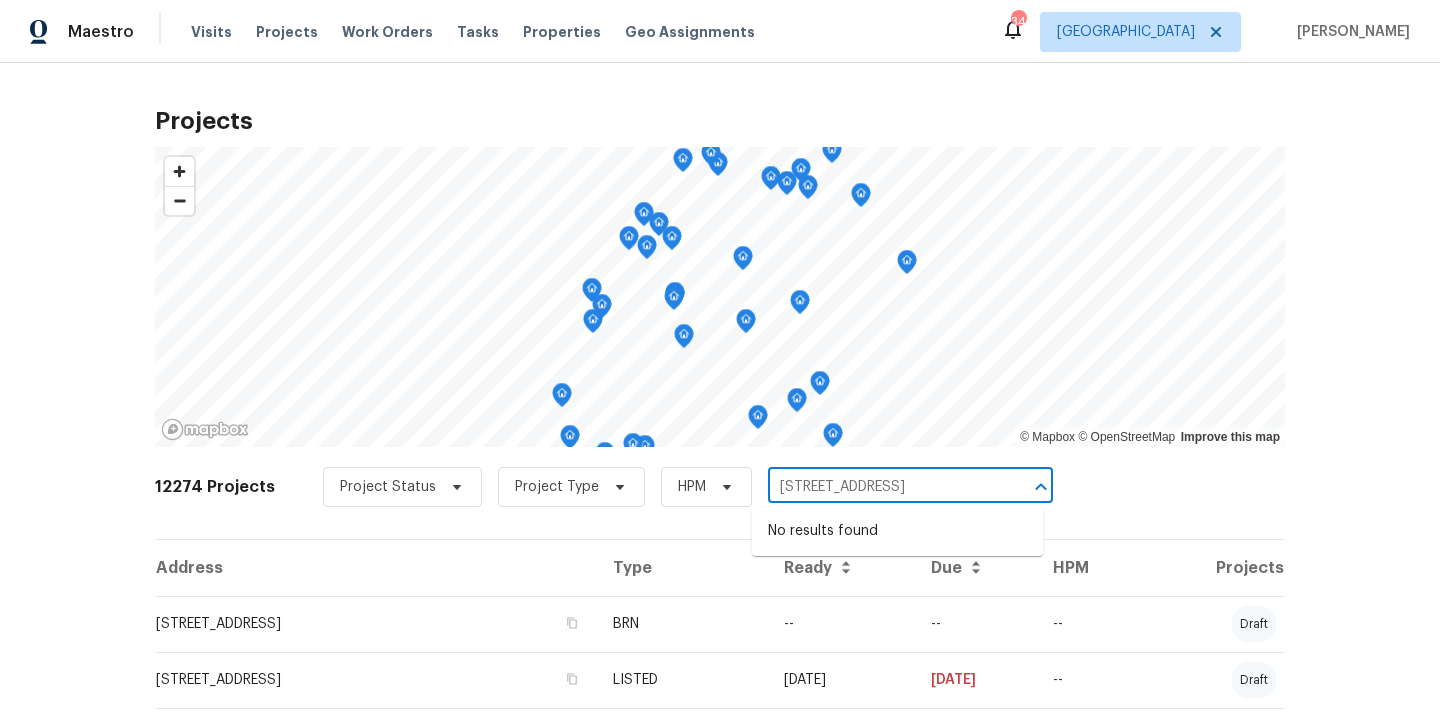 drag, startPoint x: 858, startPoint y: 494, endPoint x: 1015, endPoint y: 492, distance: 157.01274 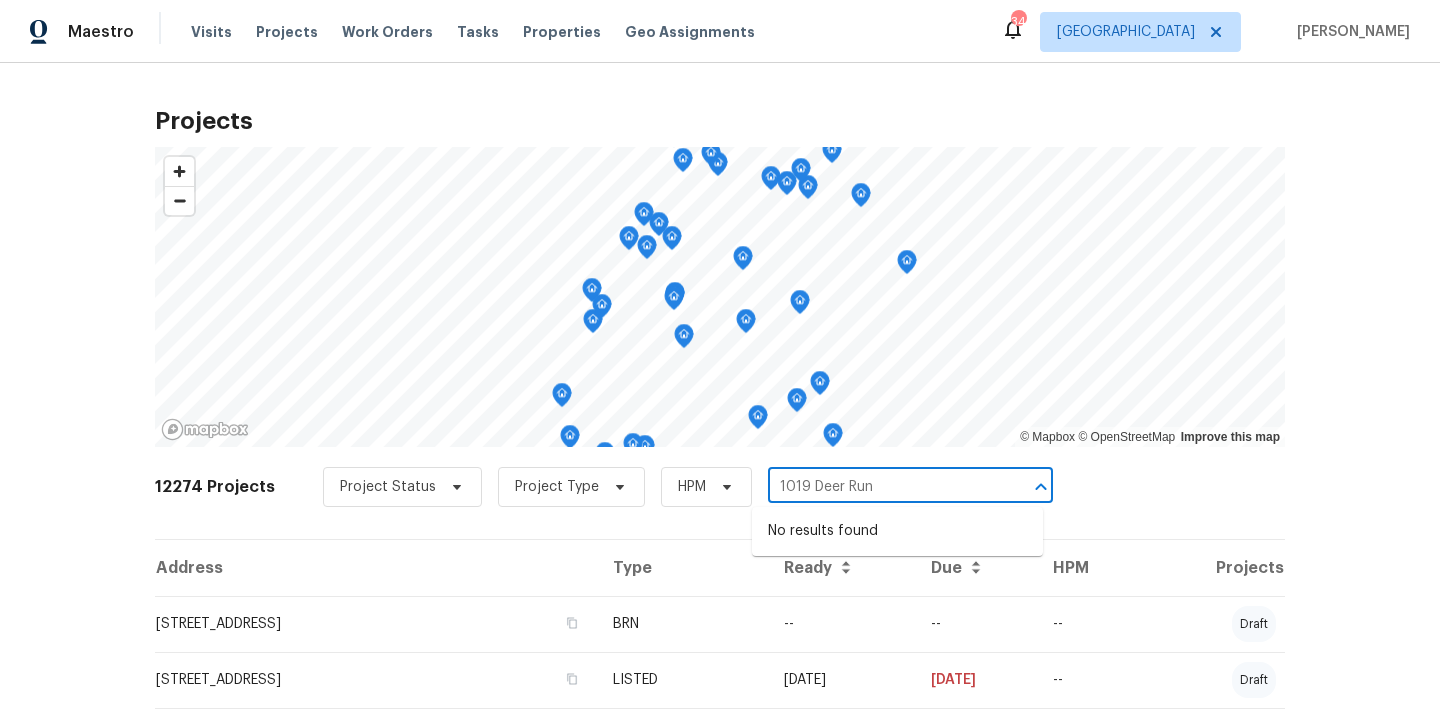 type on "1019 Deer Run" 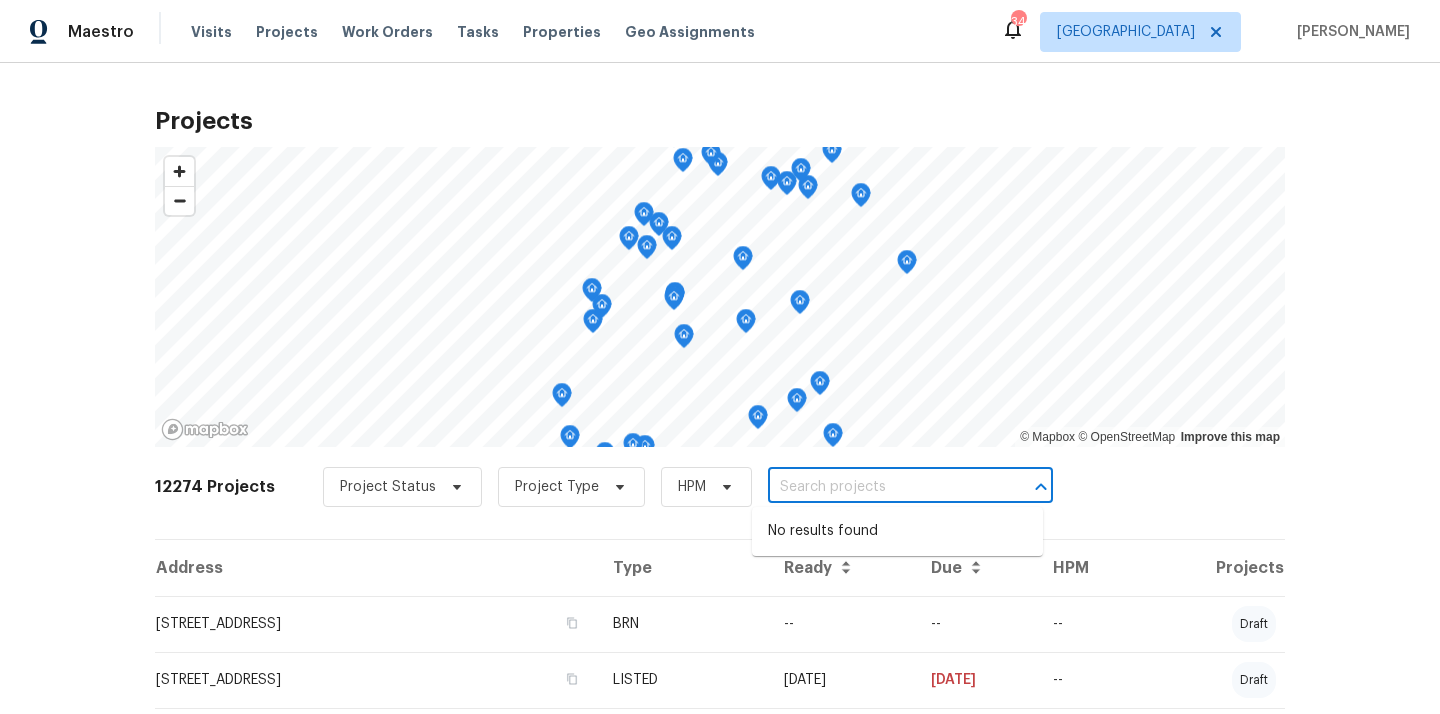 click on "Maestro Visits Projects Work Orders Tasks Properties Geo Assignments 34 Jacksonville Tim Hochradel" at bounding box center [720, 31] 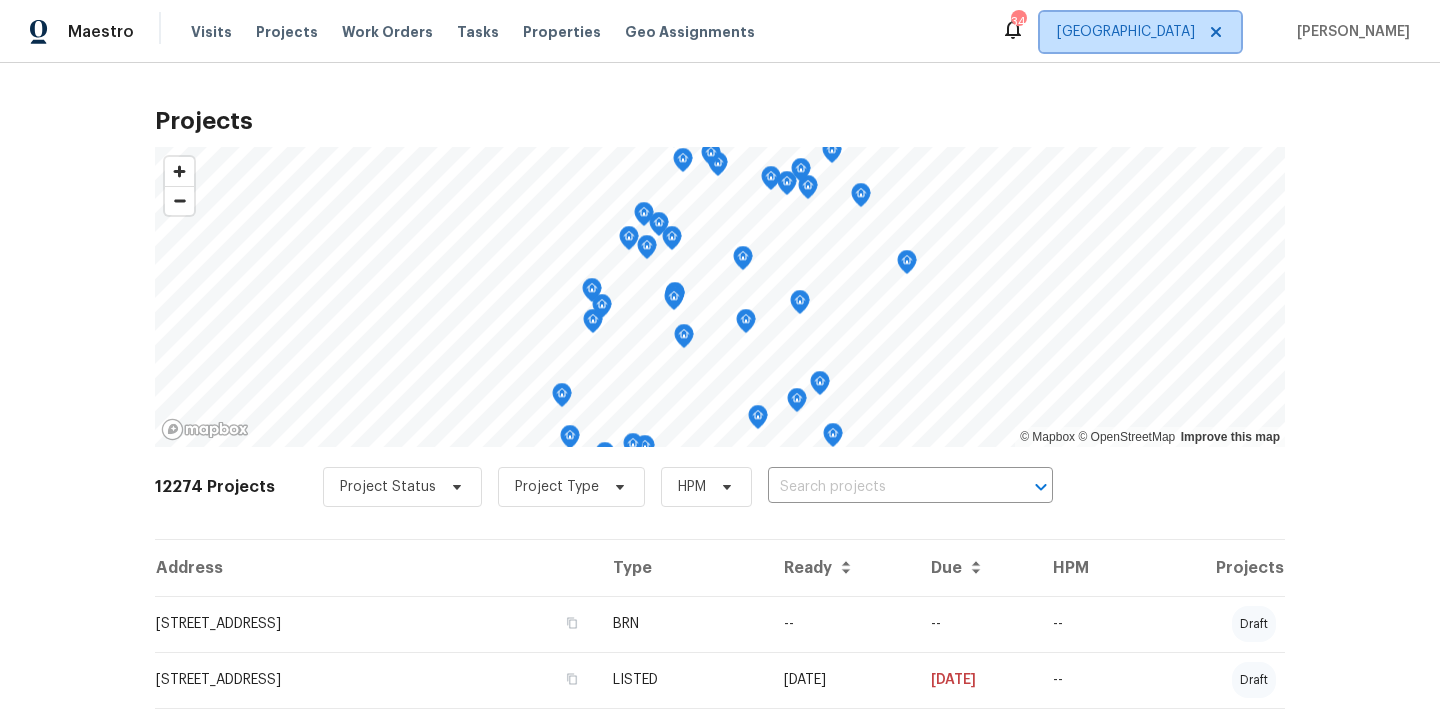 click on "[GEOGRAPHIC_DATA]" at bounding box center [1140, 32] 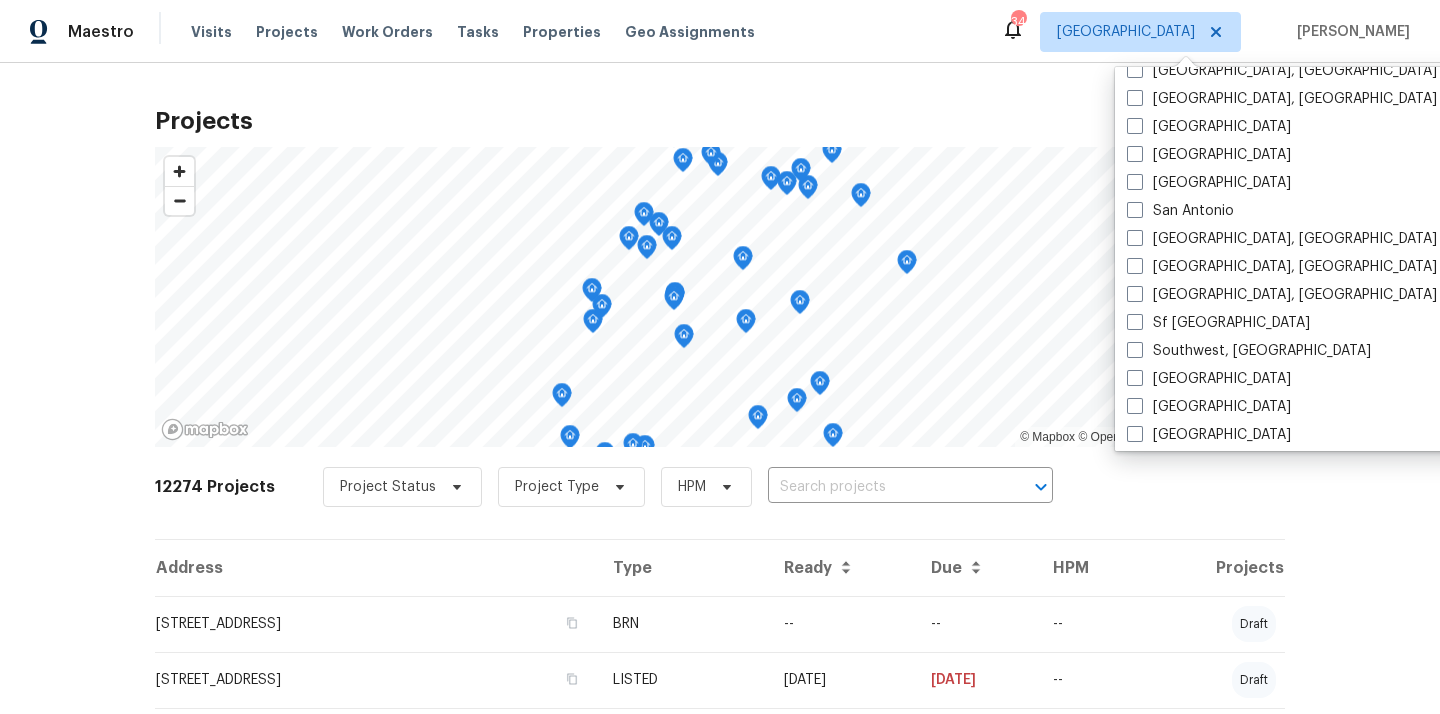 scroll, scrollTop: 1340, scrollLeft: 0, axis: vertical 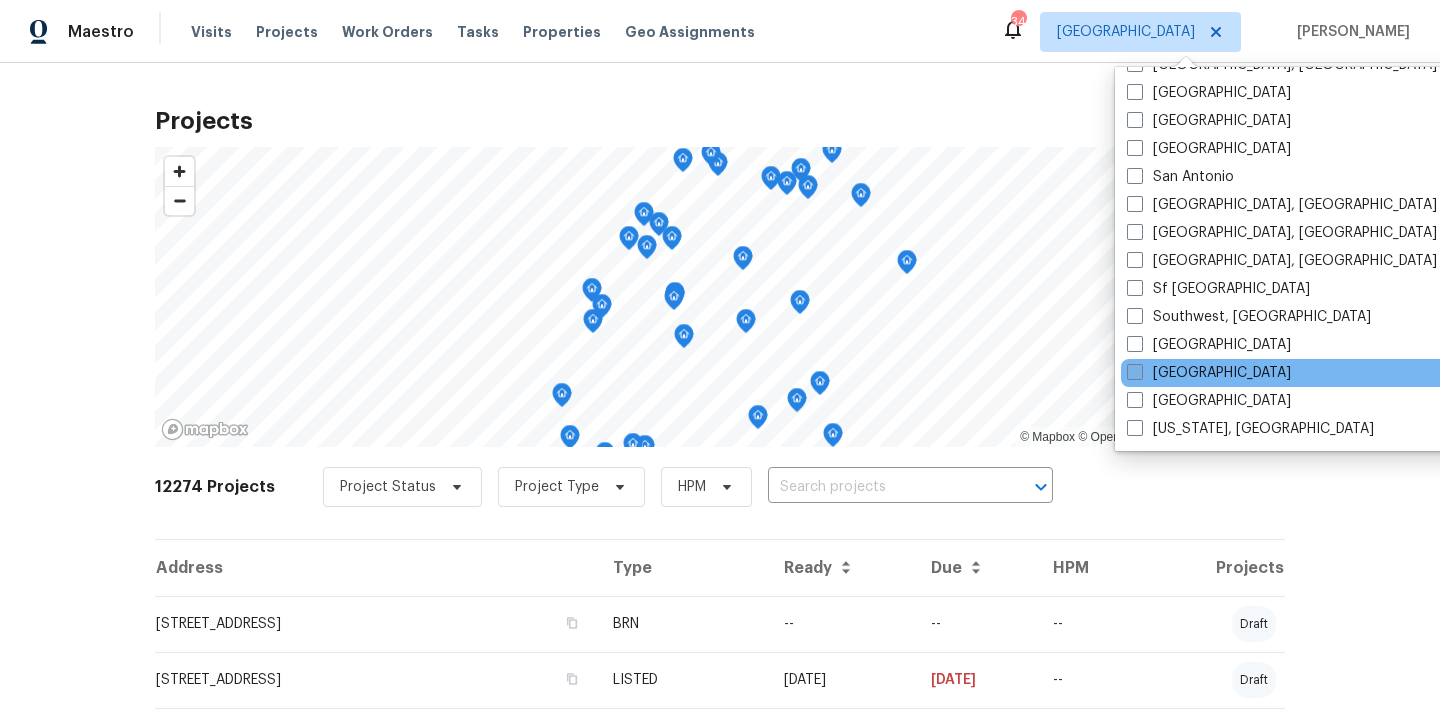click on "[GEOGRAPHIC_DATA]" at bounding box center (1209, 373) 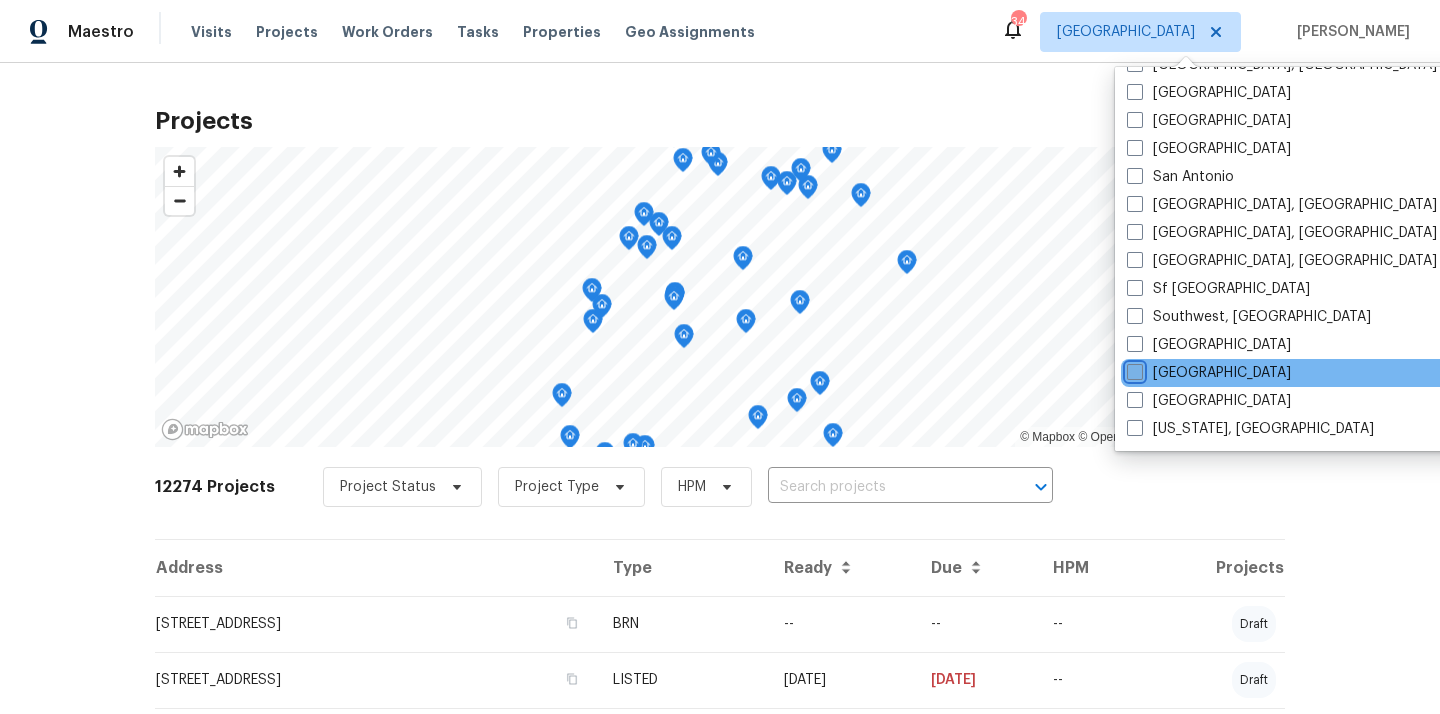 click on "[GEOGRAPHIC_DATA]" at bounding box center [1133, 369] 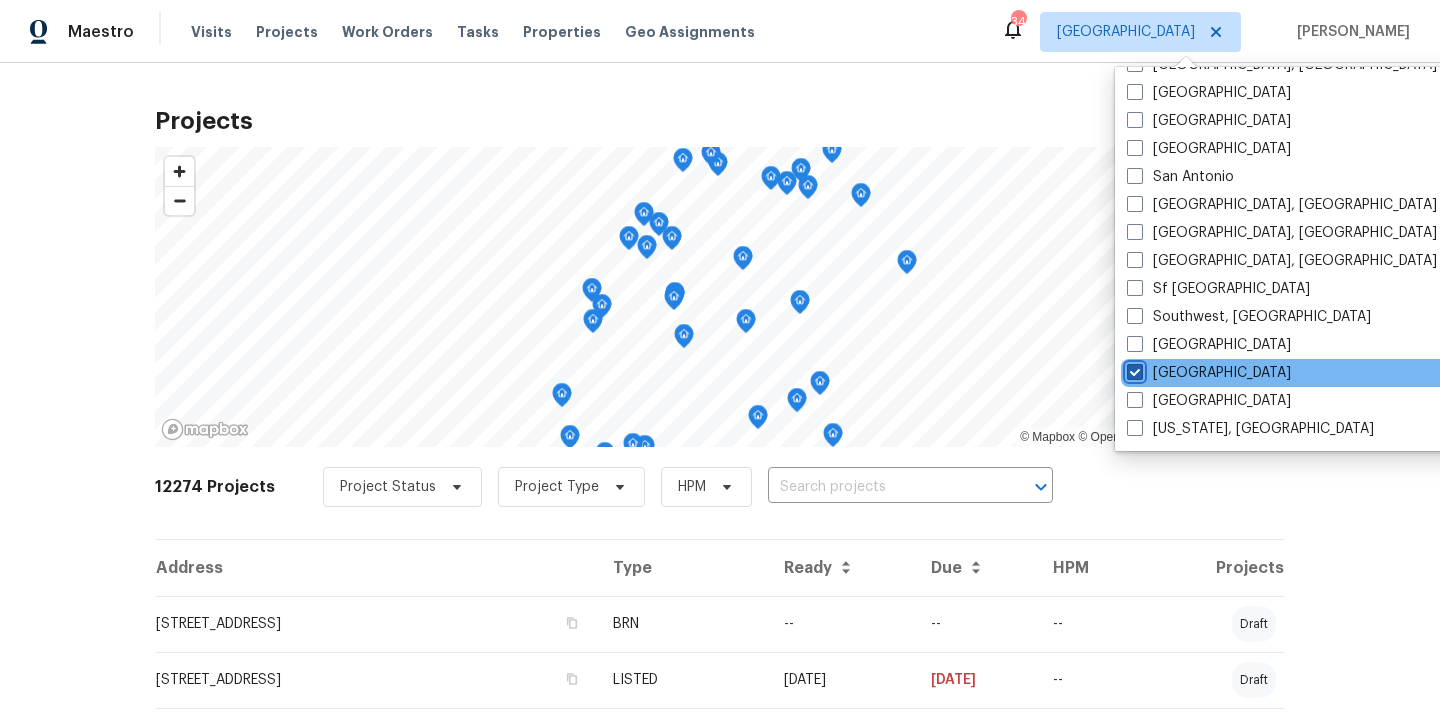 checkbox on "true" 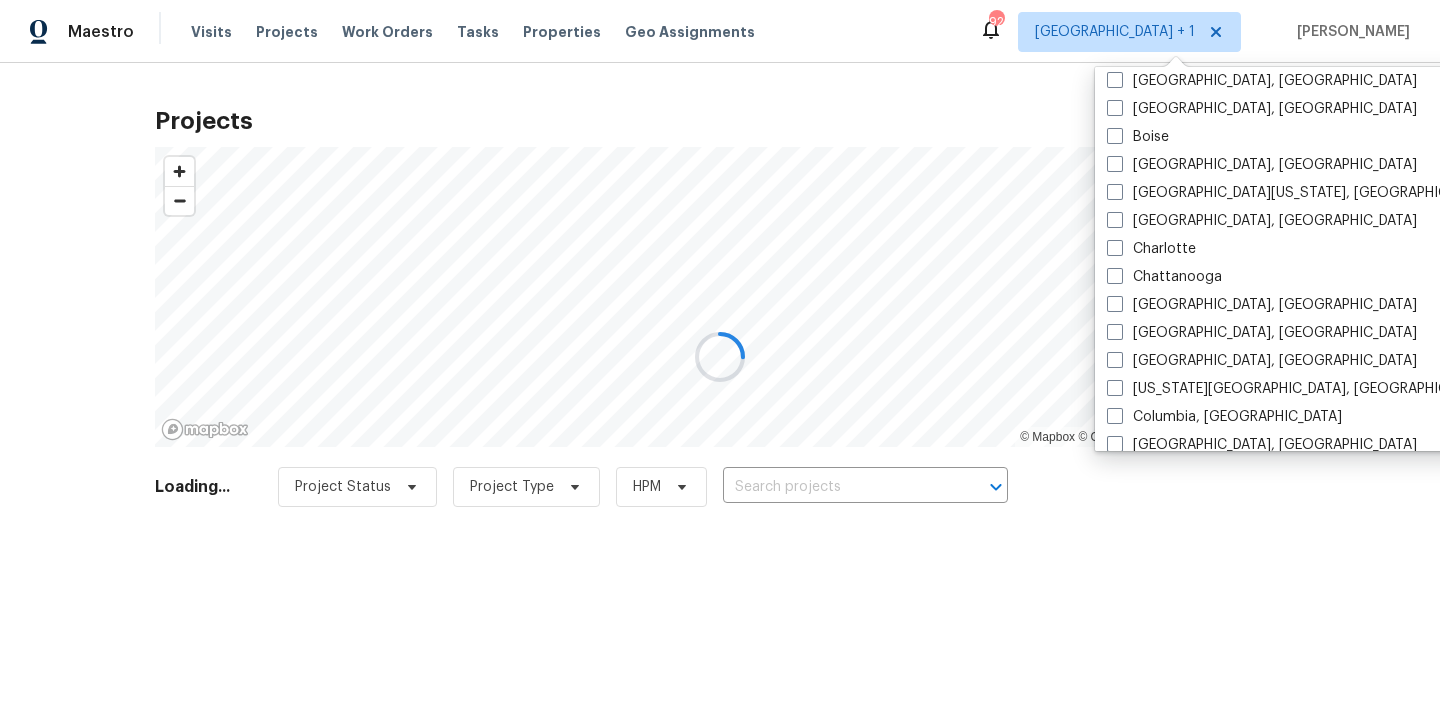scroll, scrollTop: 0, scrollLeft: 0, axis: both 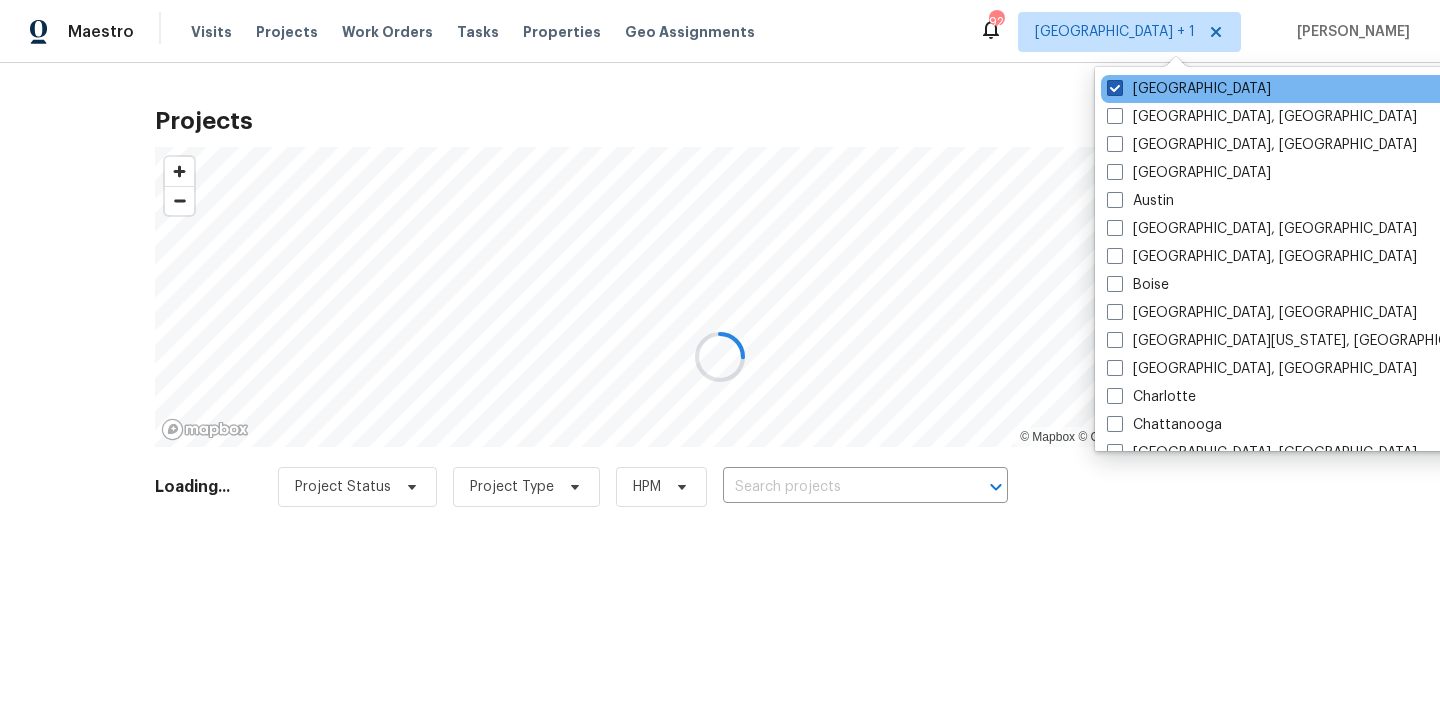 click on "[GEOGRAPHIC_DATA]" at bounding box center [1189, 89] 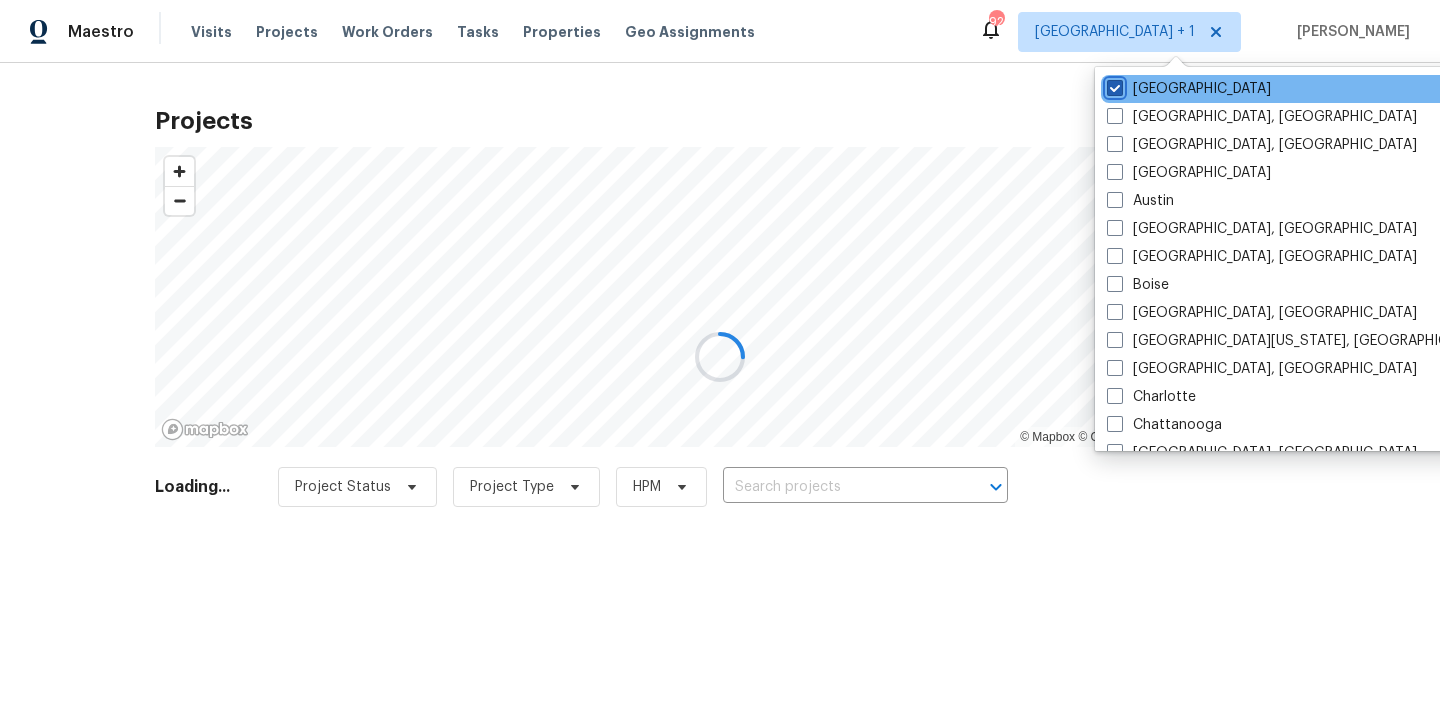 click on "[GEOGRAPHIC_DATA]" at bounding box center [1113, 85] 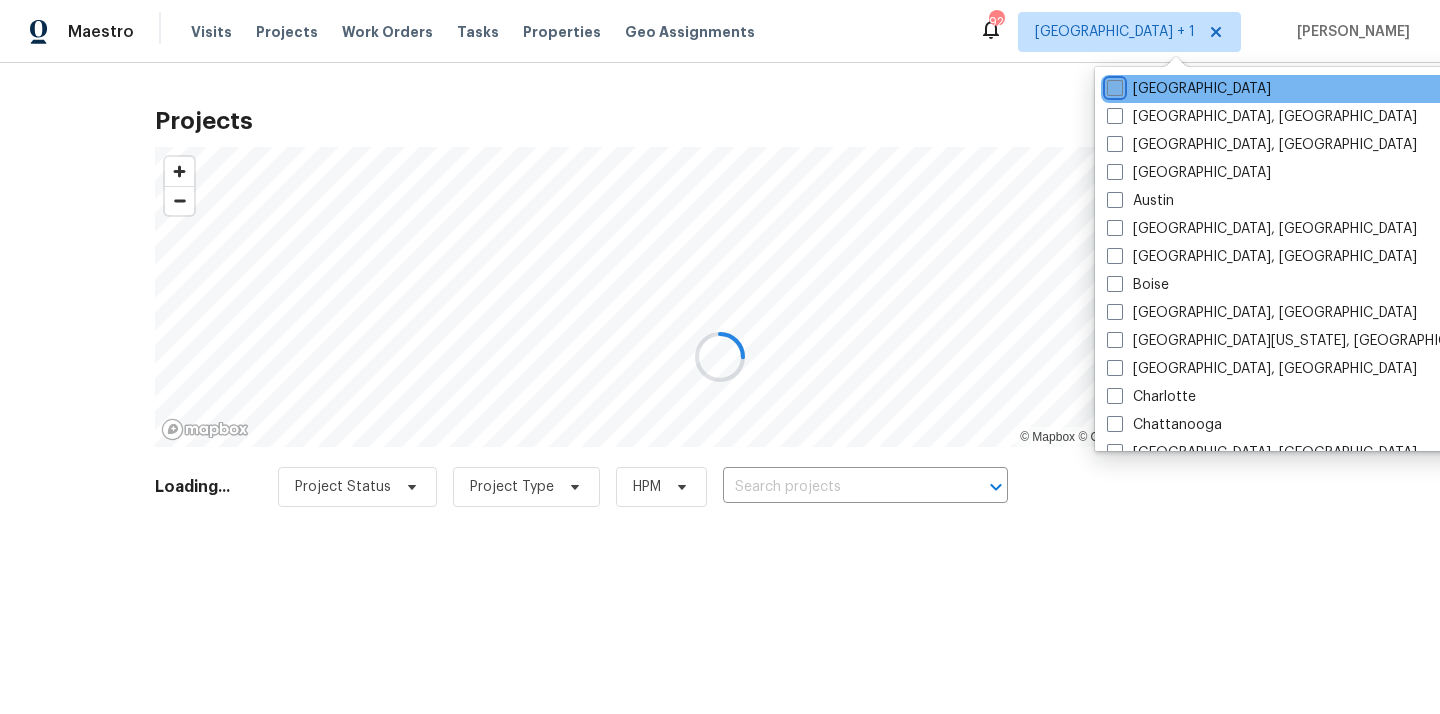 checkbox on "false" 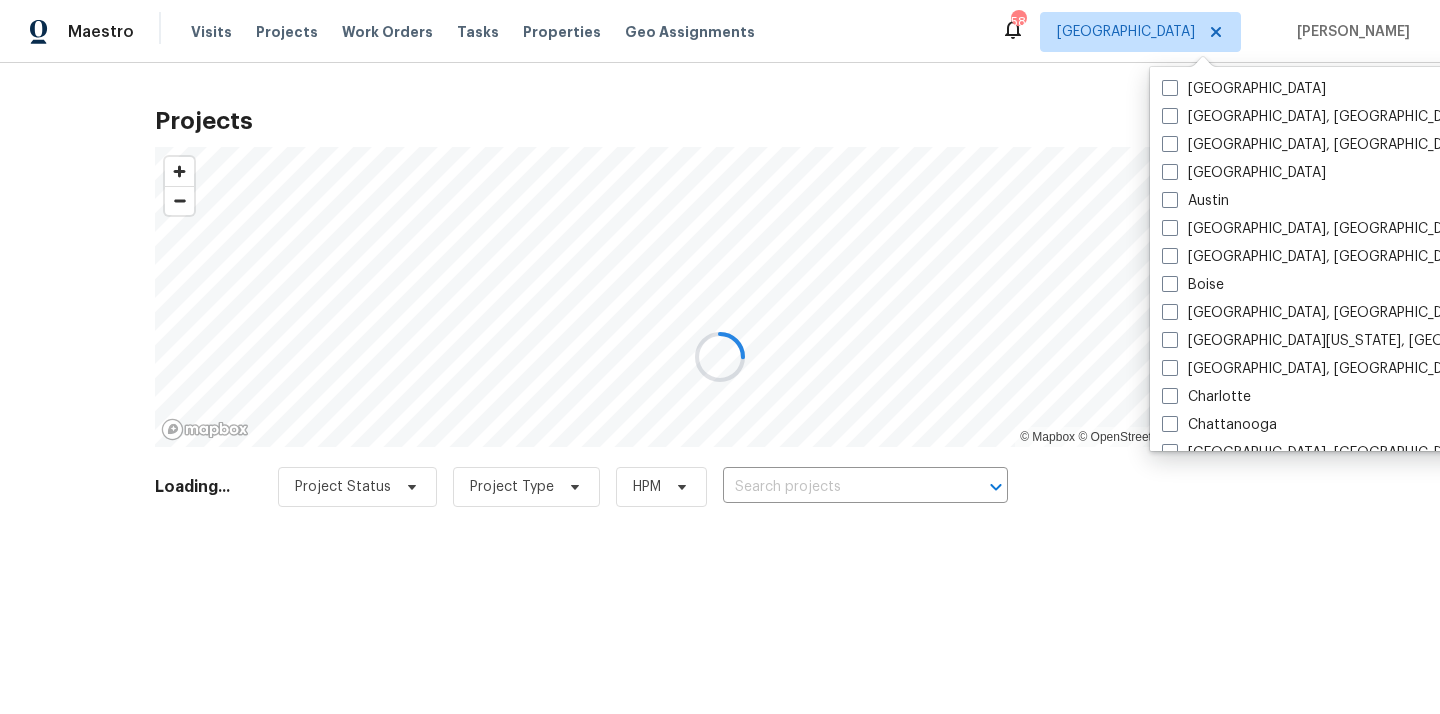 click at bounding box center [720, 357] 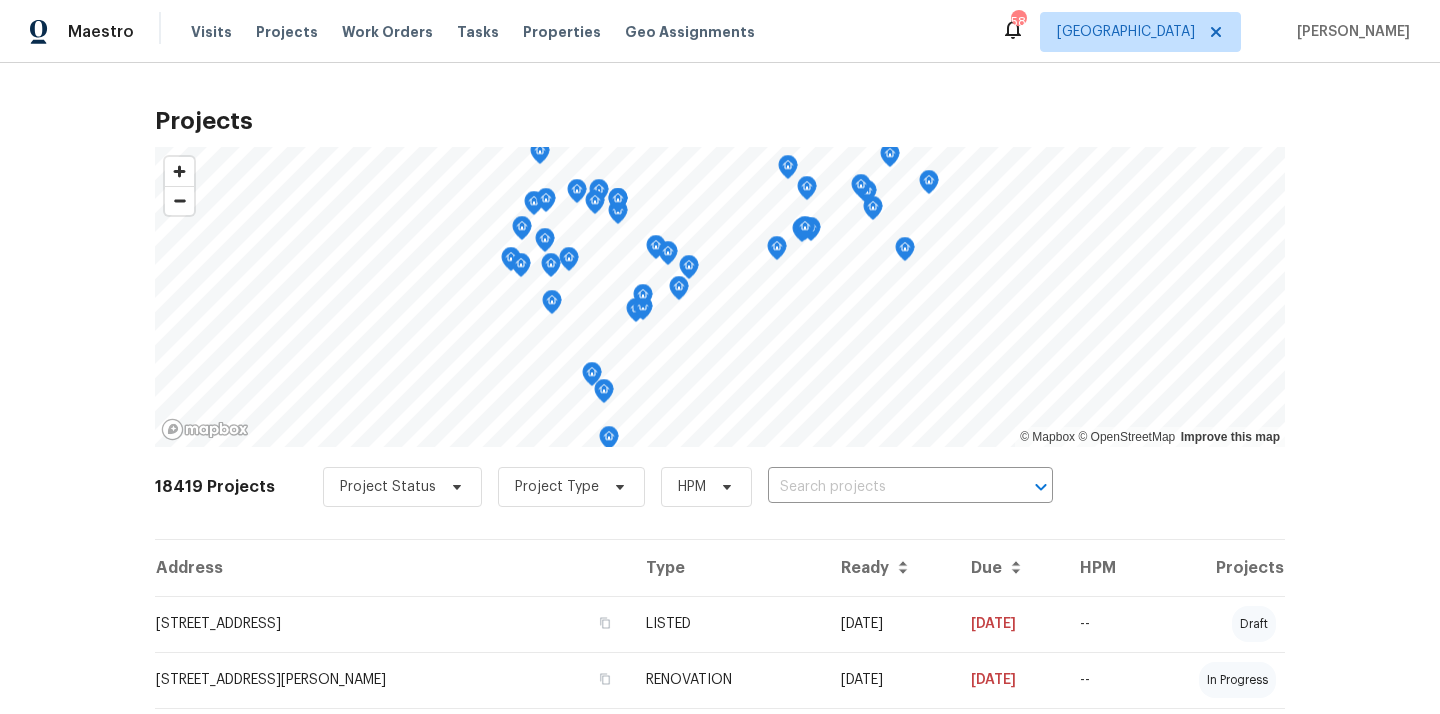 click on "Projects" at bounding box center [287, 32] 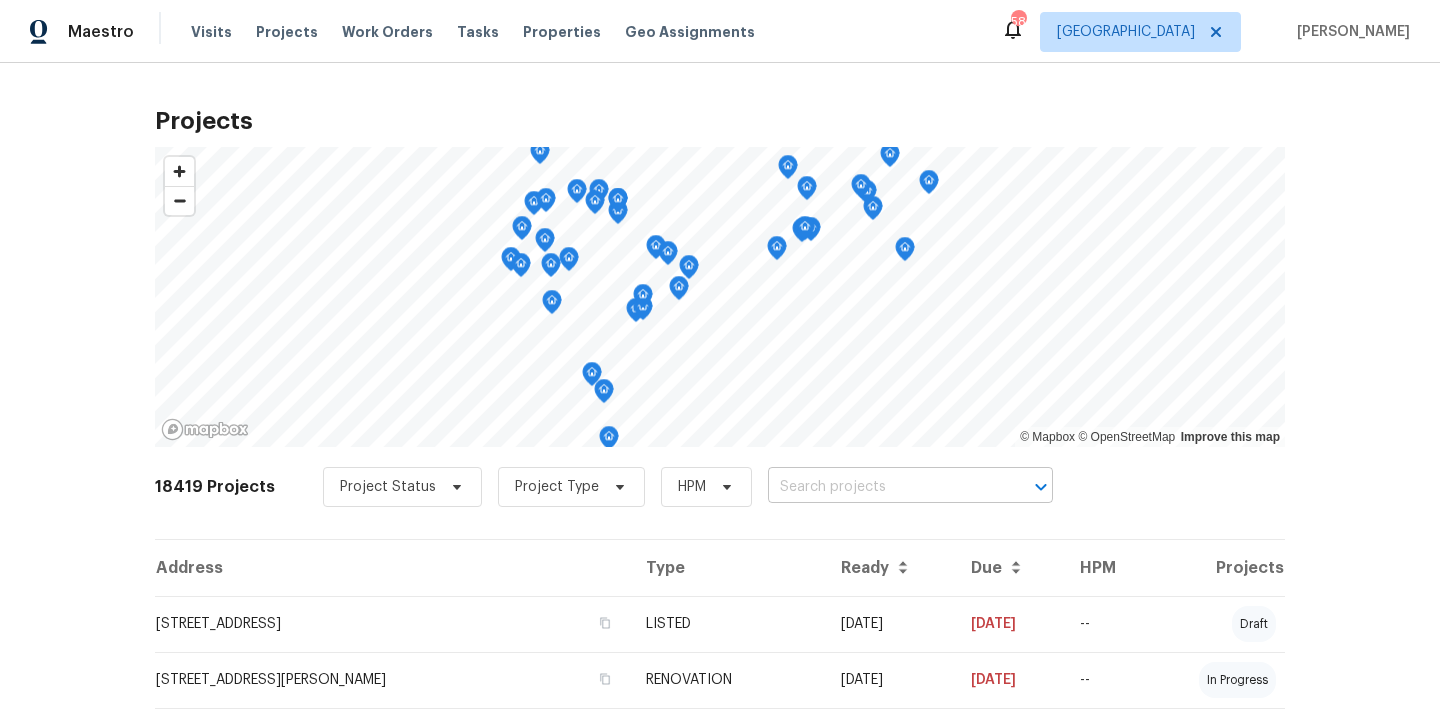 click at bounding box center [882, 487] 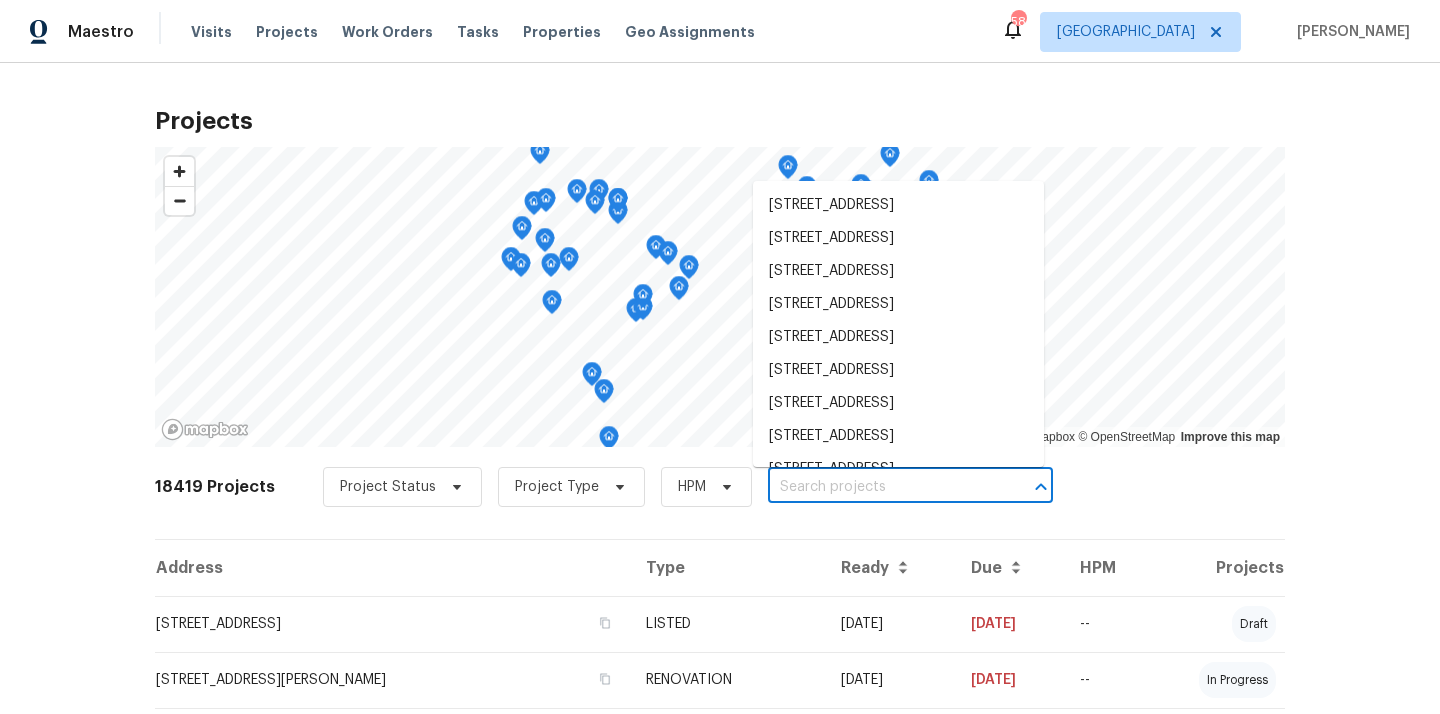 paste on "[STREET_ADDRESS]" 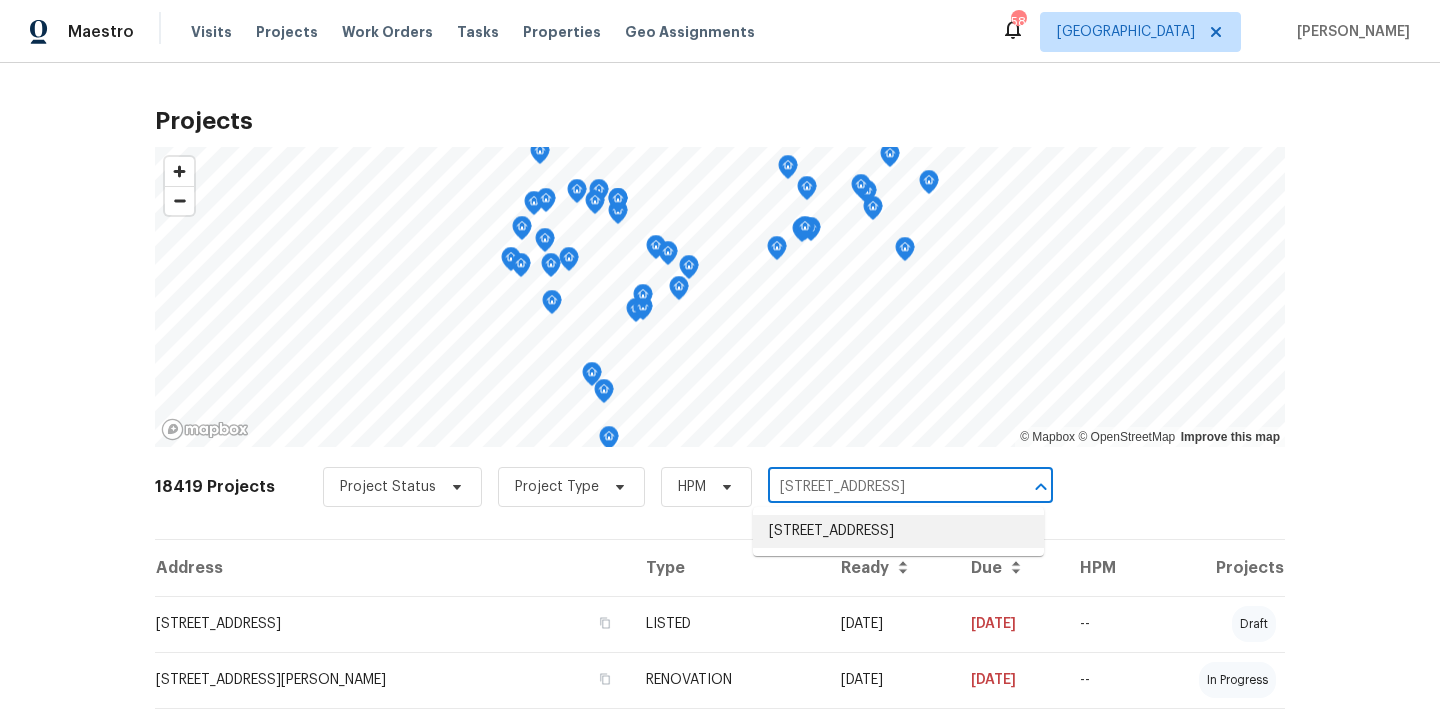 click on "[STREET_ADDRESS]" at bounding box center [898, 531] 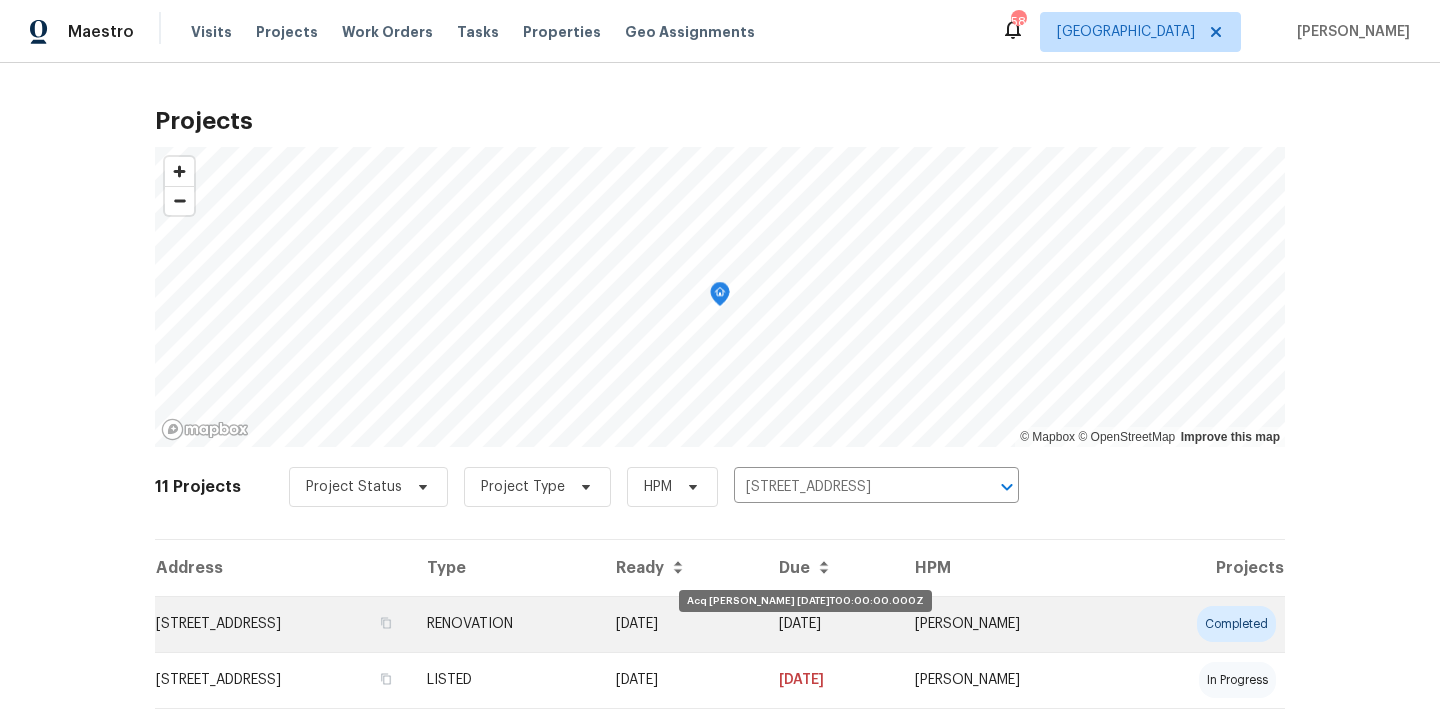 click on "[DATE]" at bounding box center [681, 624] 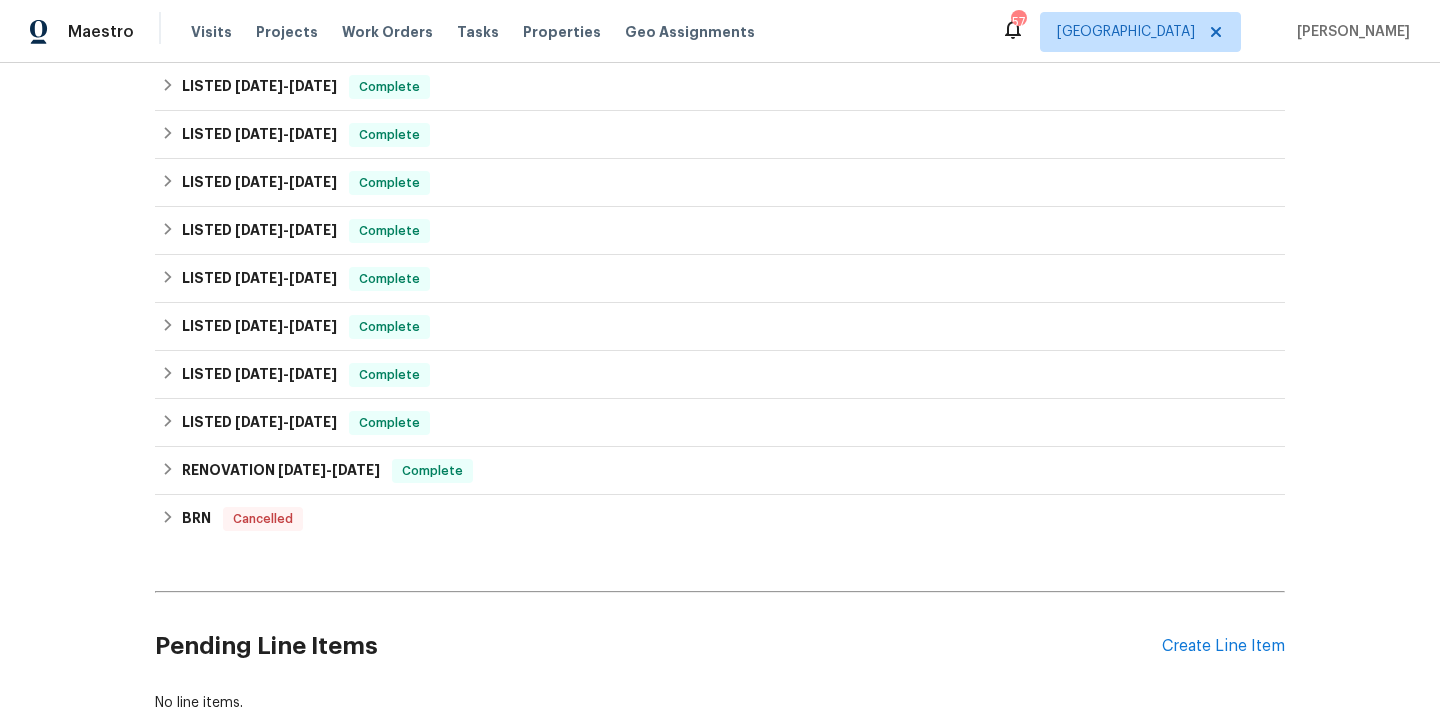 scroll, scrollTop: 1173, scrollLeft: 0, axis: vertical 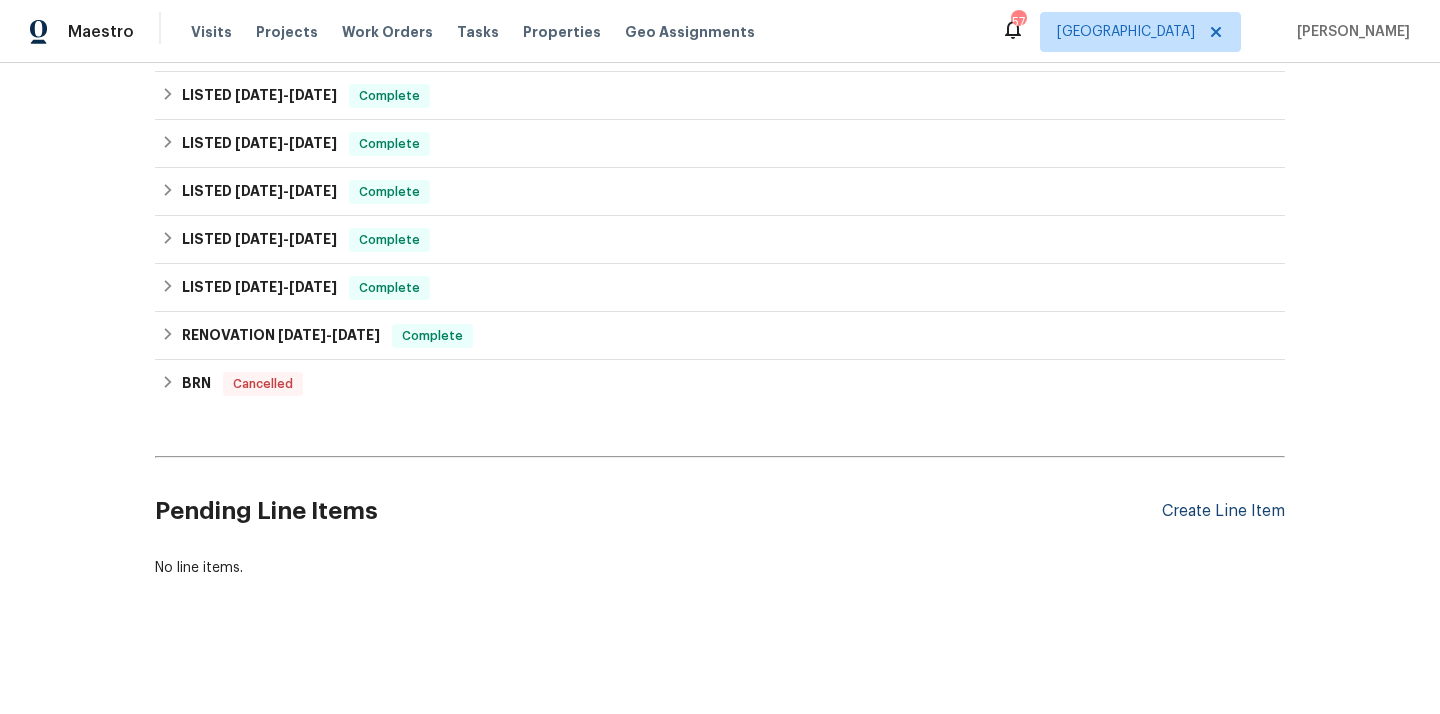 click on "Create Line Item" at bounding box center (1223, 511) 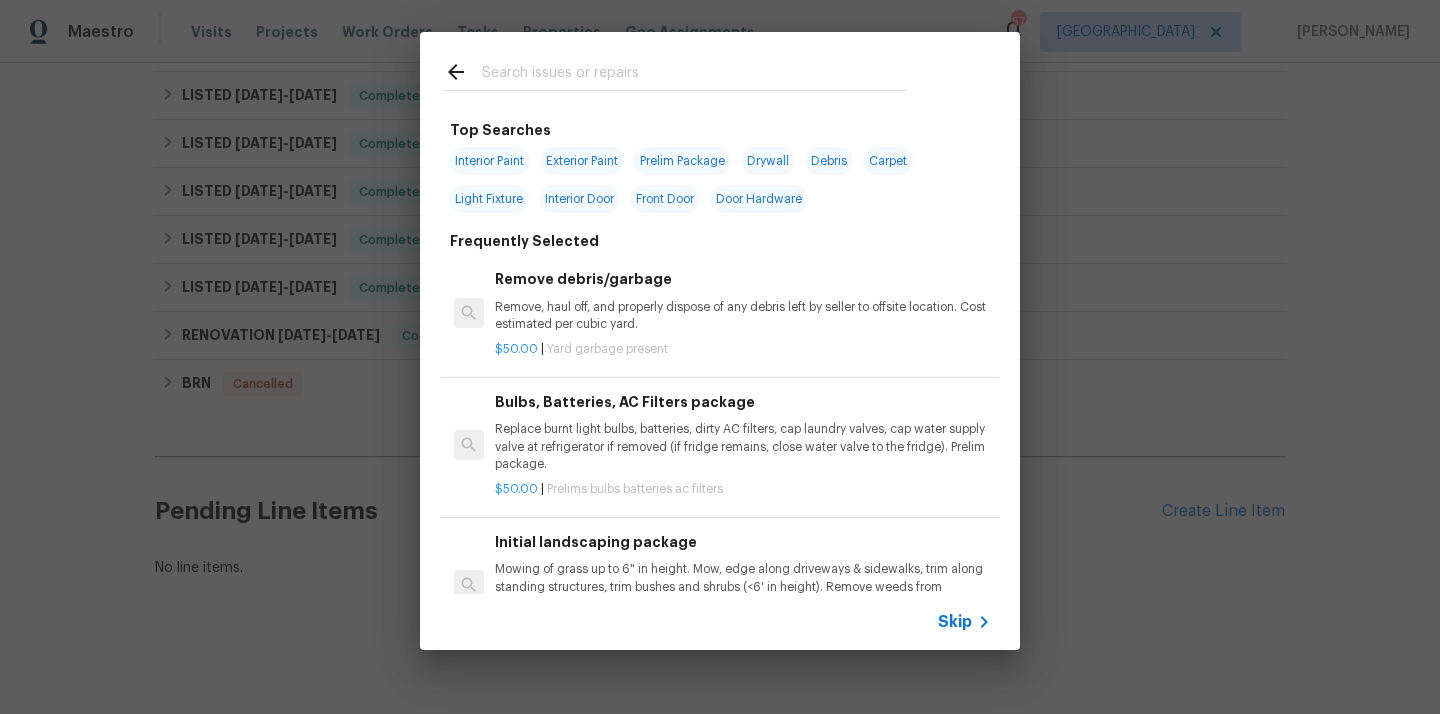 click at bounding box center [675, 71] 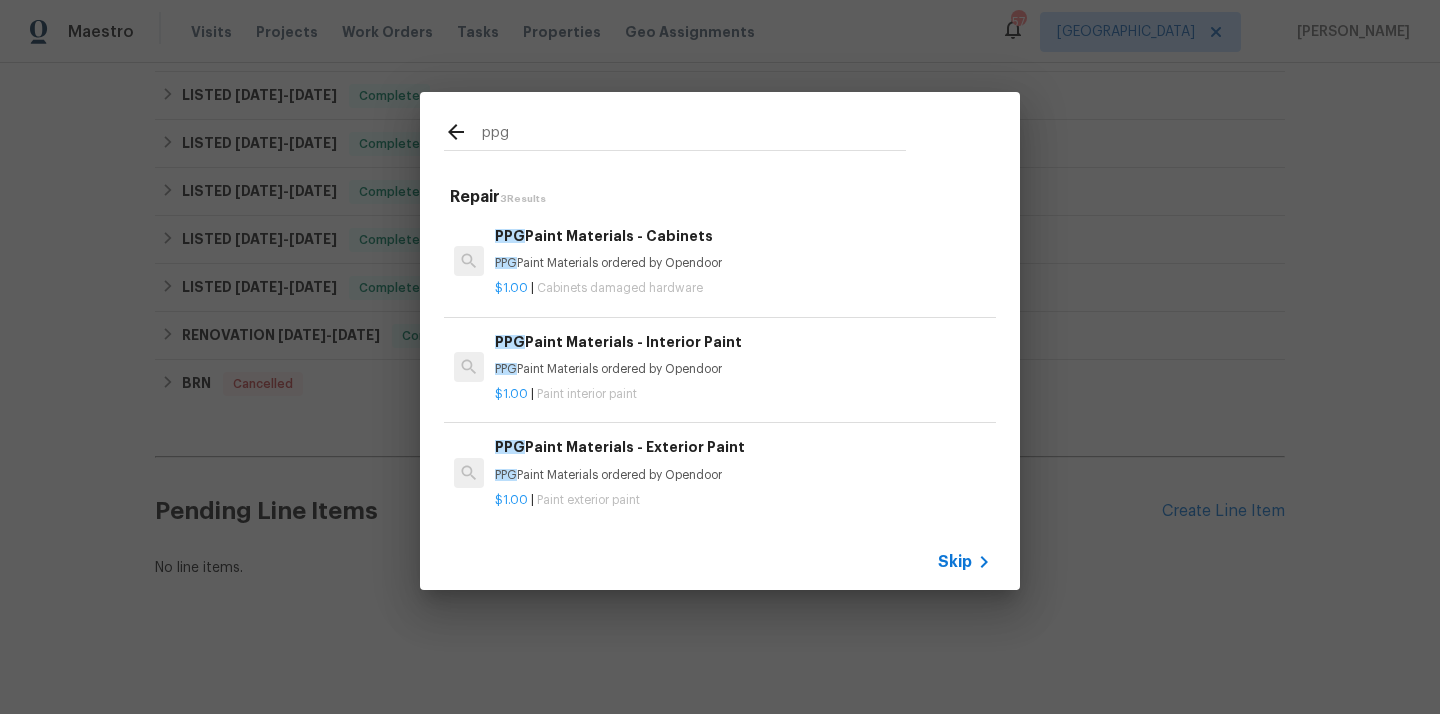 type on "ppg" 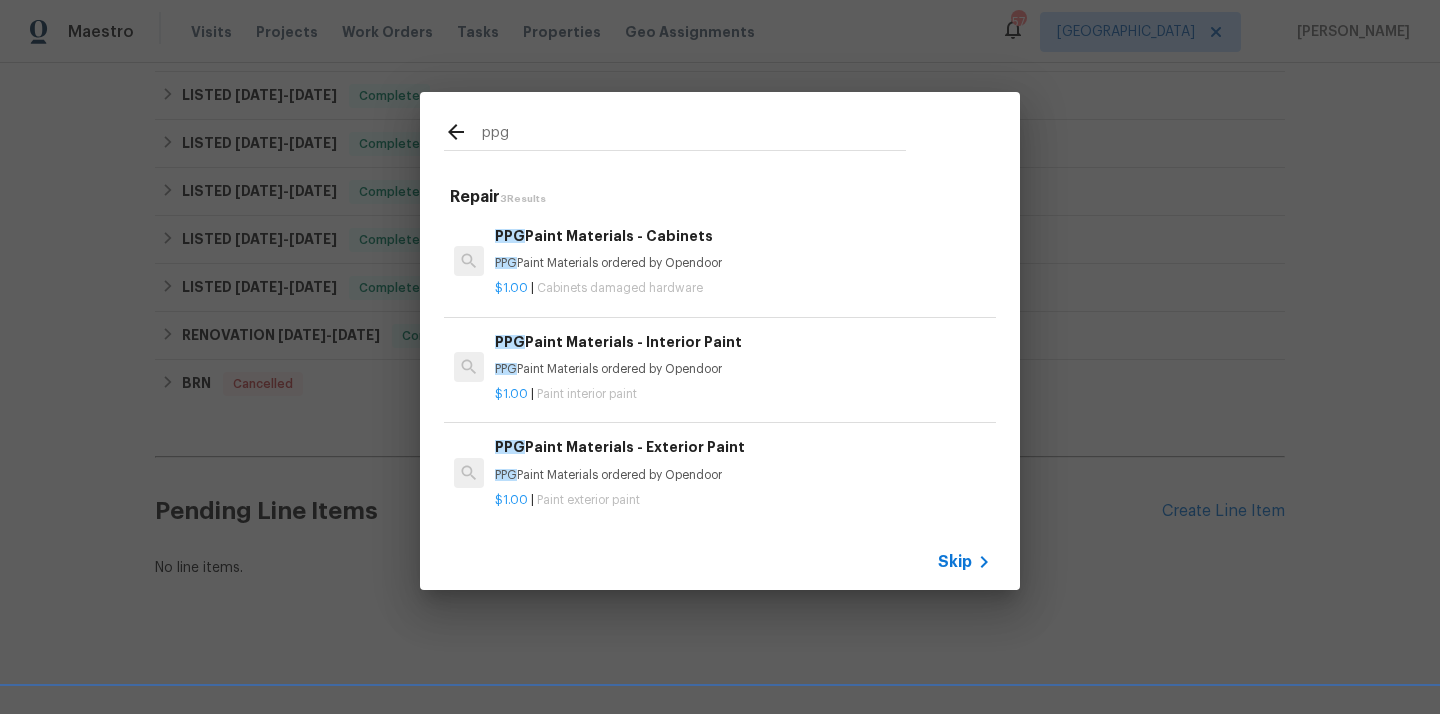 click on "ppg Repair  3  Results PPG  Paint Materials - Cabinets PPG  Paint Materials ordered by Opendoor $1.00   |   Cabinets damaged hardware PPG  Paint Materials - Interior Paint PPG  Paint Materials ordered by Opendoor $1.00   |   Paint interior paint PPG  Paint Materials - Exterior Paint PPG  Paint Materials ordered by Opendoor $1.00   |   Paint exterior paint Skip" at bounding box center (720, 341) 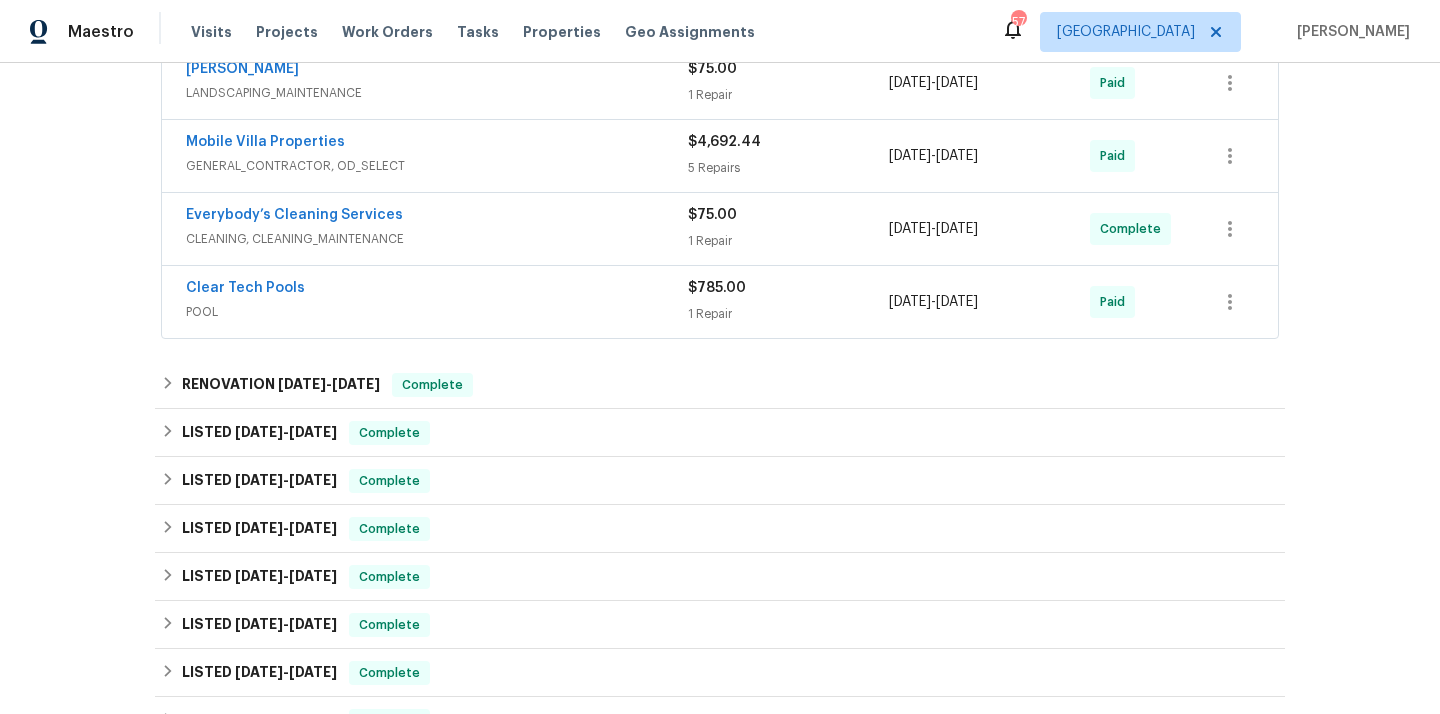 scroll, scrollTop: 1173, scrollLeft: 0, axis: vertical 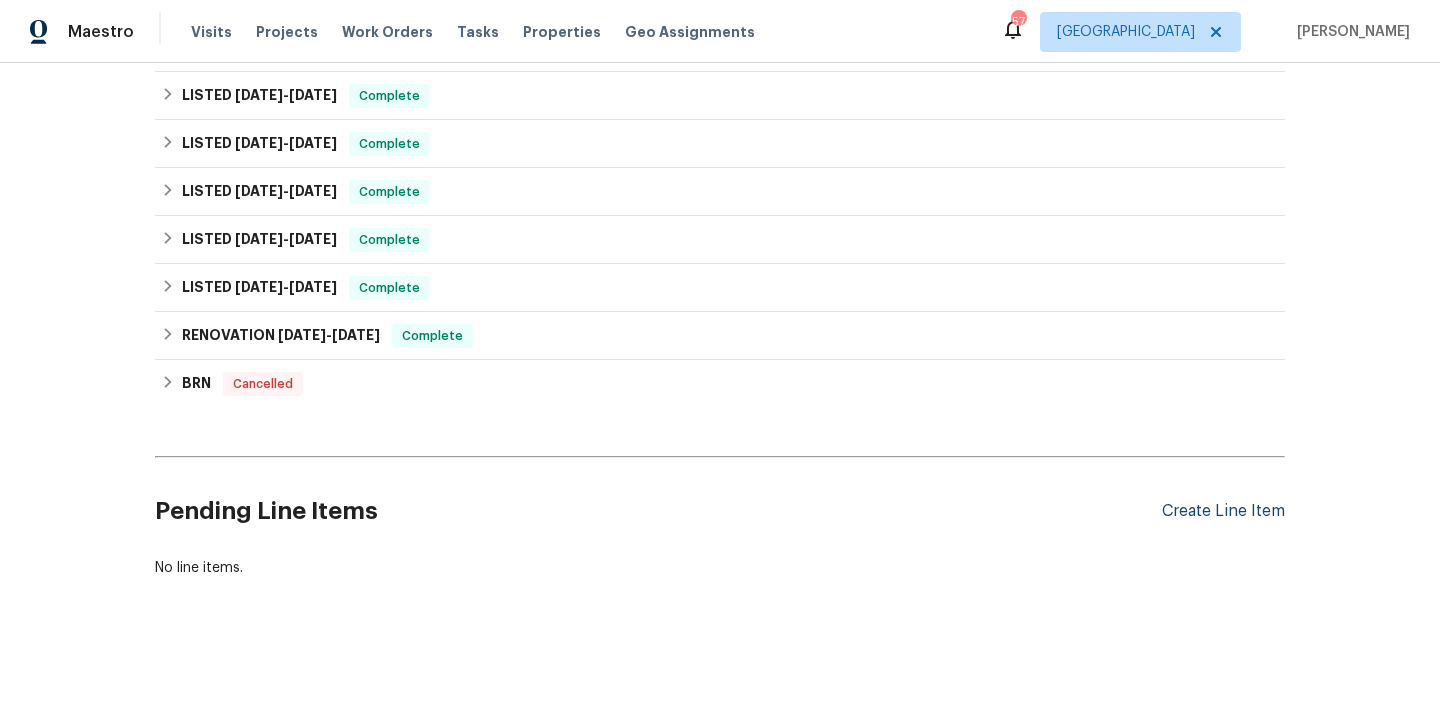 click on "Create Line Item" at bounding box center (1223, 511) 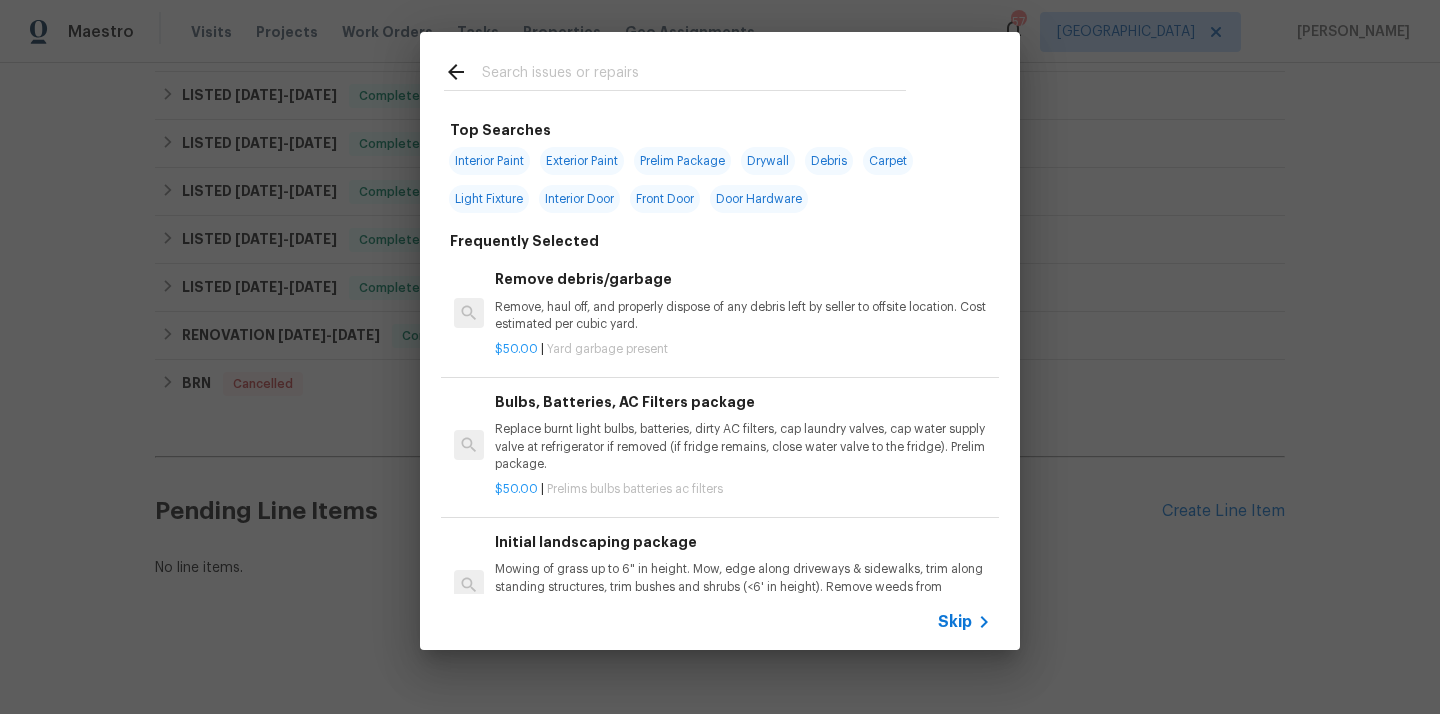 click at bounding box center (694, 75) 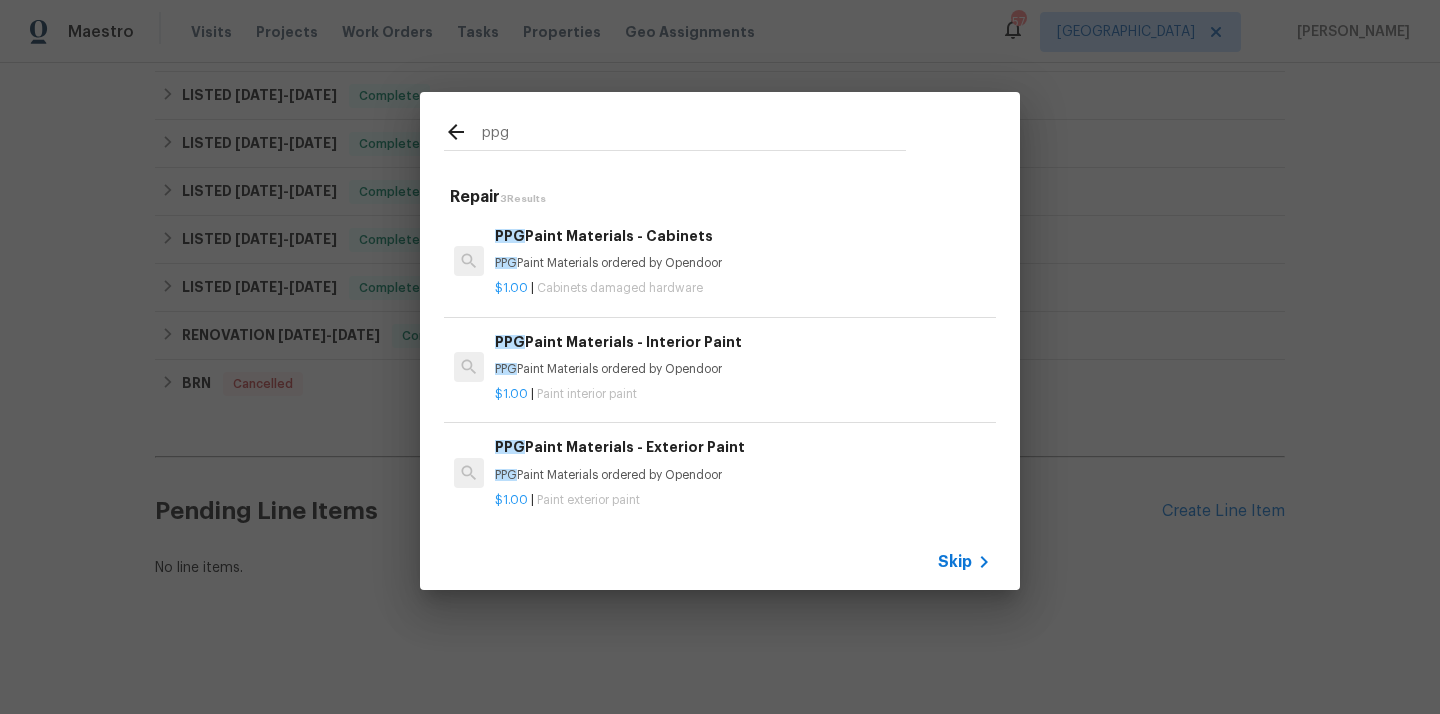 type on "ppg" 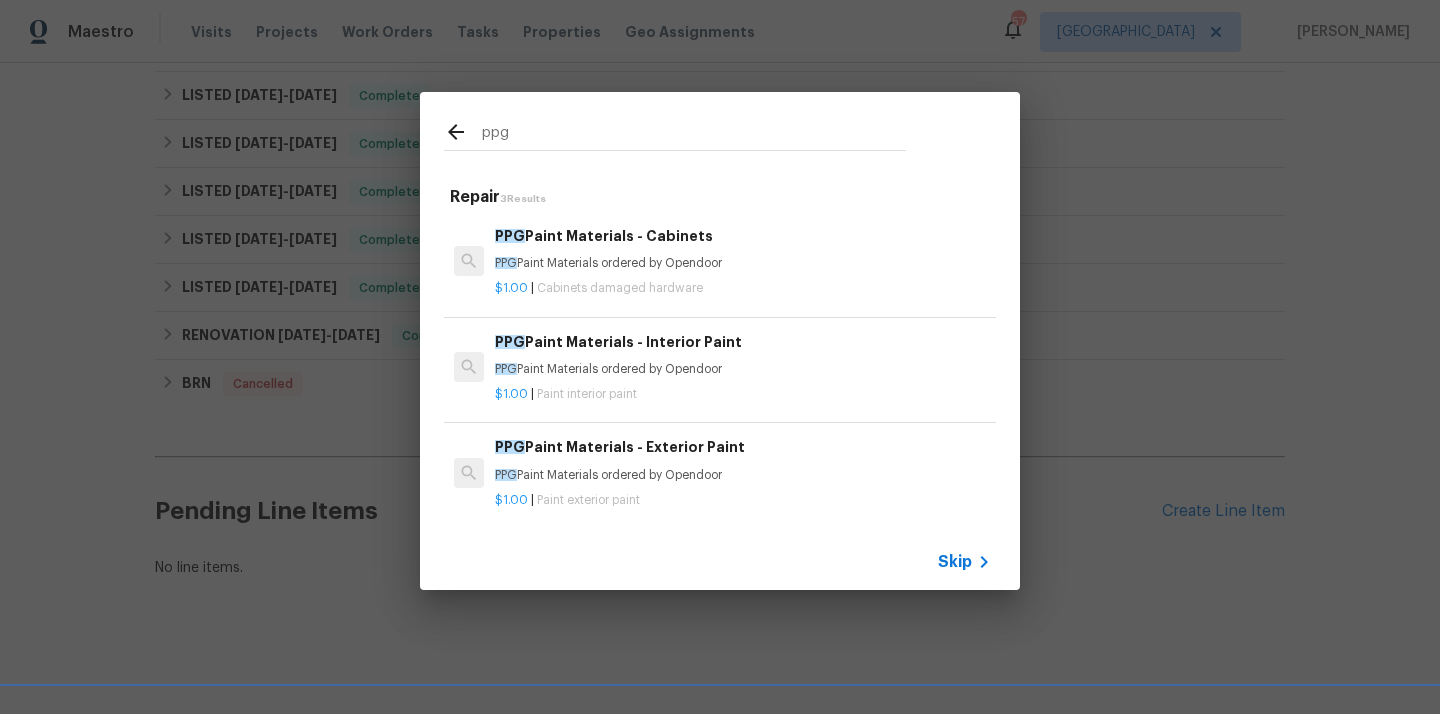 click on "PPG  Paint Materials - Exterior Paint" at bounding box center [743, 447] 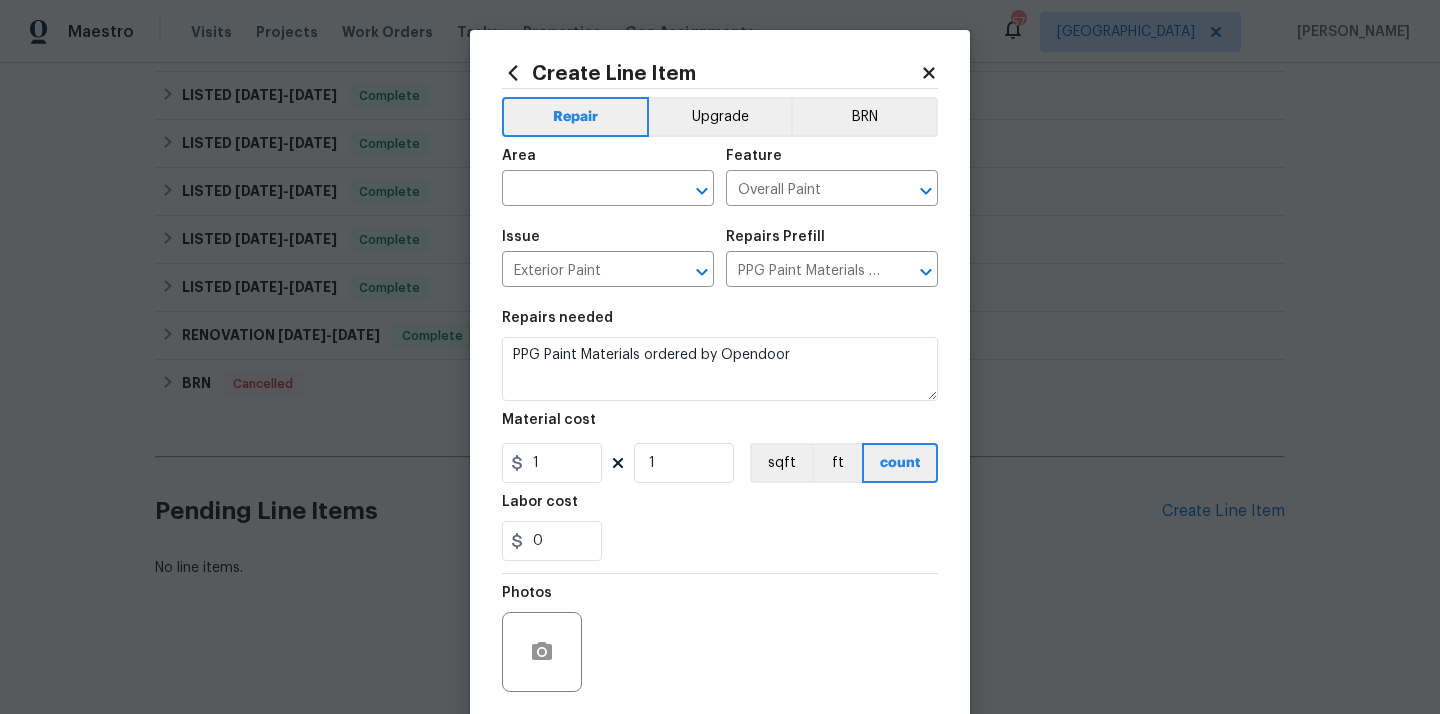 click 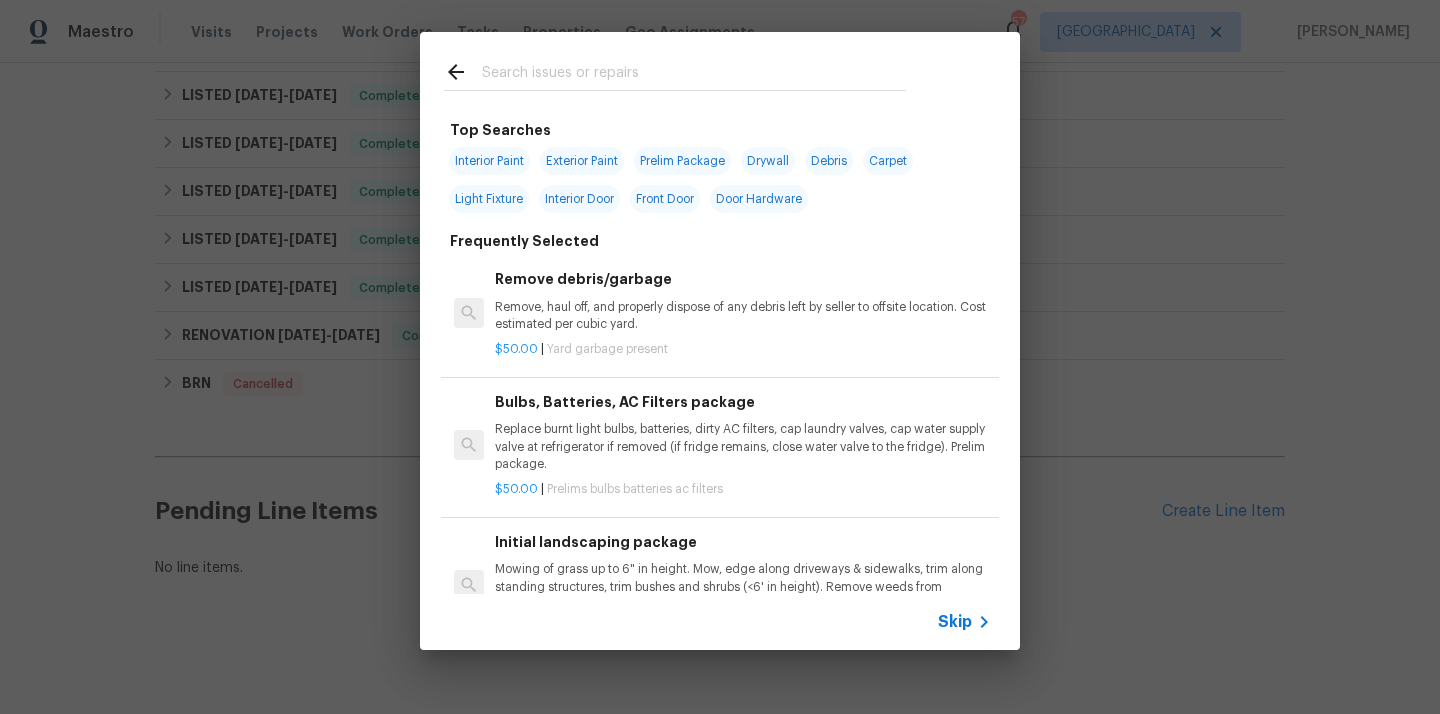 click at bounding box center [694, 75] 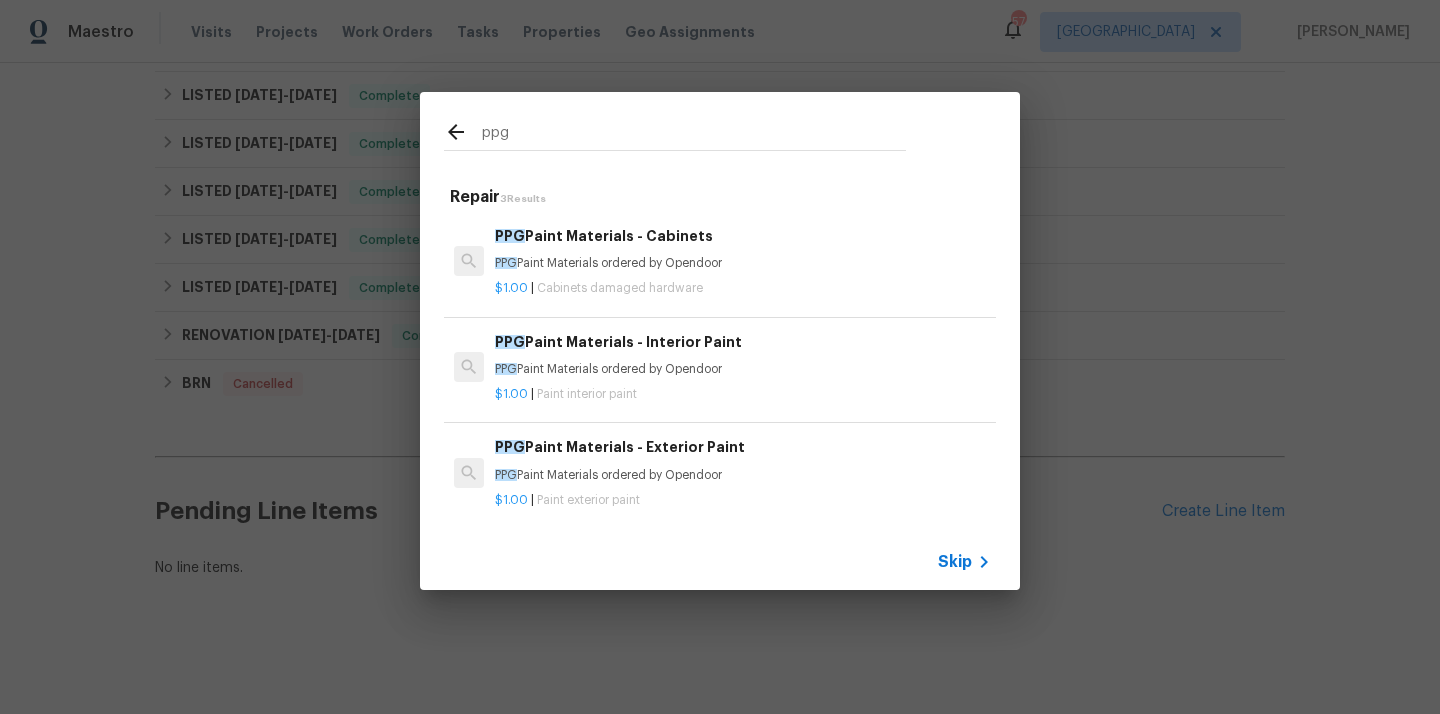type on "ppg" 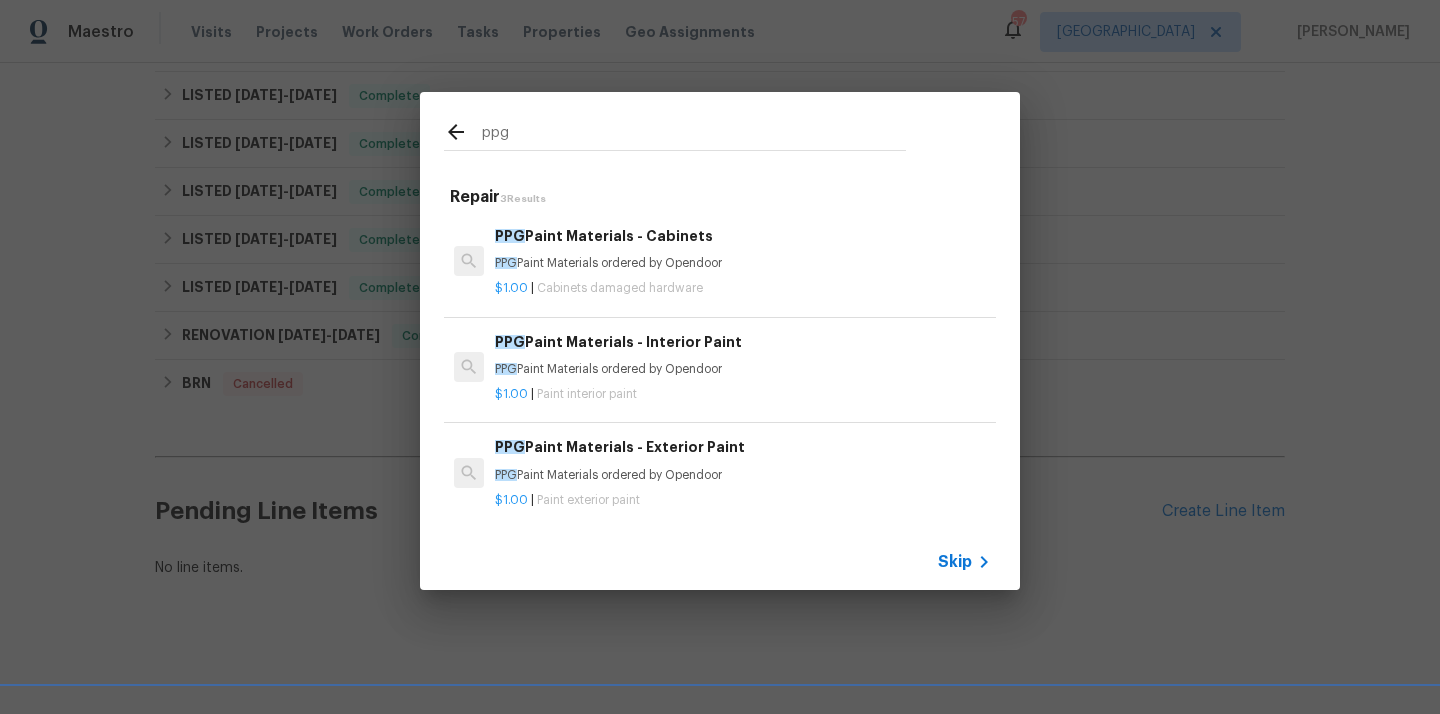 click on "PPG  Paint Materials ordered by Opendoor" at bounding box center [743, 369] 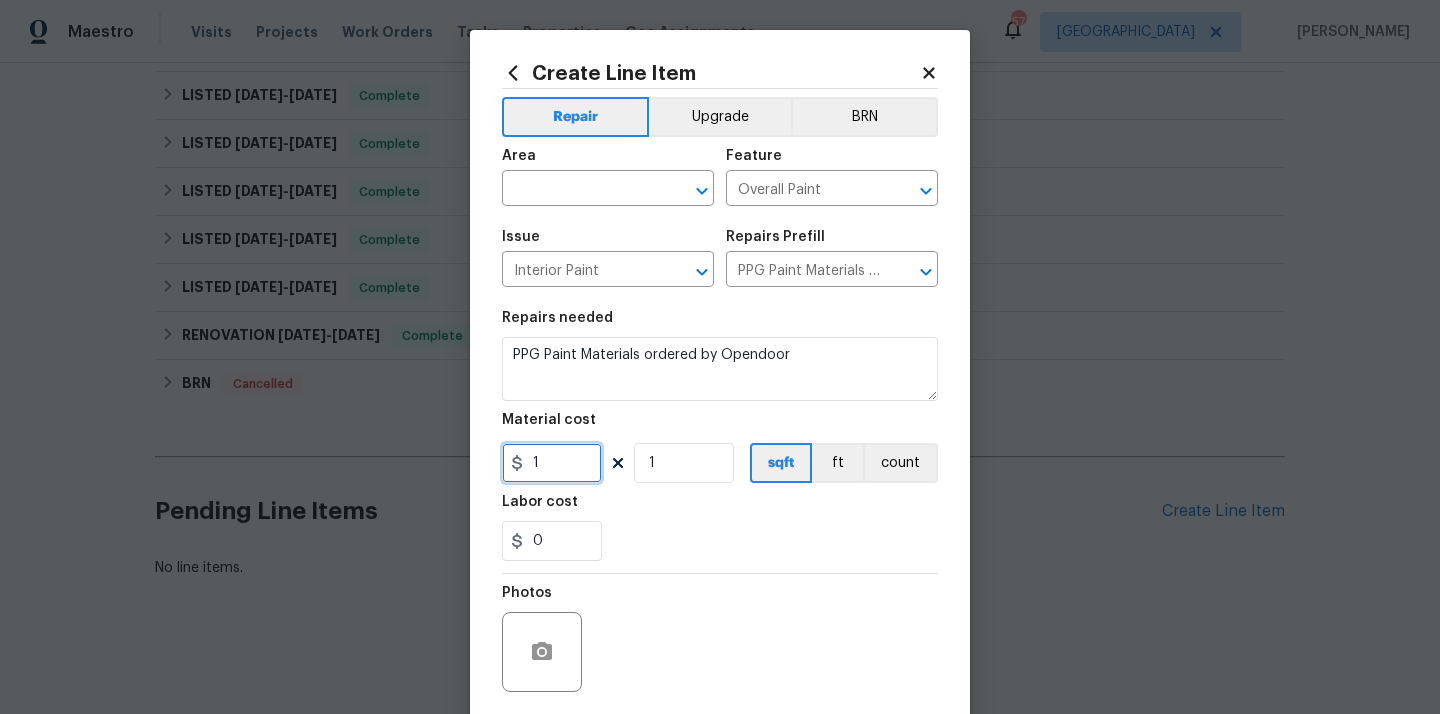 drag, startPoint x: 570, startPoint y: 463, endPoint x: 493, endPoint y: 472, distance: 77.52419 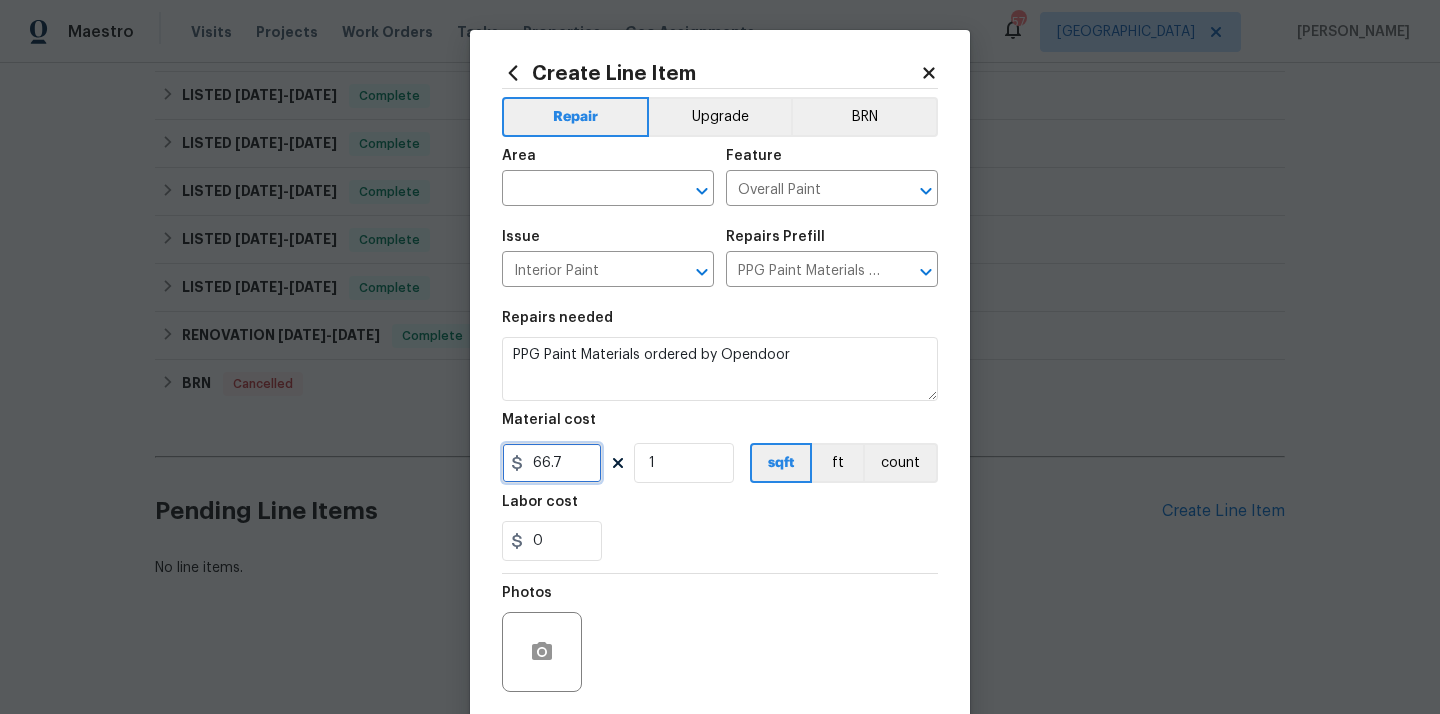type on "66.7" 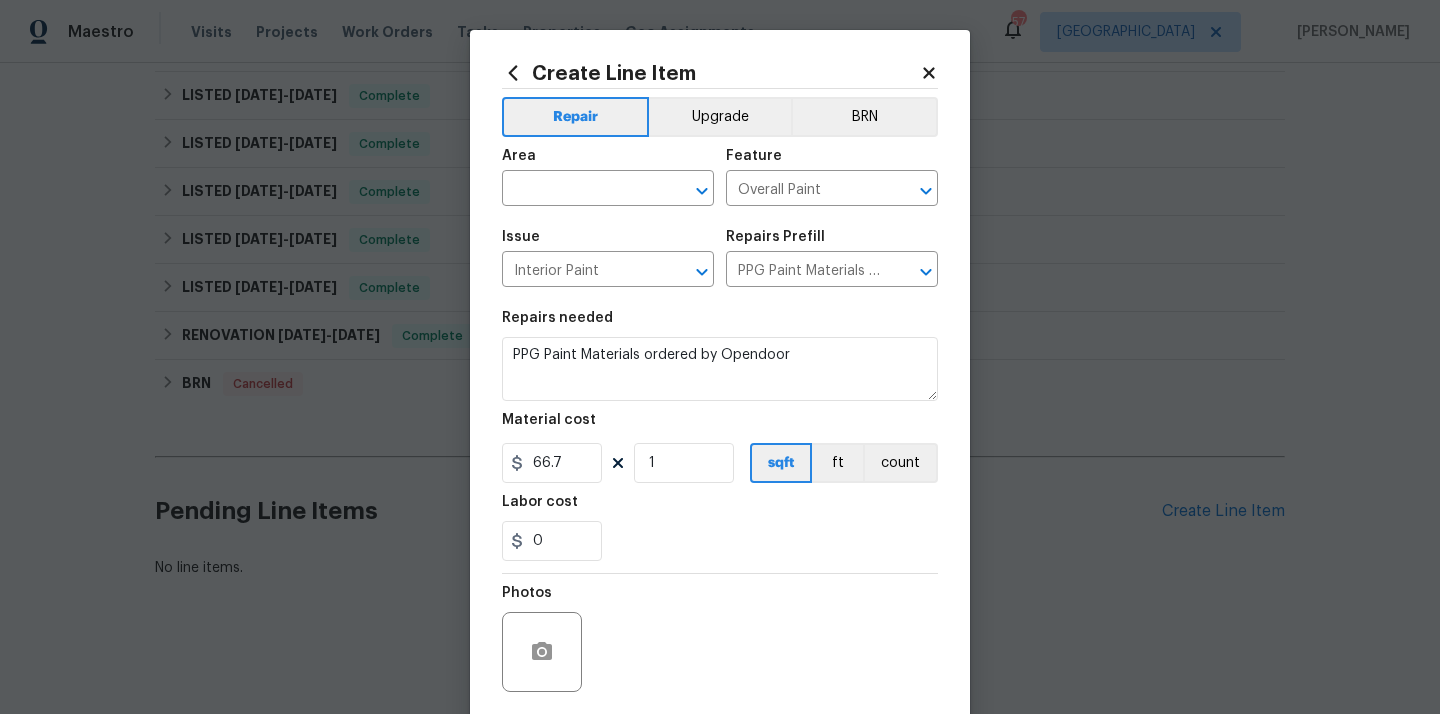 click on "0" at bounding box center [720, 541] 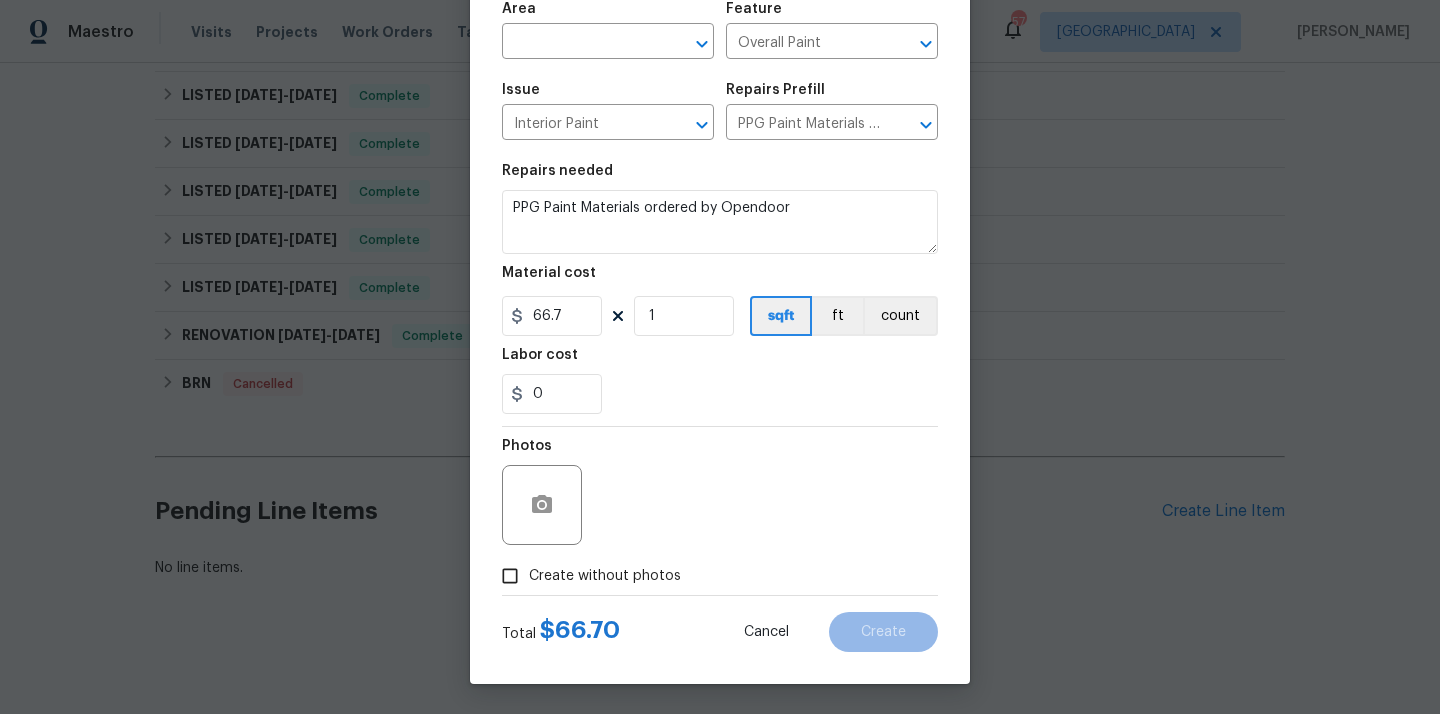 click on "Create without photos" at bounding box center [605, 576] 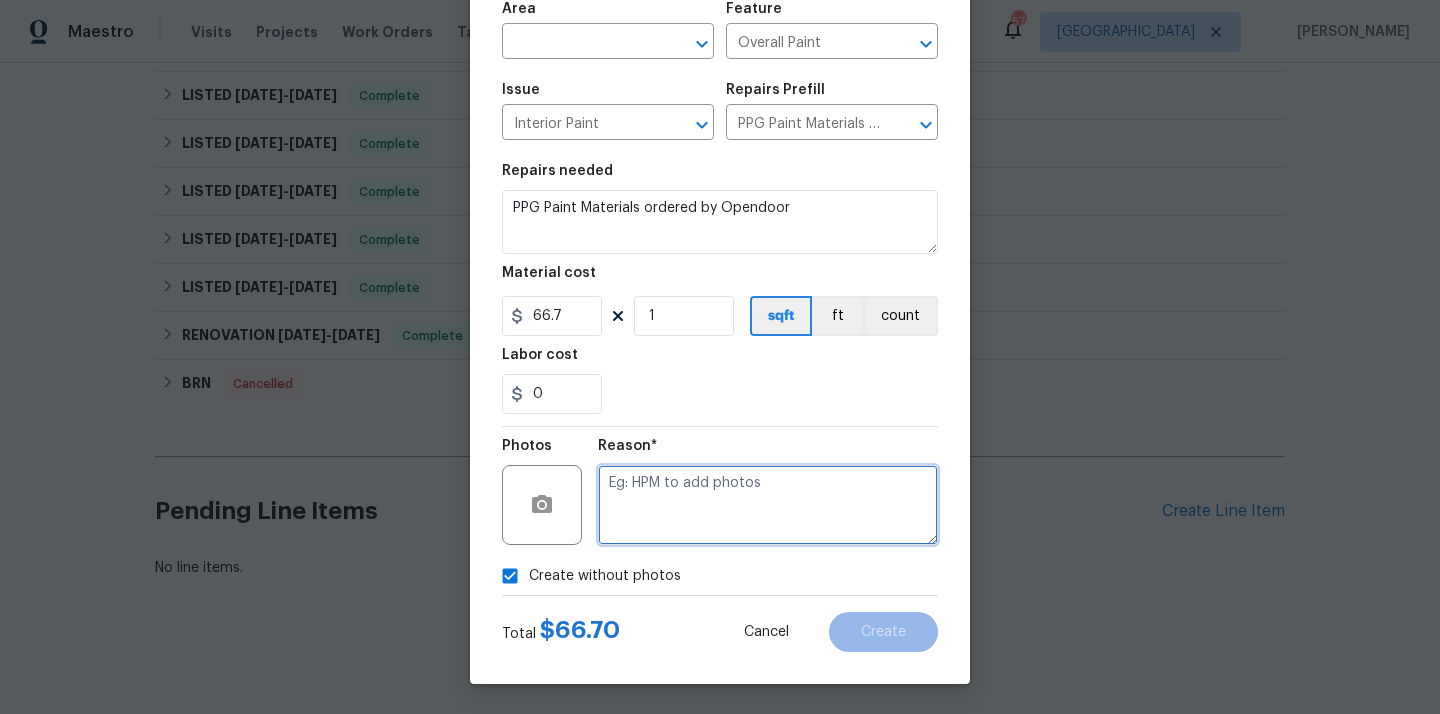 click at bounding box center [768, 505] 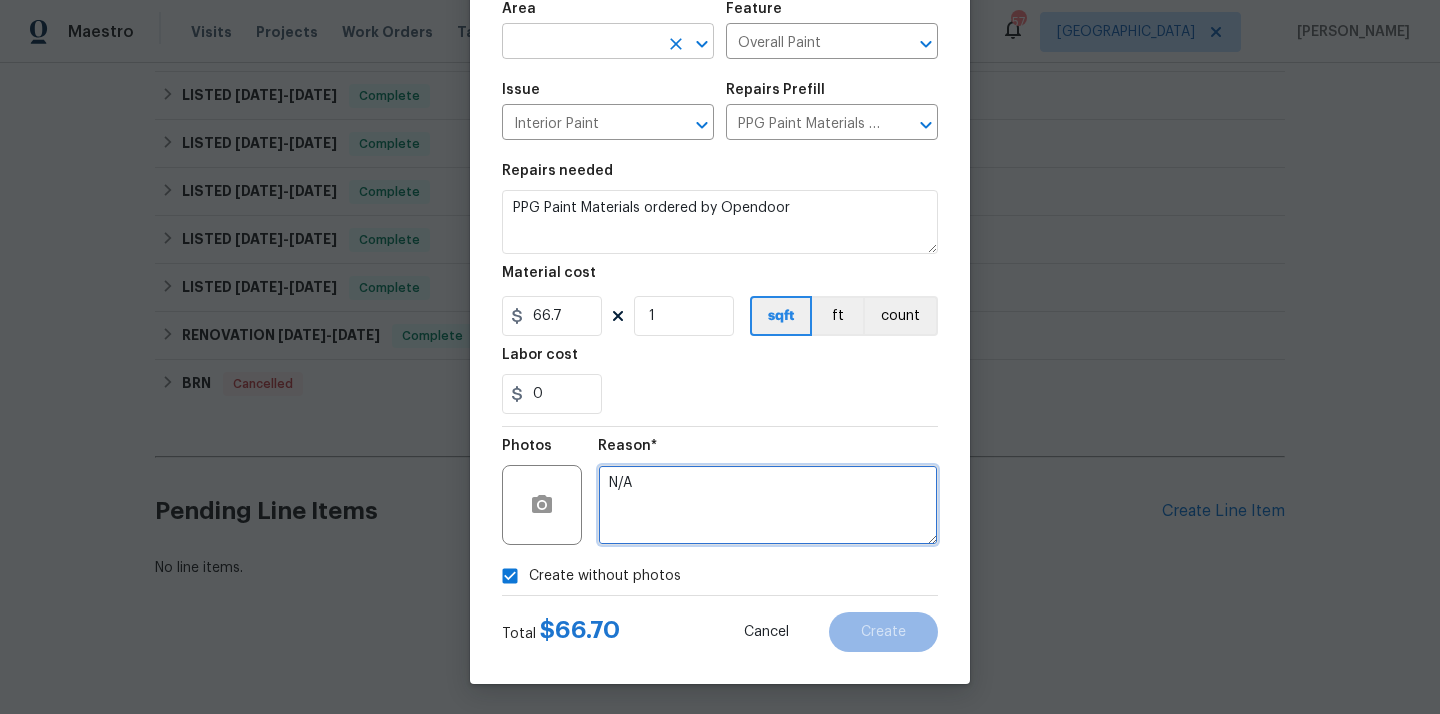 type on "N/A" 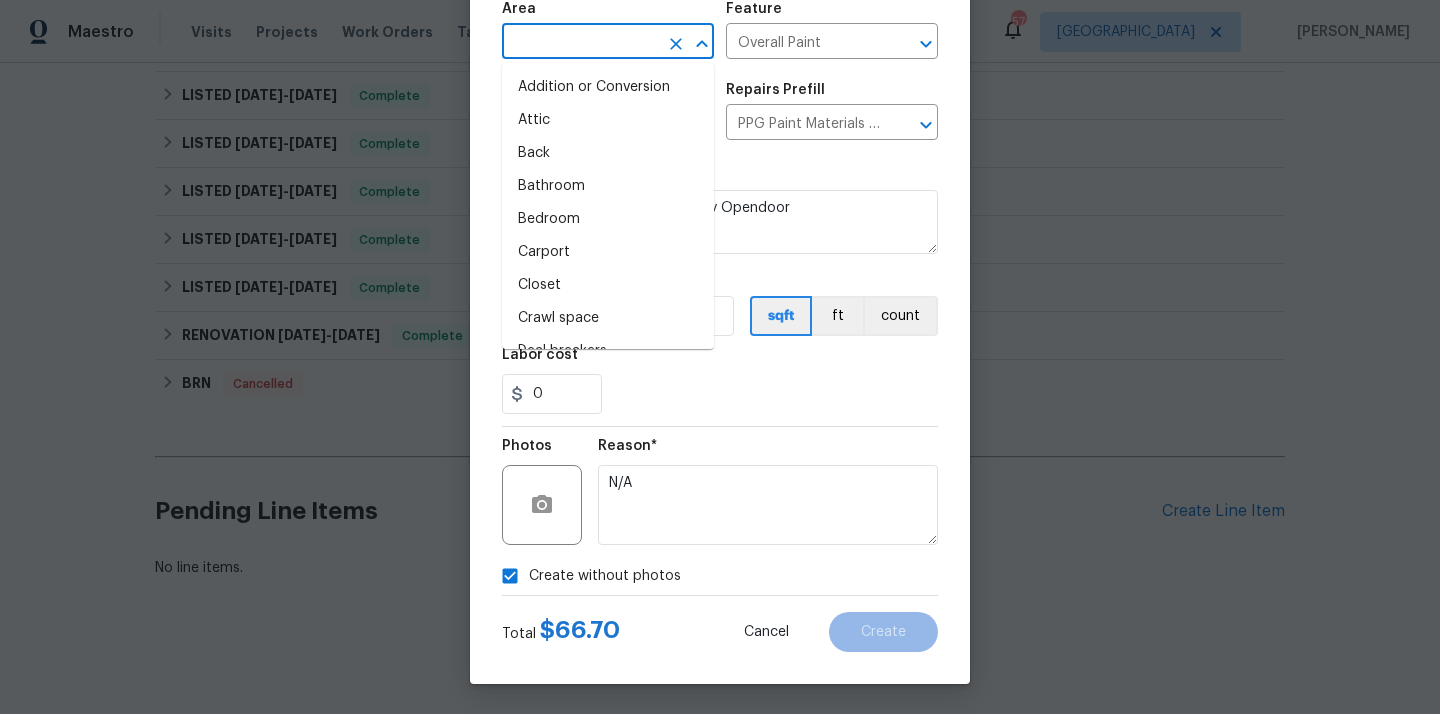 click at bounding box center [580, 43] 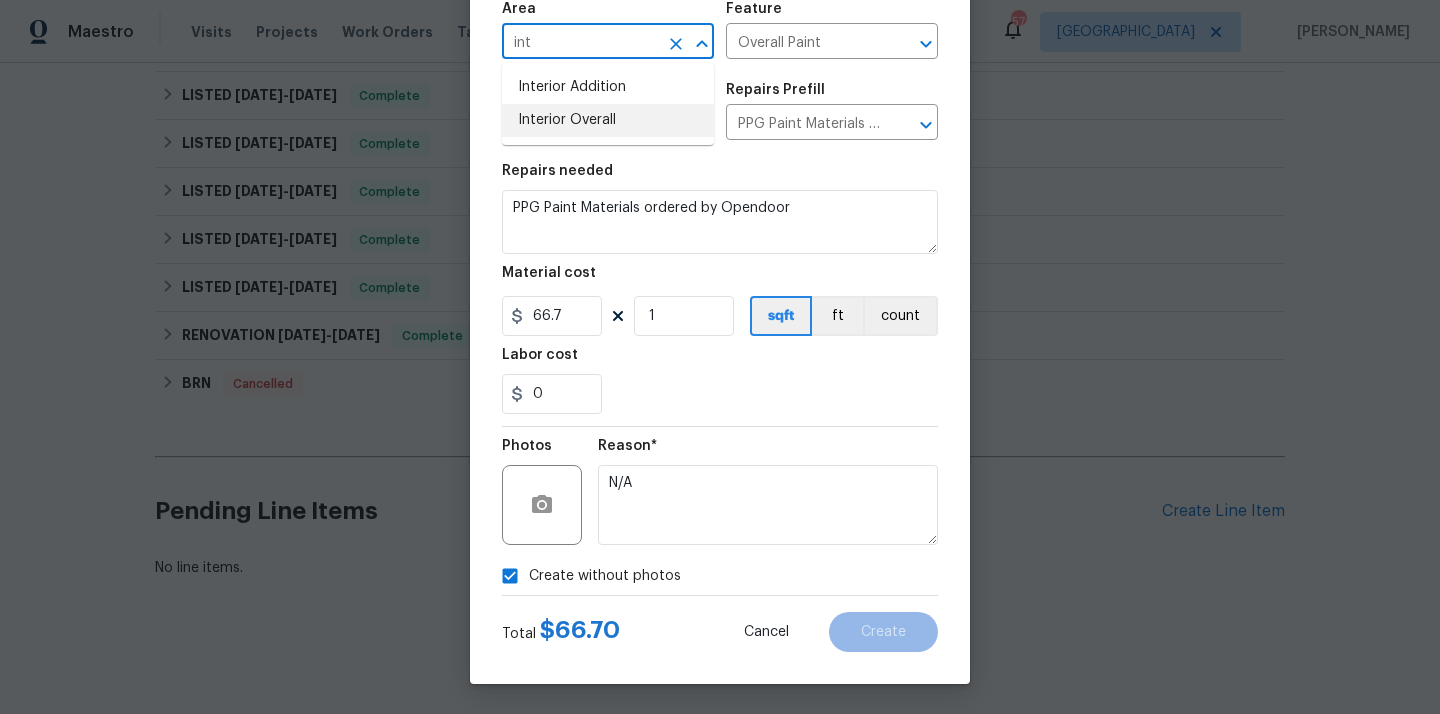 click on "Interior Overall" at bounding box center (608, 120) 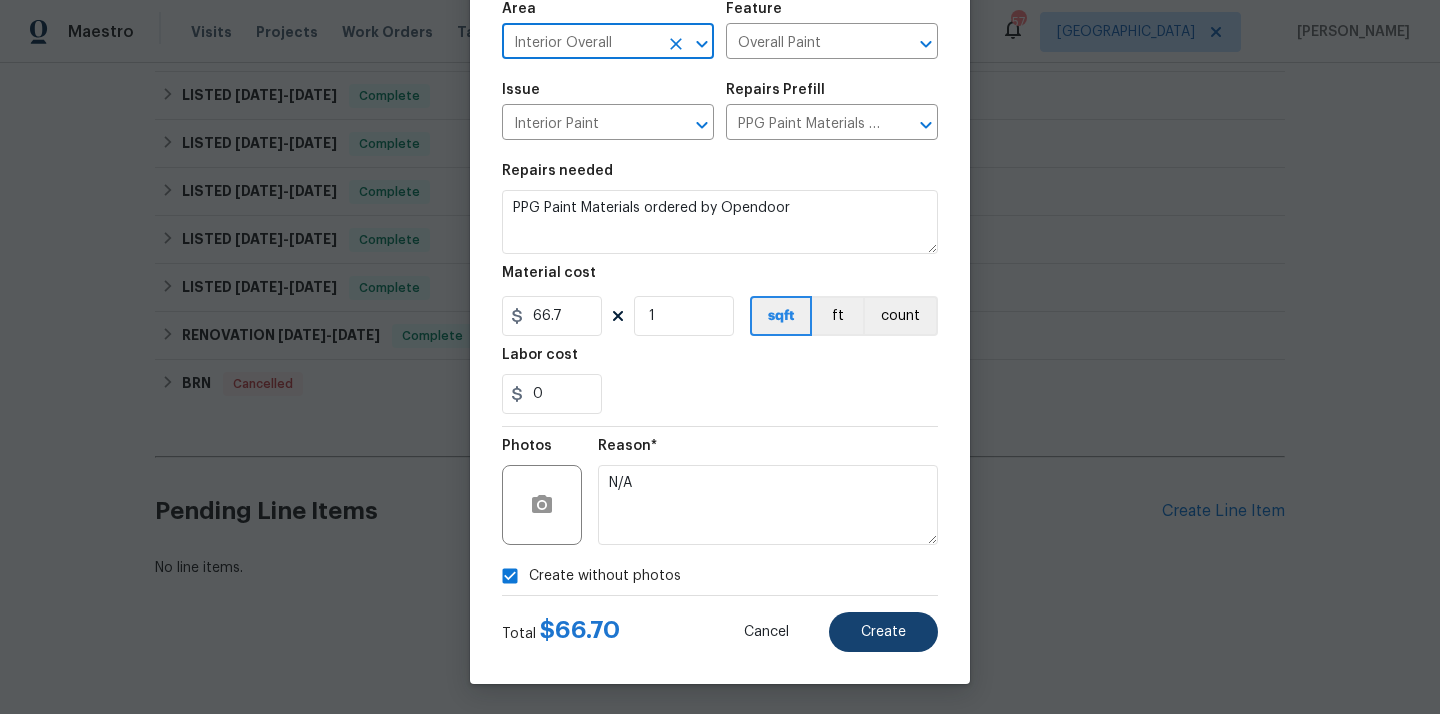 type on "Interior Overall" 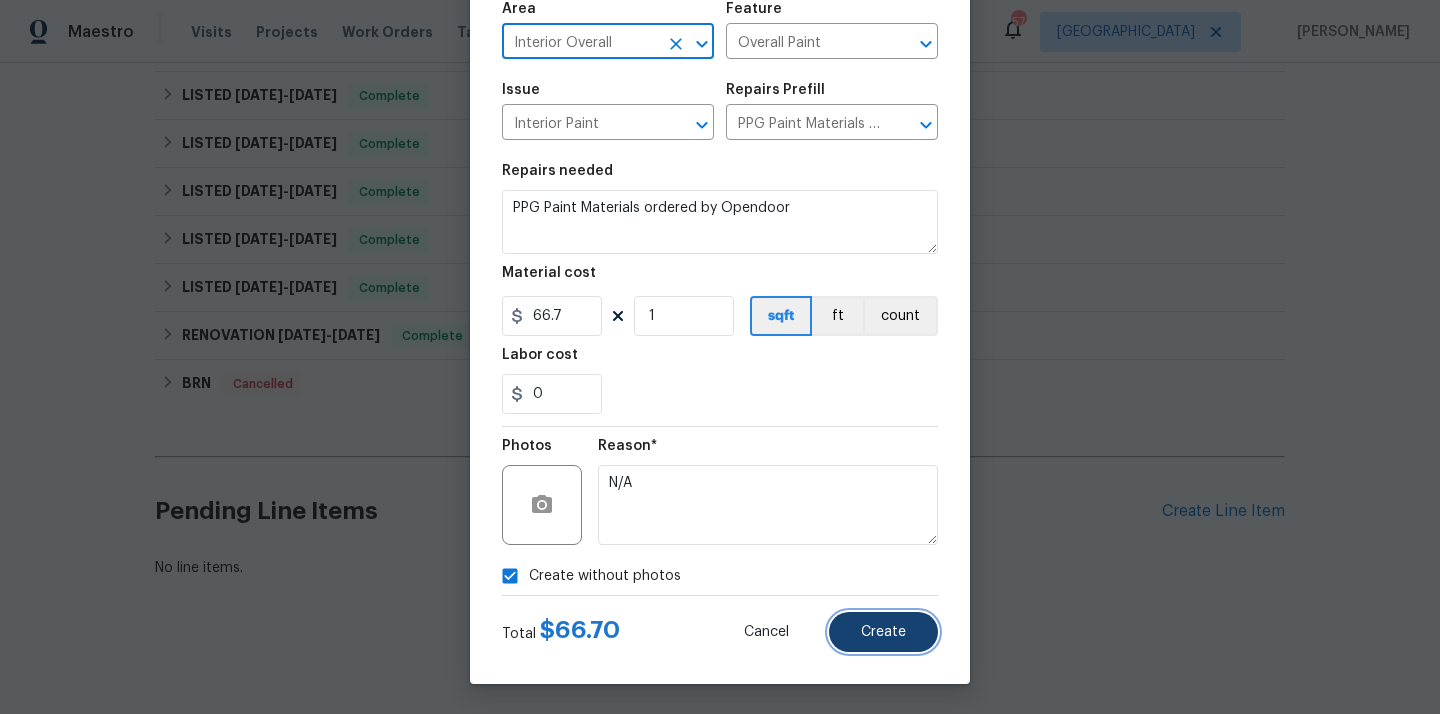 click on "Create" at bounding box center (883, 632) 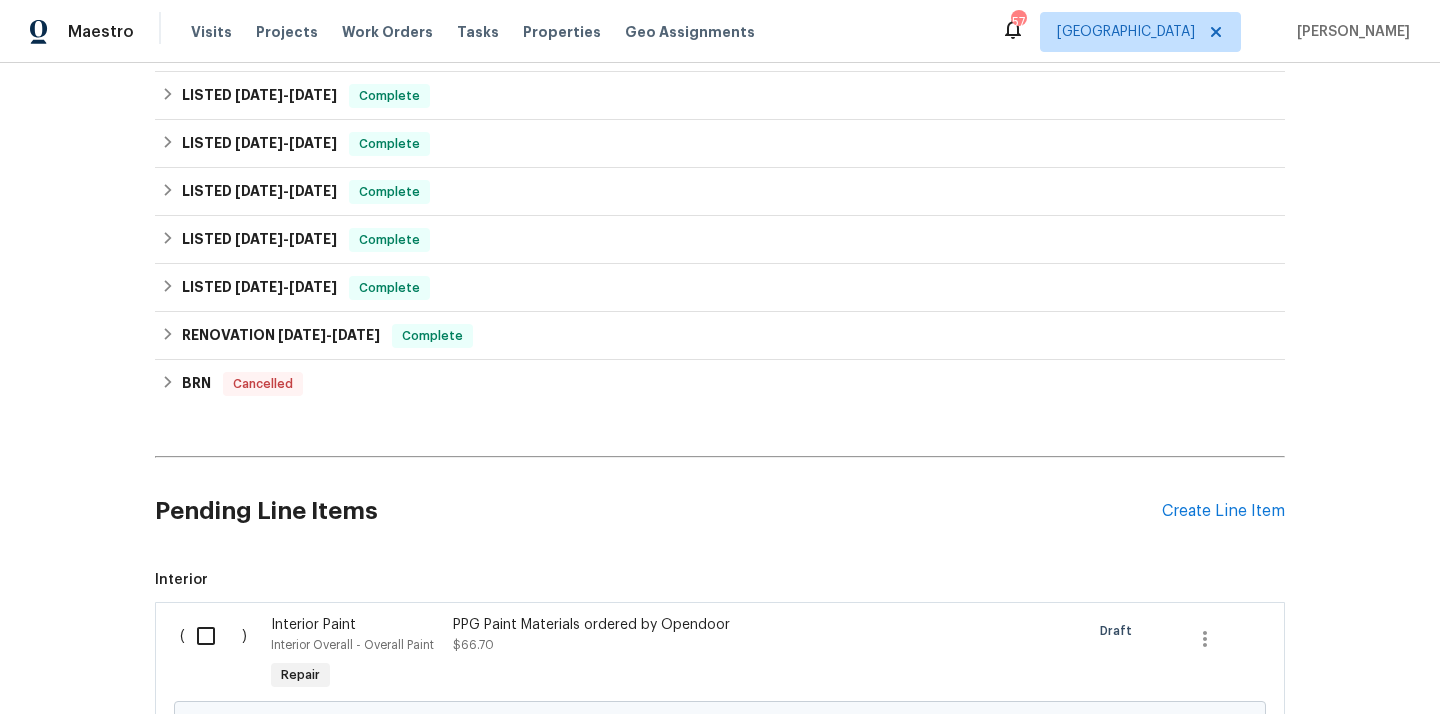 click at bounding box center [213, 636] 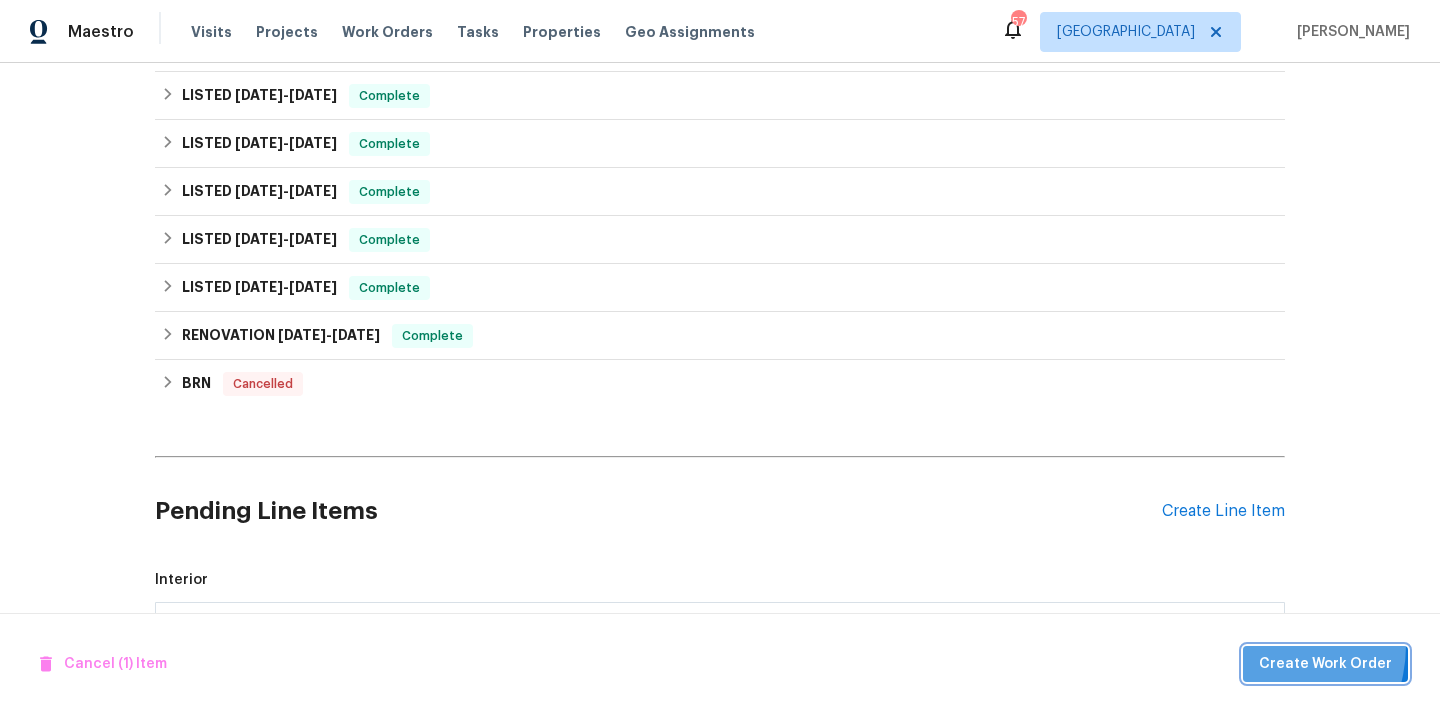 click on "Create Work Order" at bounding box center [1325, 664] 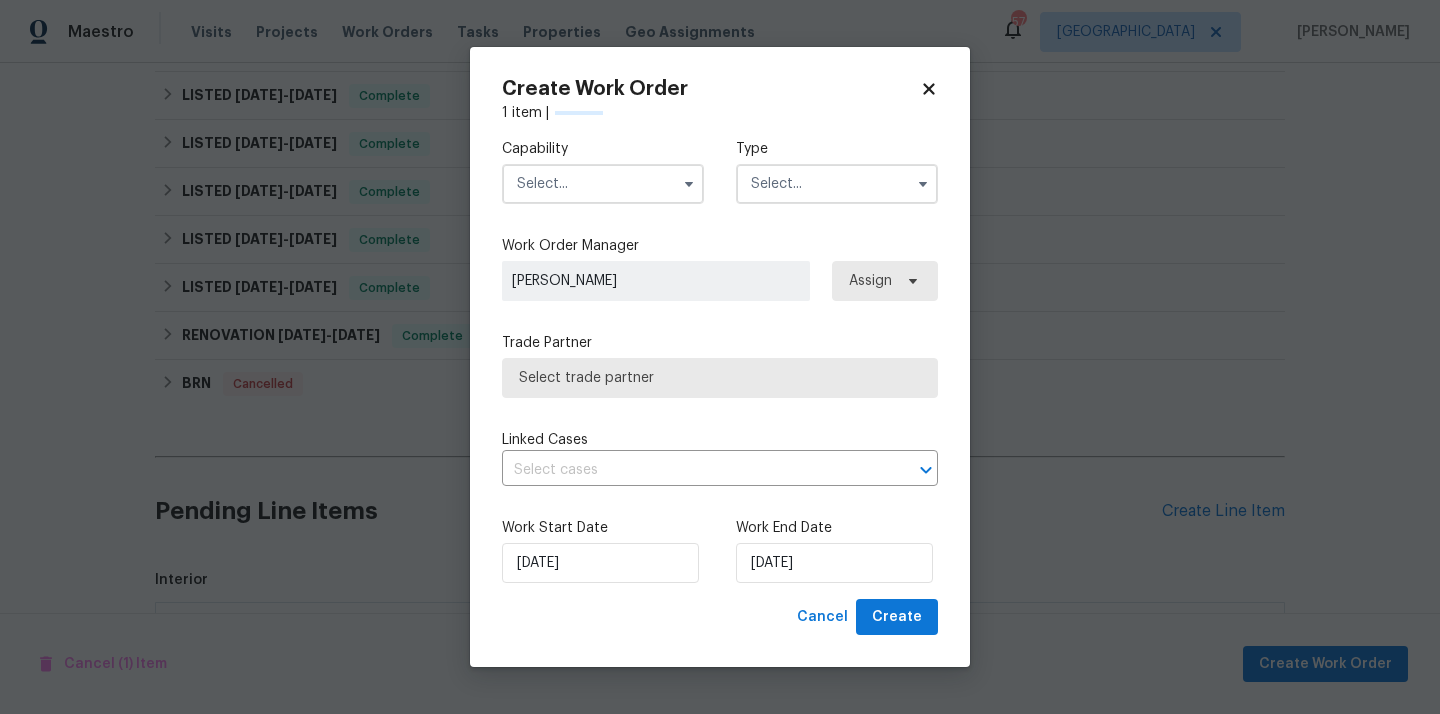 checkbox on "false" 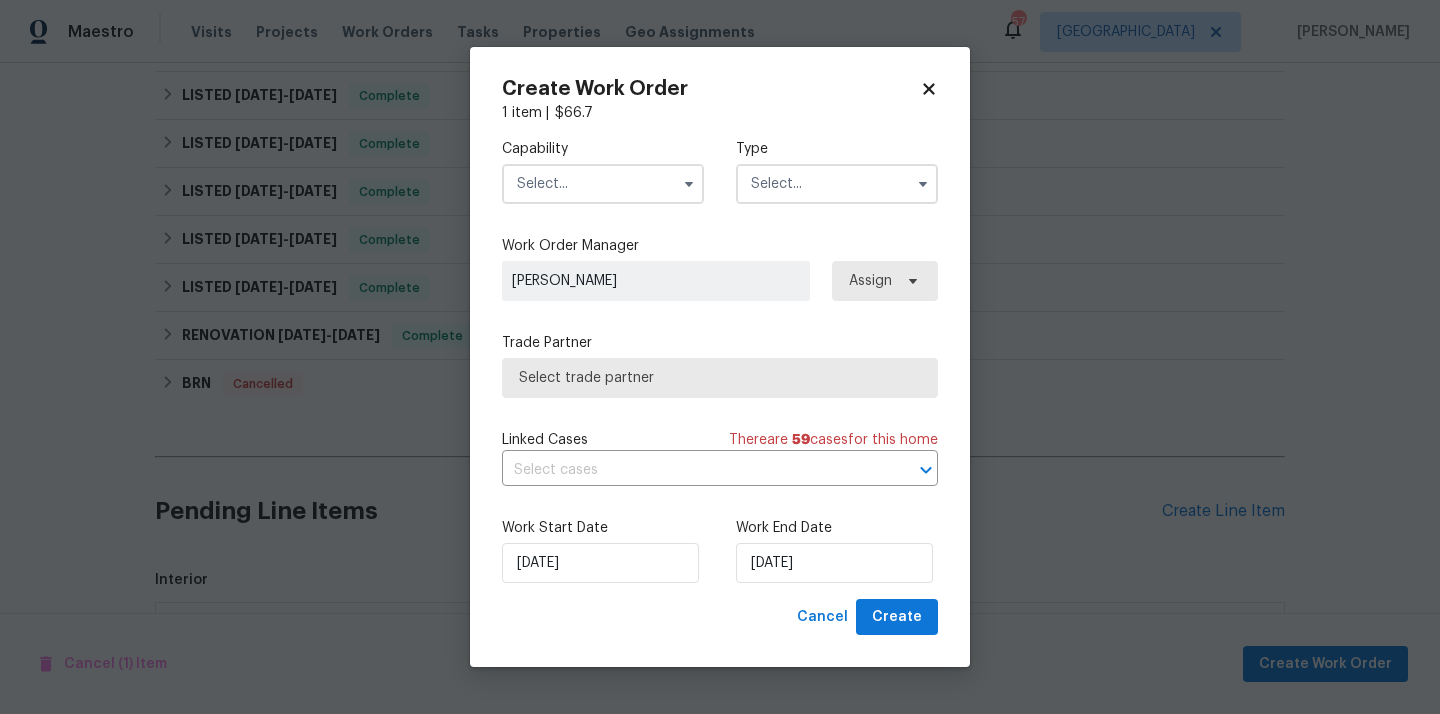 click at bounding box center [603, 184] 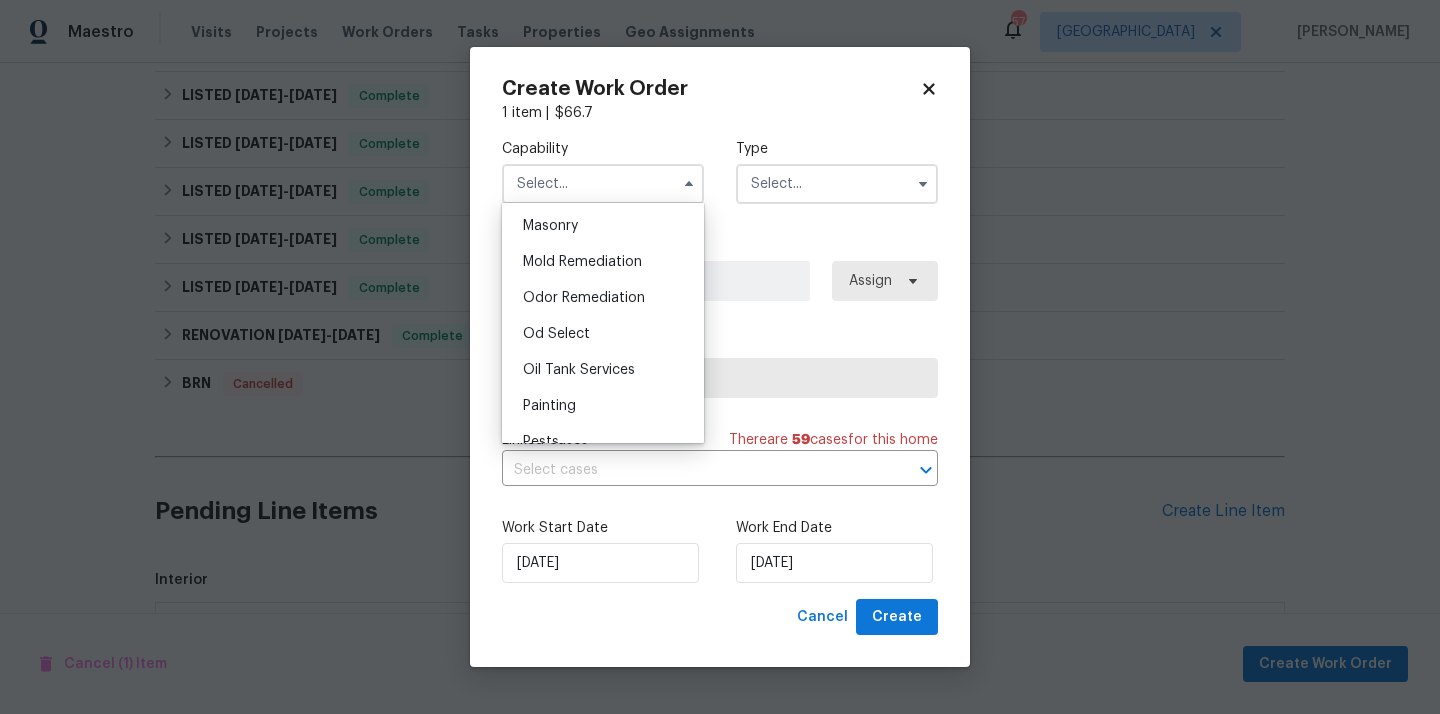 scroll, scrollTop: 1525, scrollLeft: 0, axis: vertical 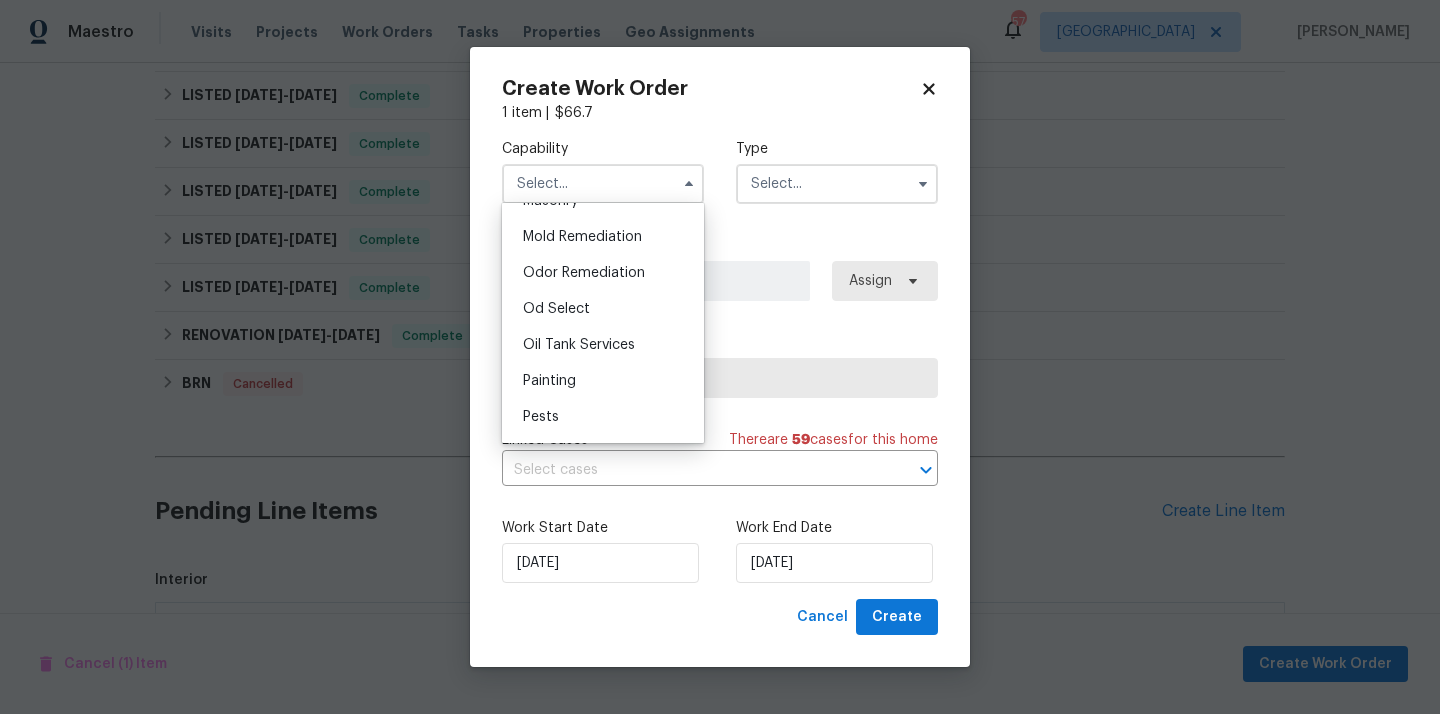 click on "Painting" at bounding box center (603, 381) 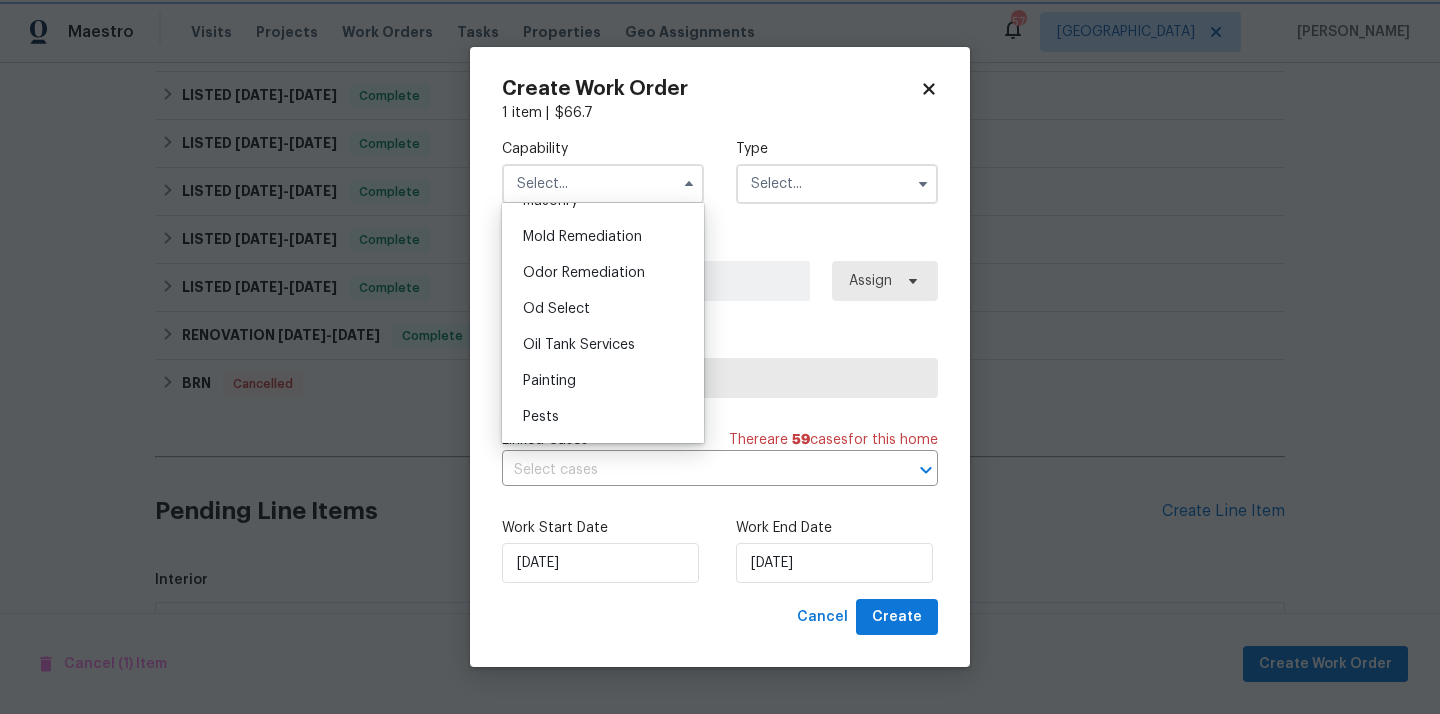 type on "Painting" 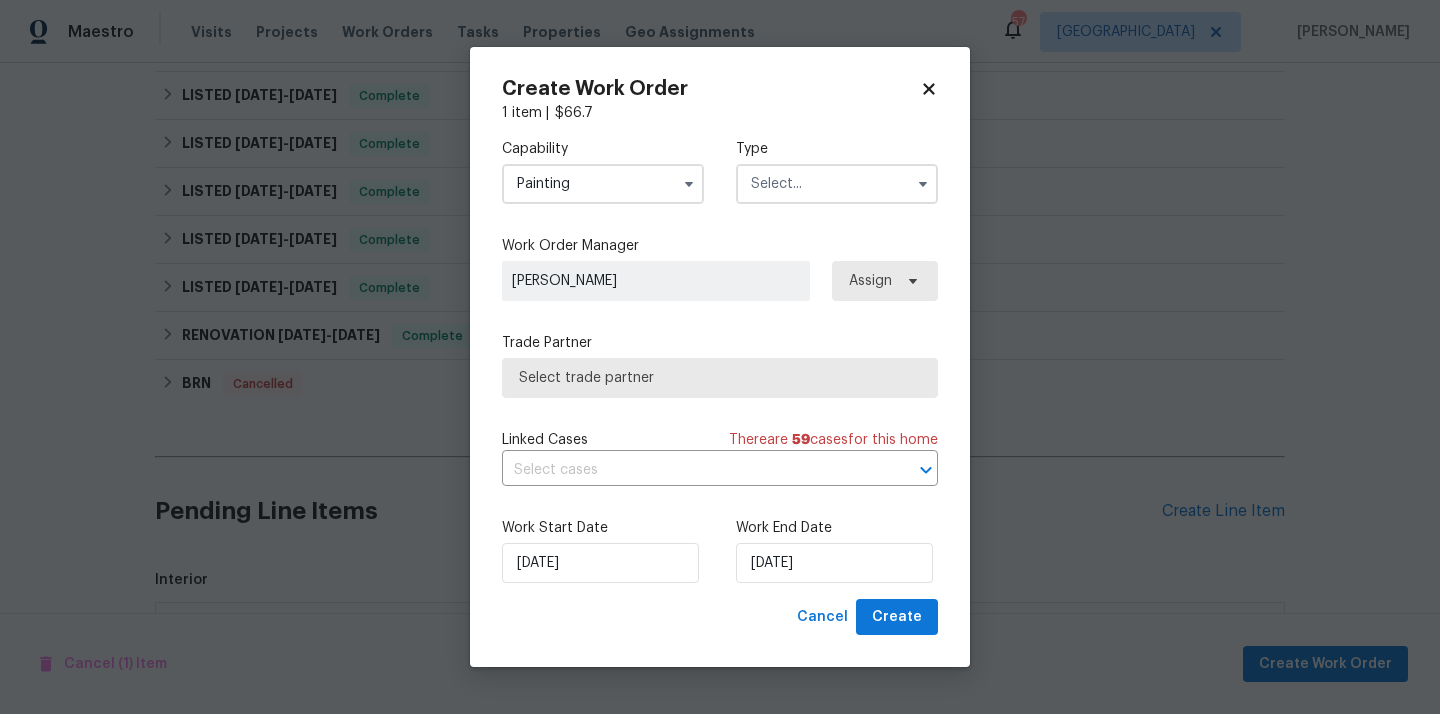 click at bounding box center (837, 184) 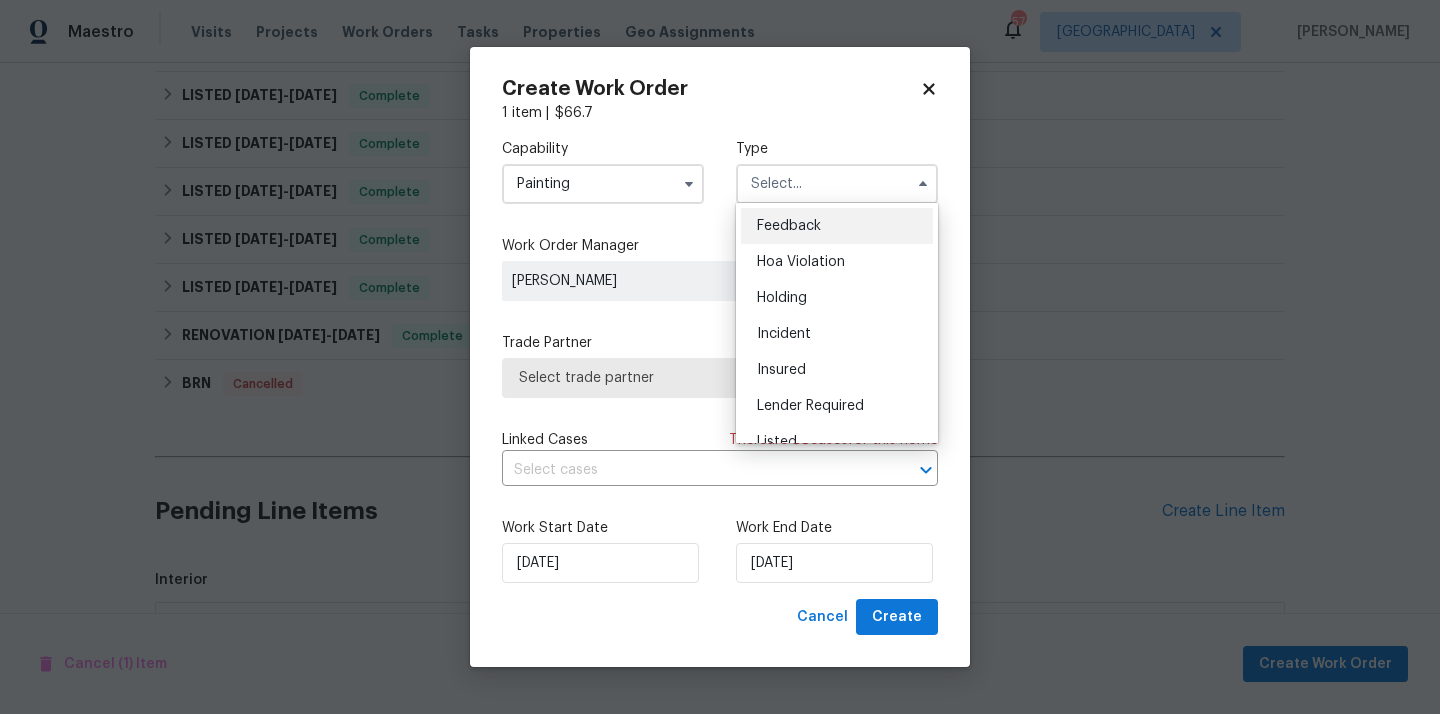 scroll, scrollTop: 454, scrollLeft: 0, axis: vertical 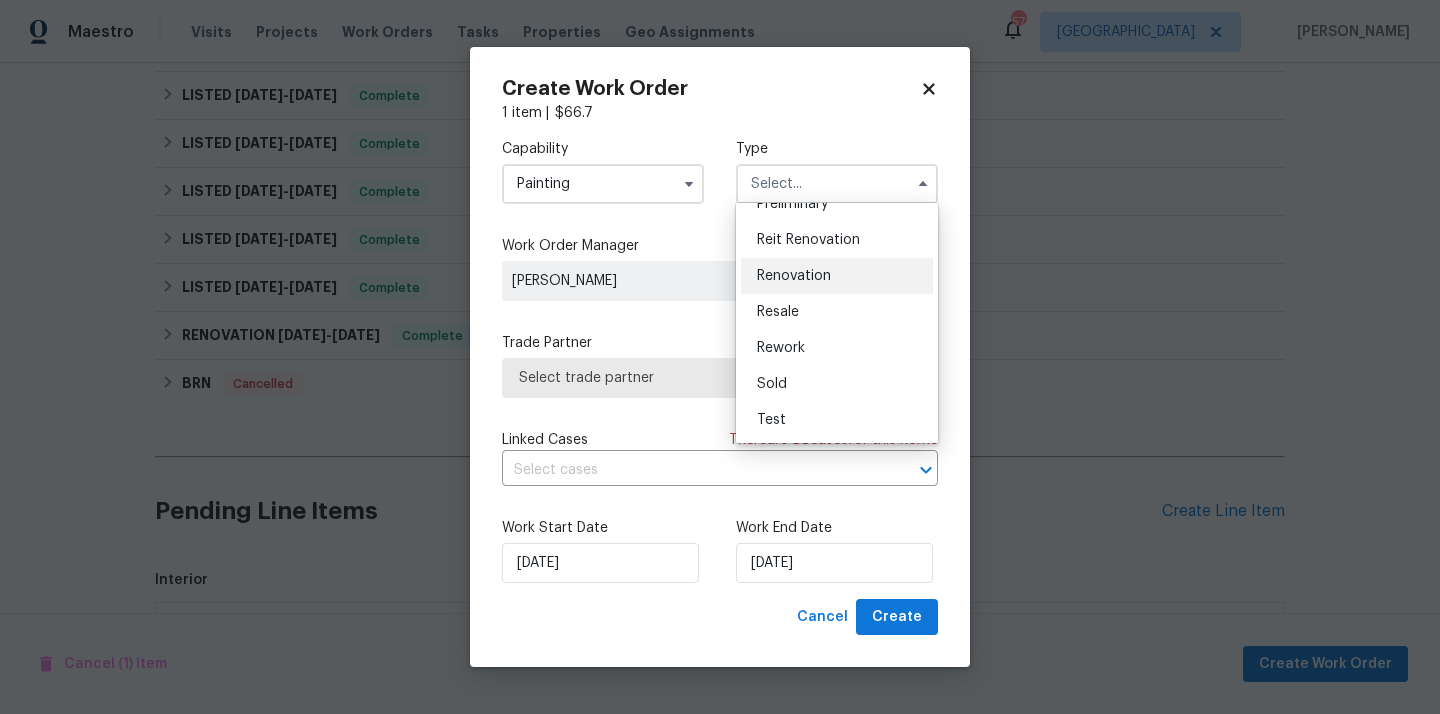 click on "Renovation" at bounding box center (794, 276) 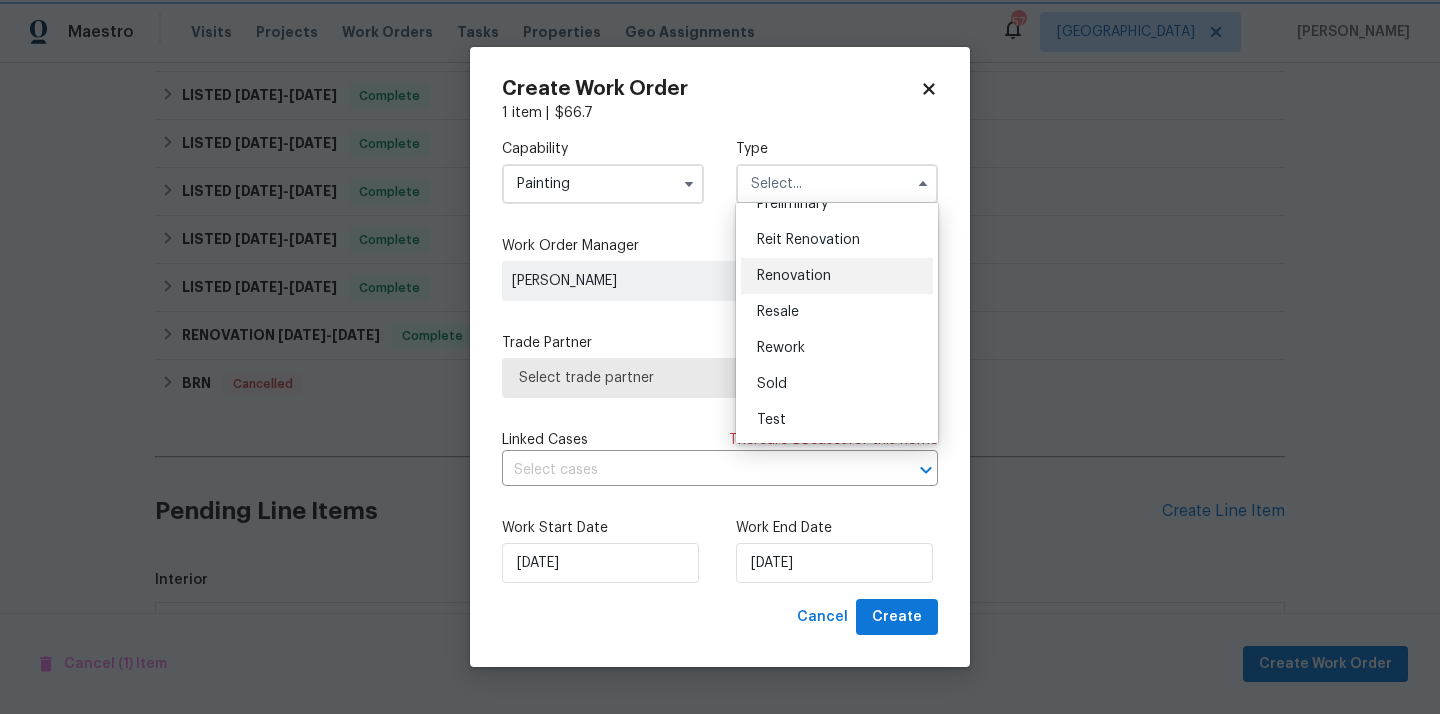 type on "Renovation" 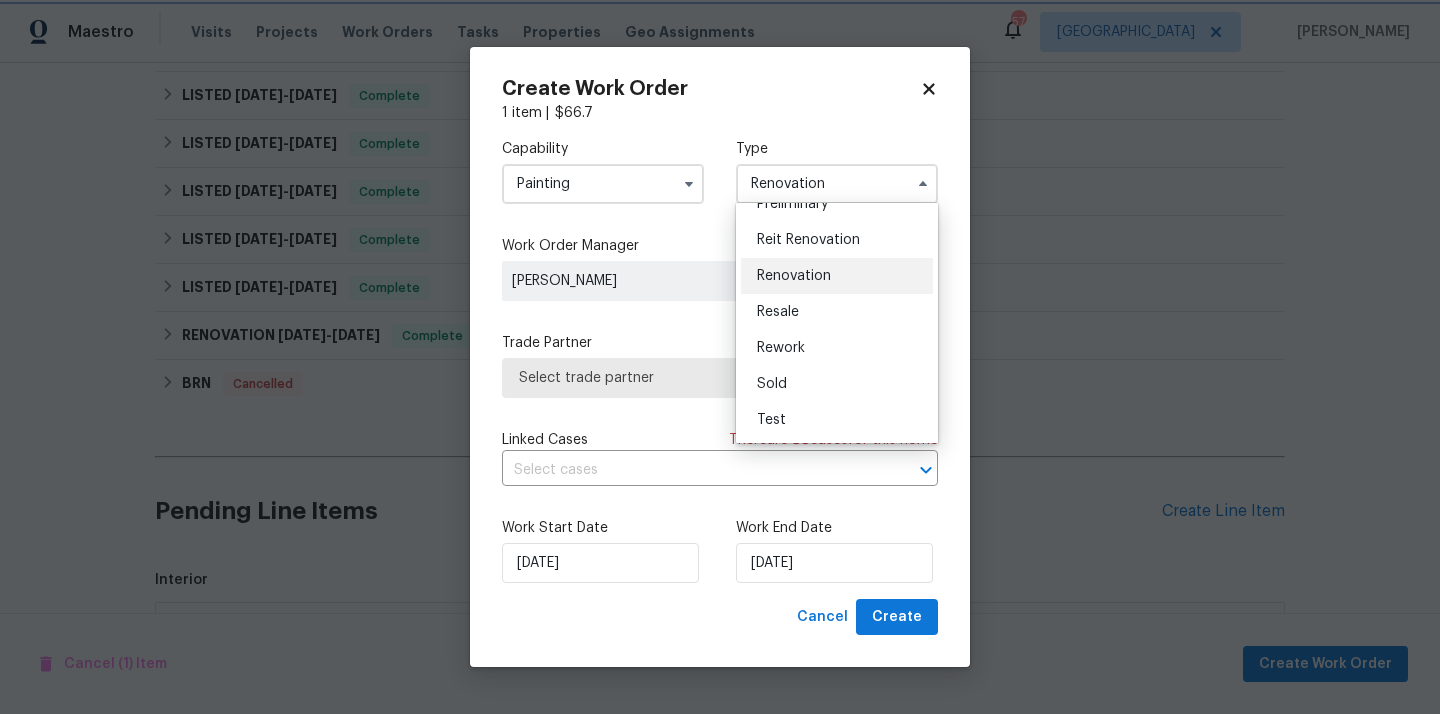 scroll, scrollTop: 0, scrollLeft: 0, axis: both 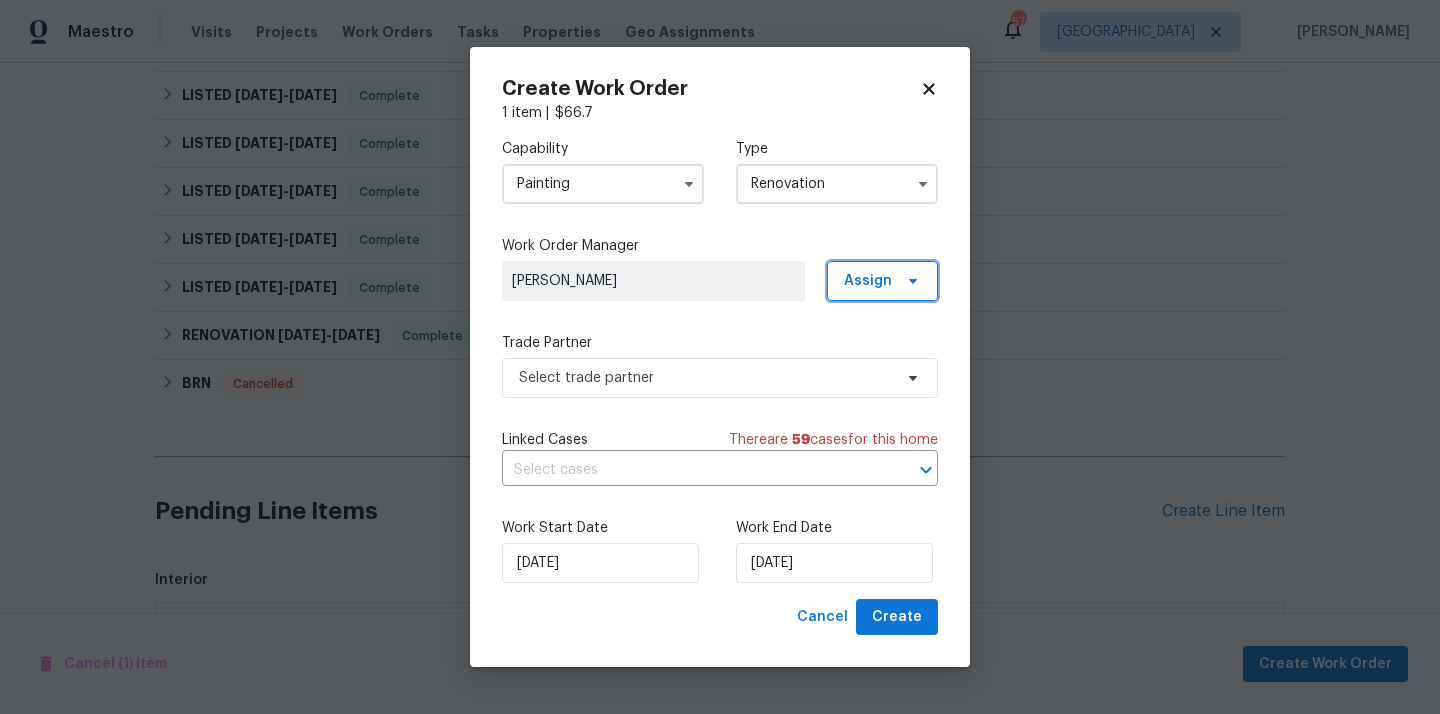 click on "Assign" at bounding box center [868, 281] 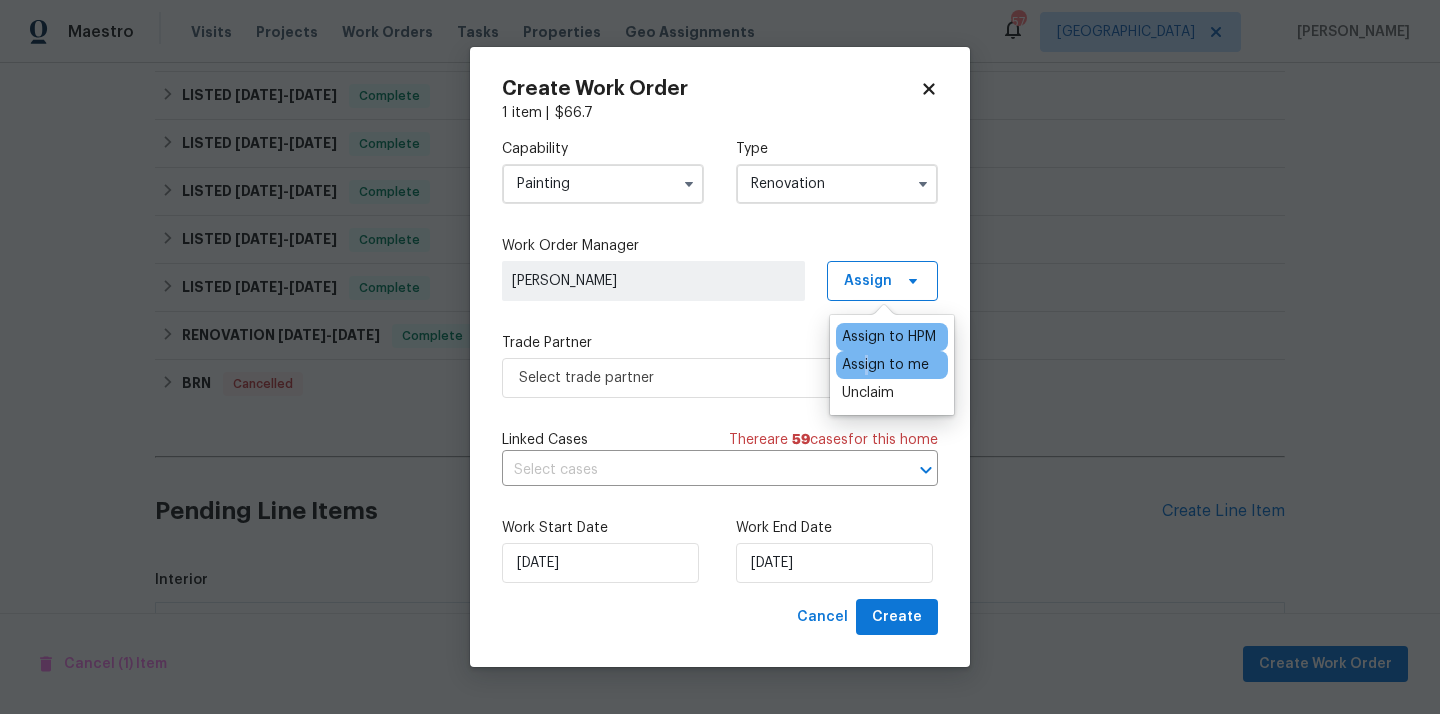 click on "Assign to me" at bounding box center (885, 365) 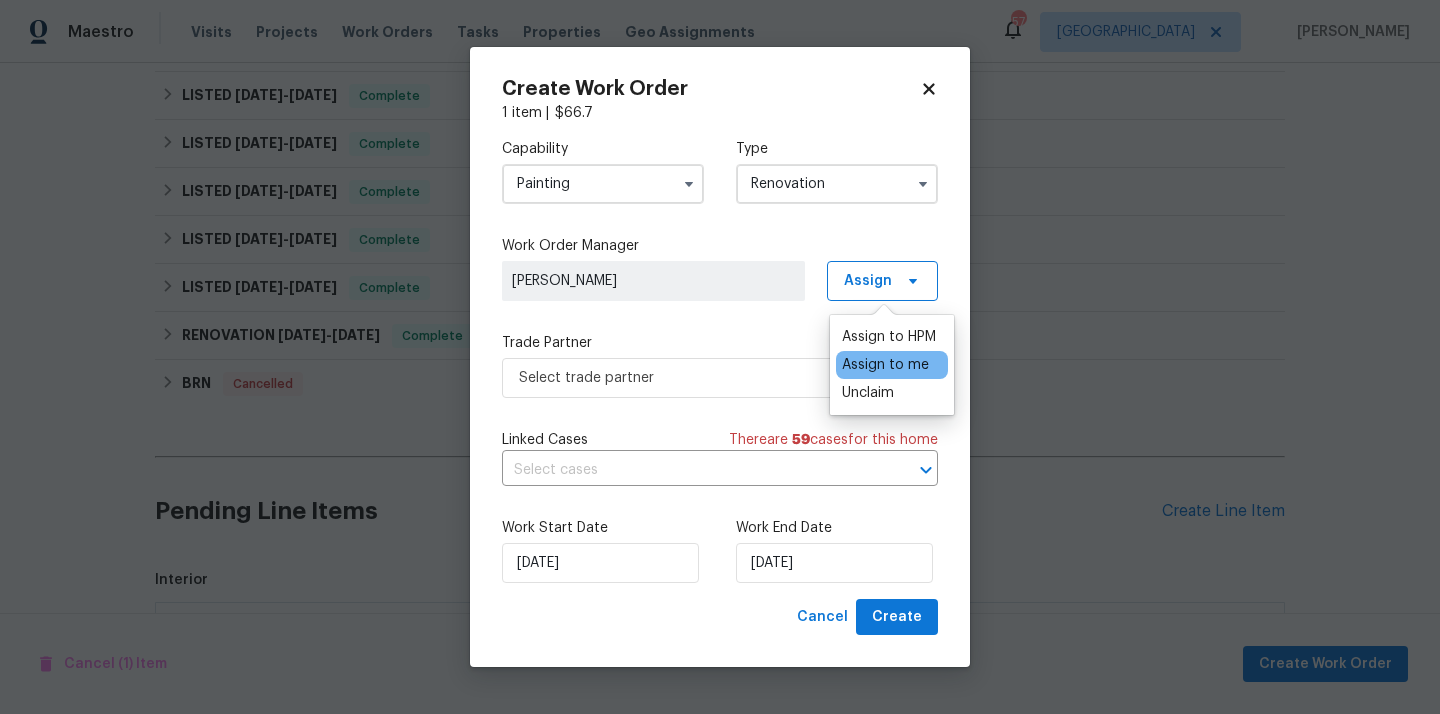 click on "Assign to me" at bounding box center [892, 365] 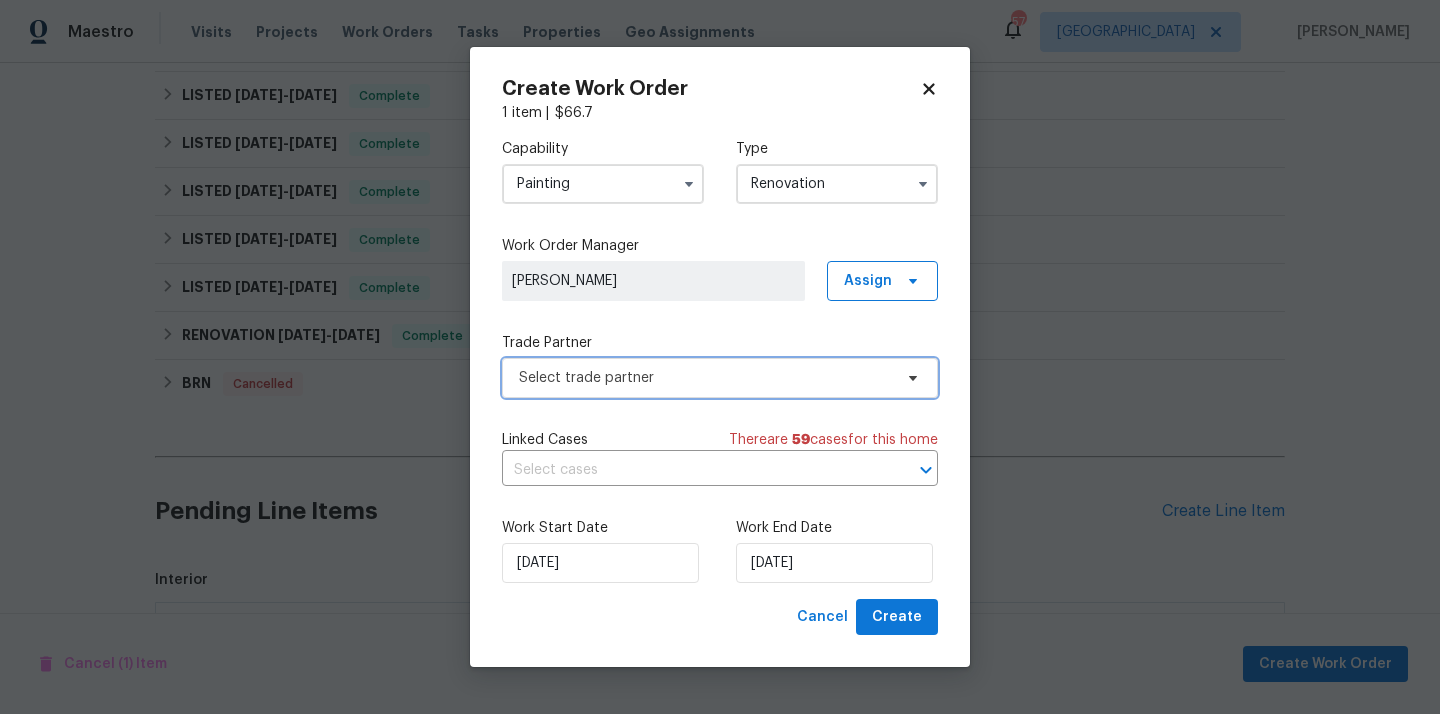 click on "Select trade partner" at bounding box center (705, 378) 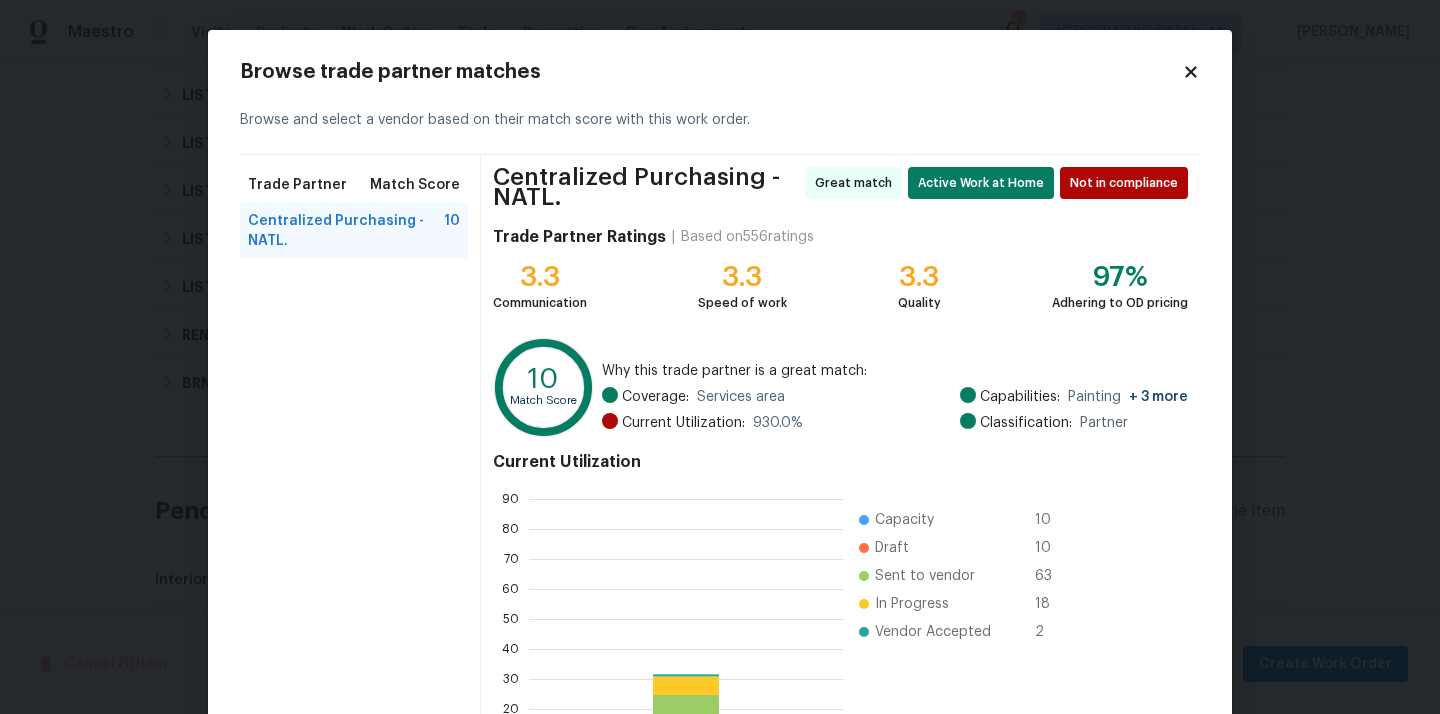 scroll, scrollTop: 2, scrollLeft: 1, axis: both 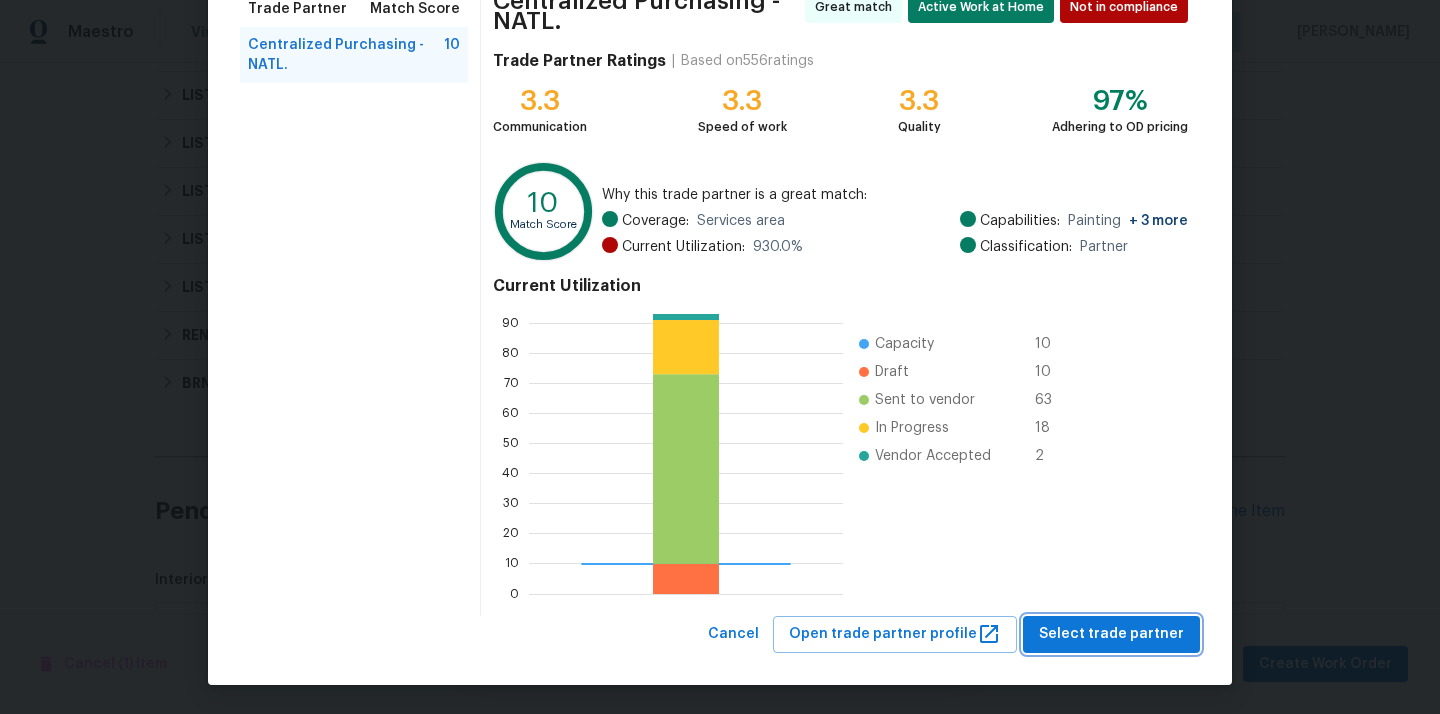 click on "Select trade partner" at bounding box center (1111, 634) 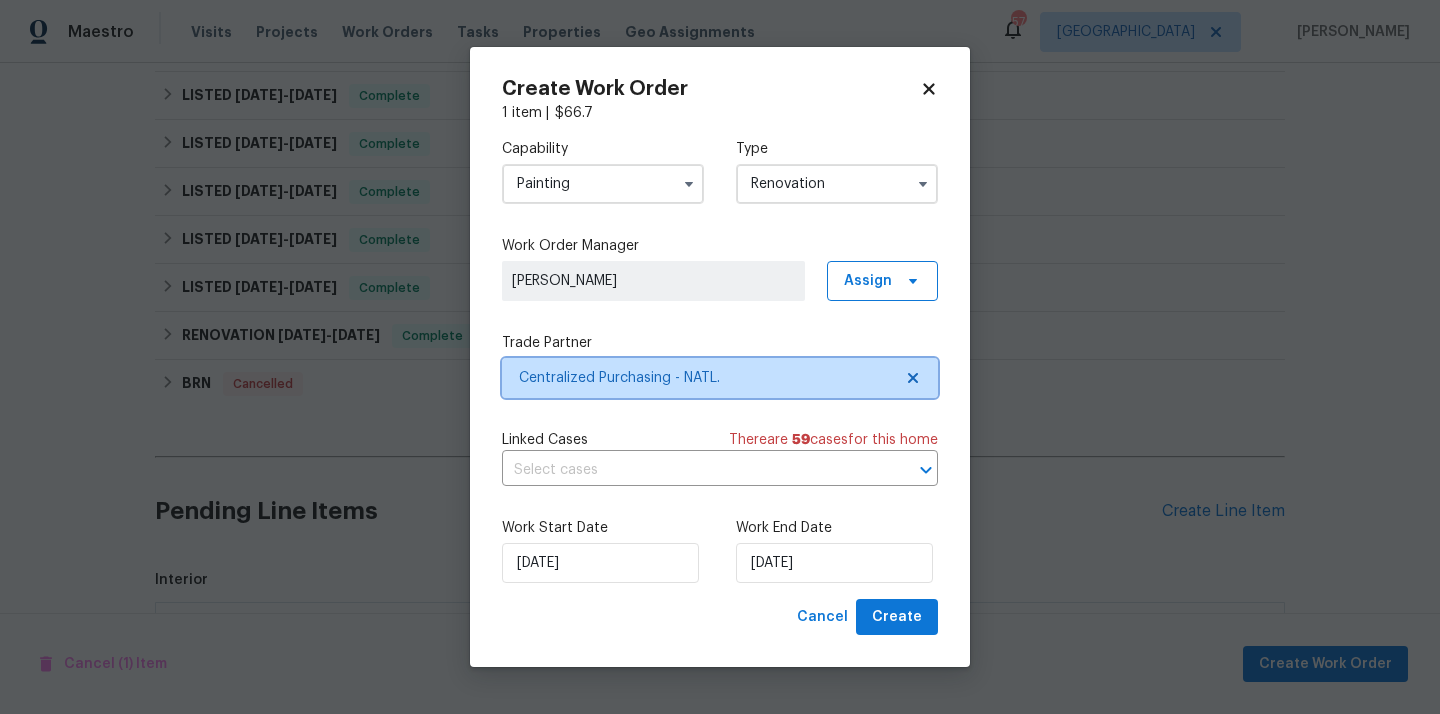 scroll, scrollTop: 0, scrollLeft: 0, axis: both 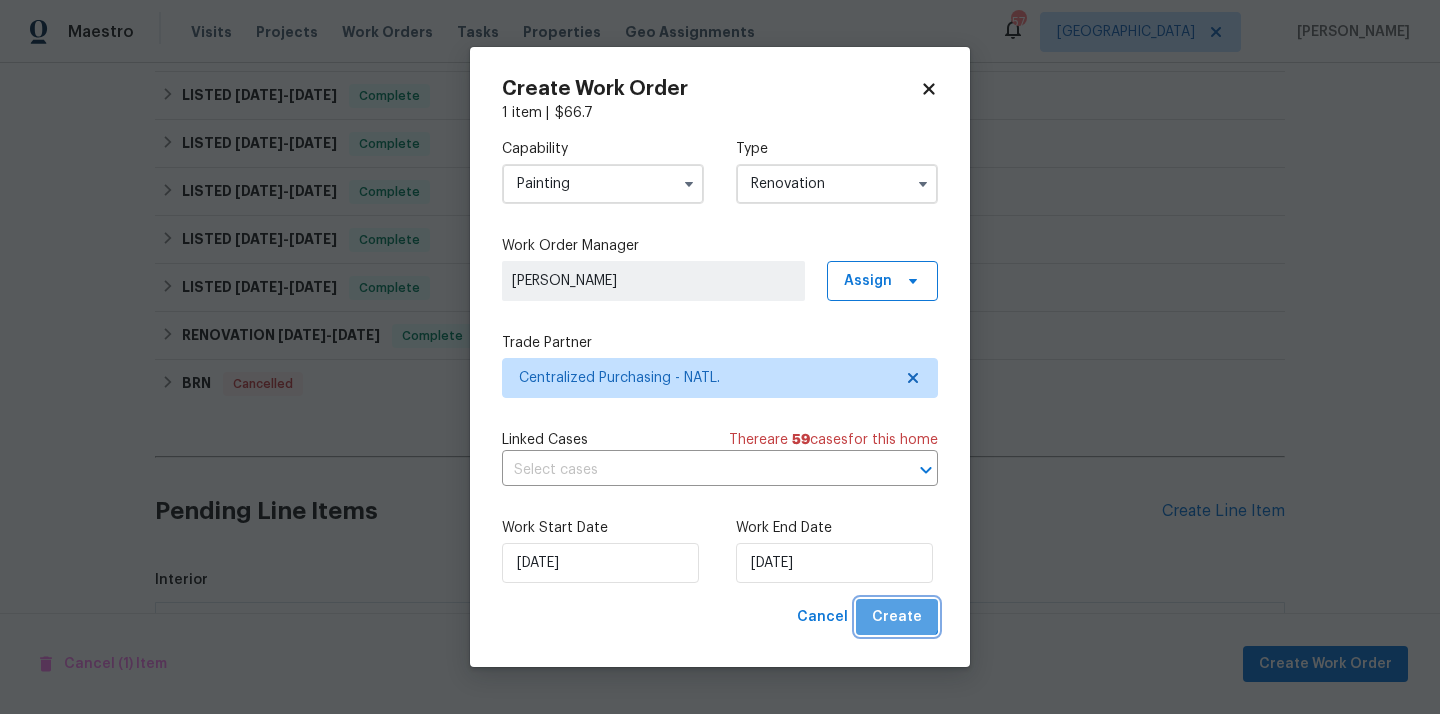 click on "Create" at bounding box center (897, 617) 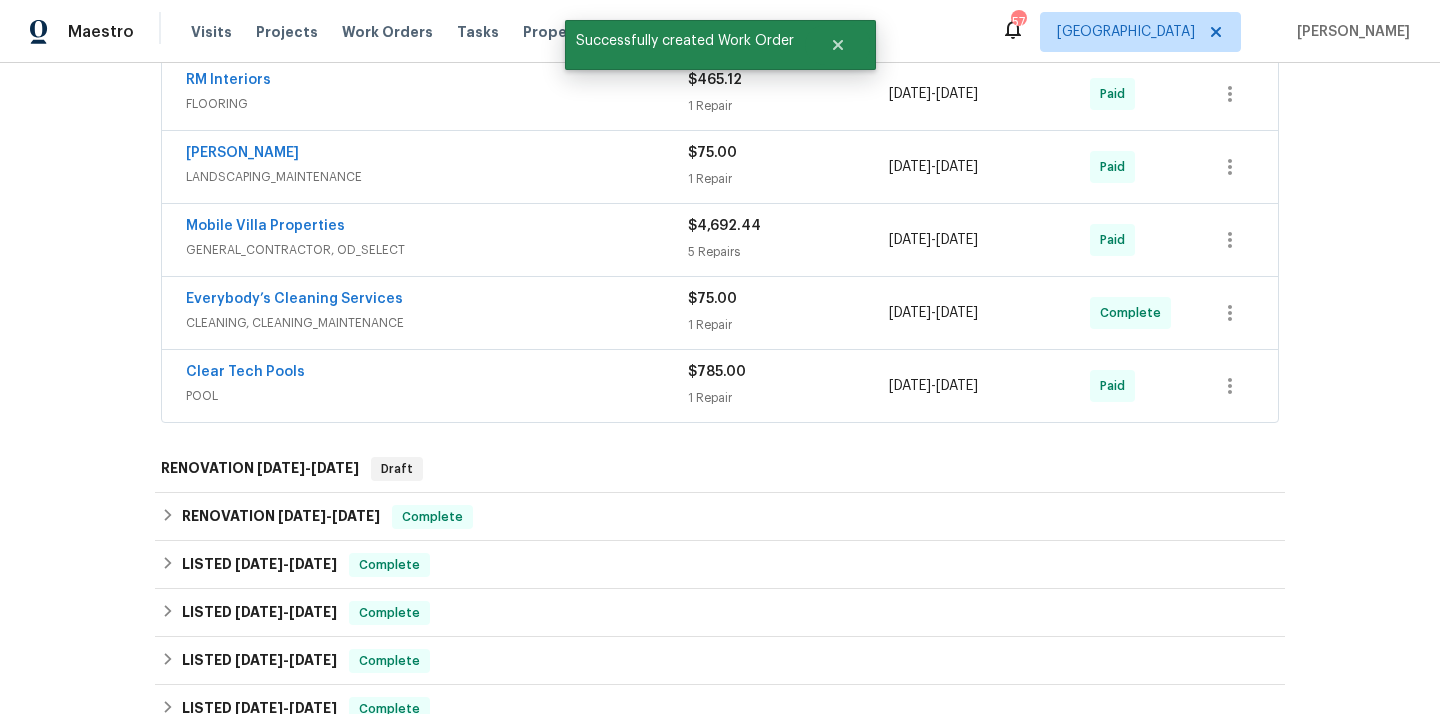 scroll, scrollTop: 614, scrollLeft: 0, axis: vertical 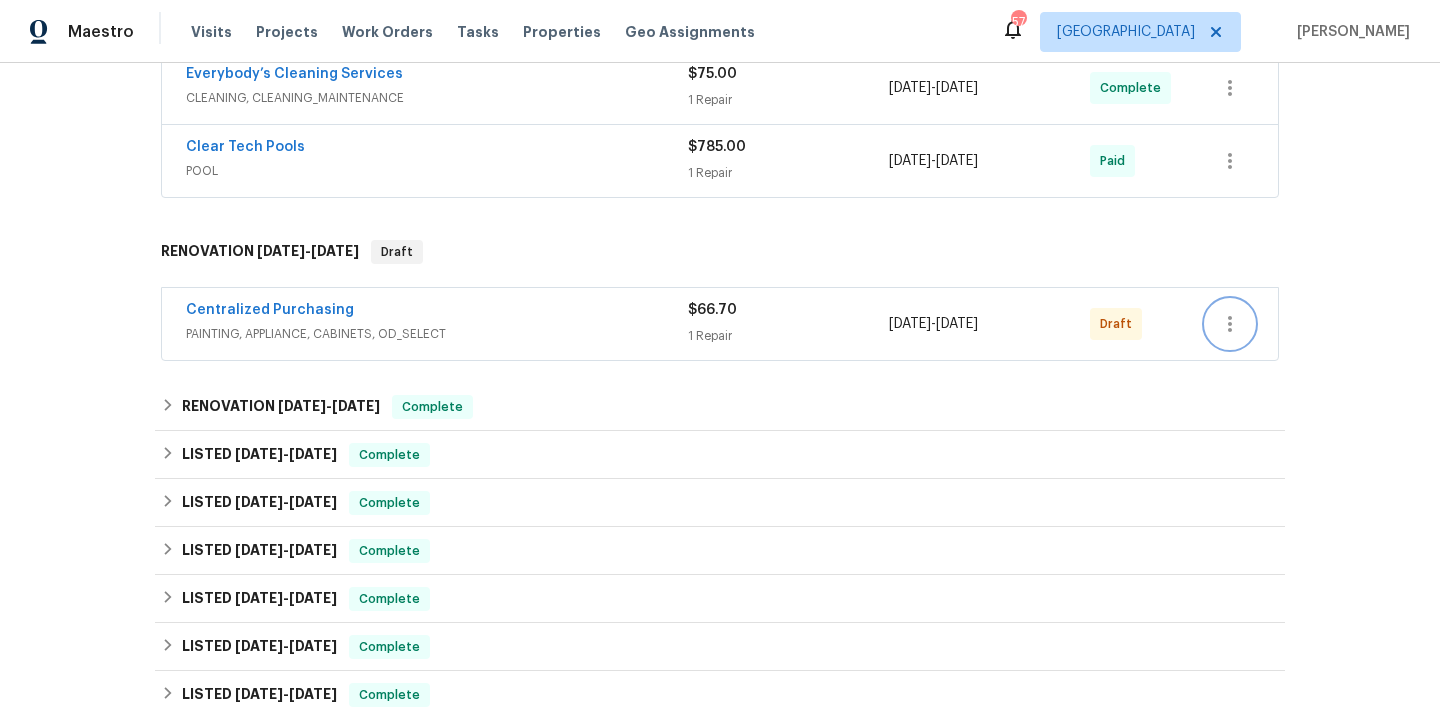 click 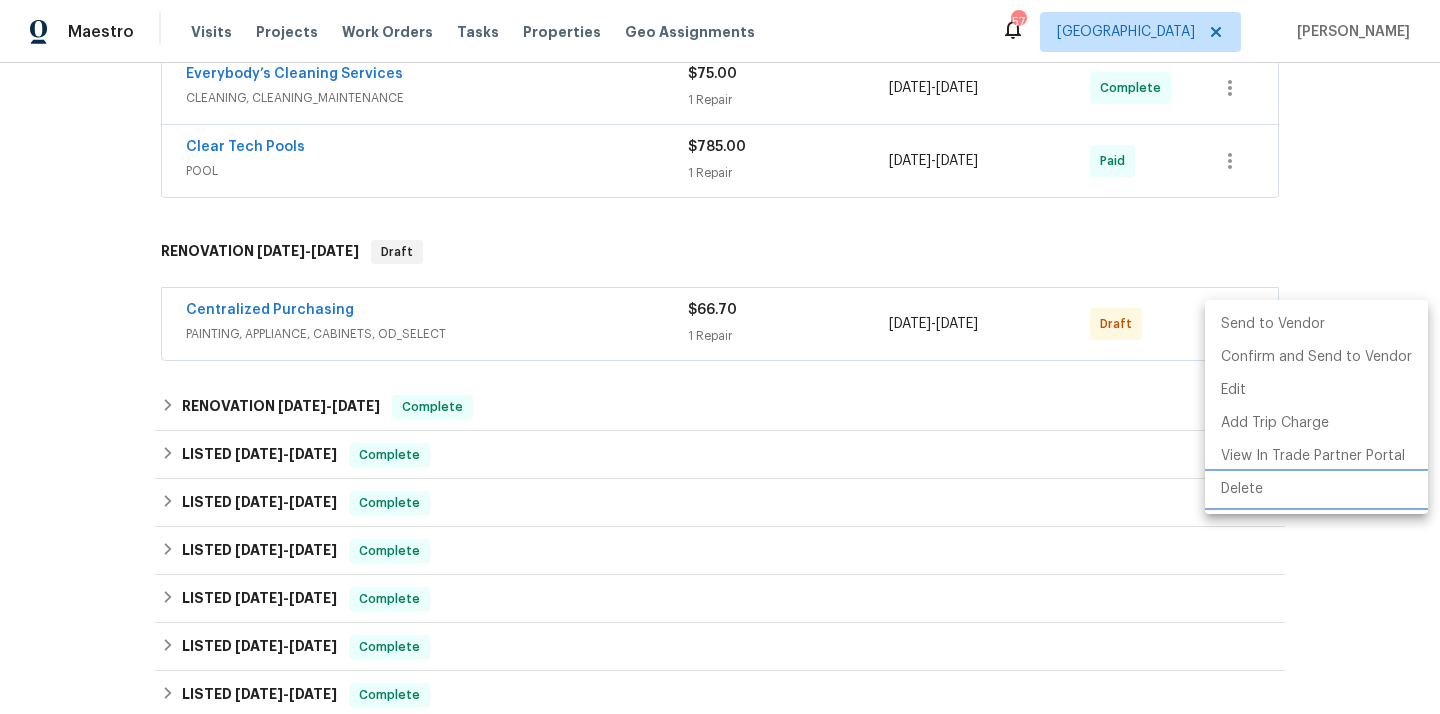click on "Delete" at bounding box center [1316, 489] 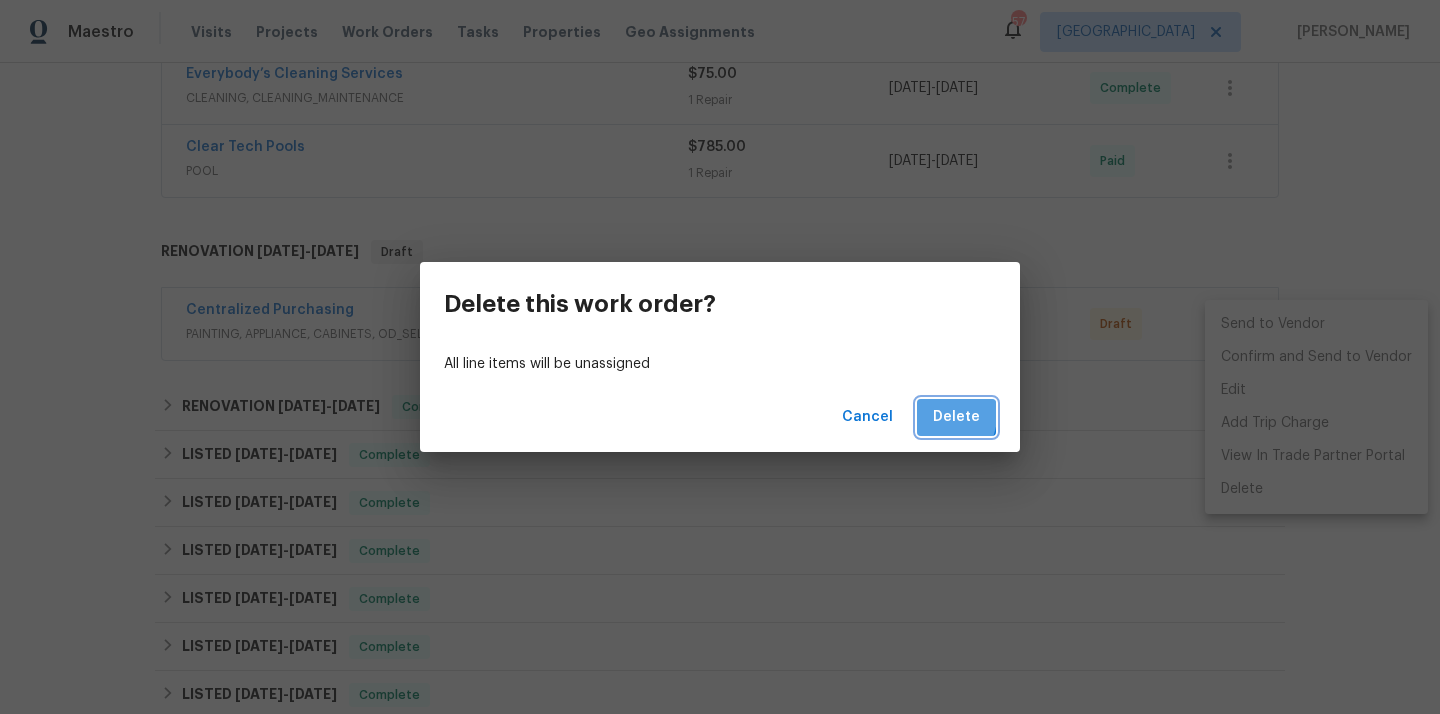 click on "Delete" at bounding box center [956, 417] 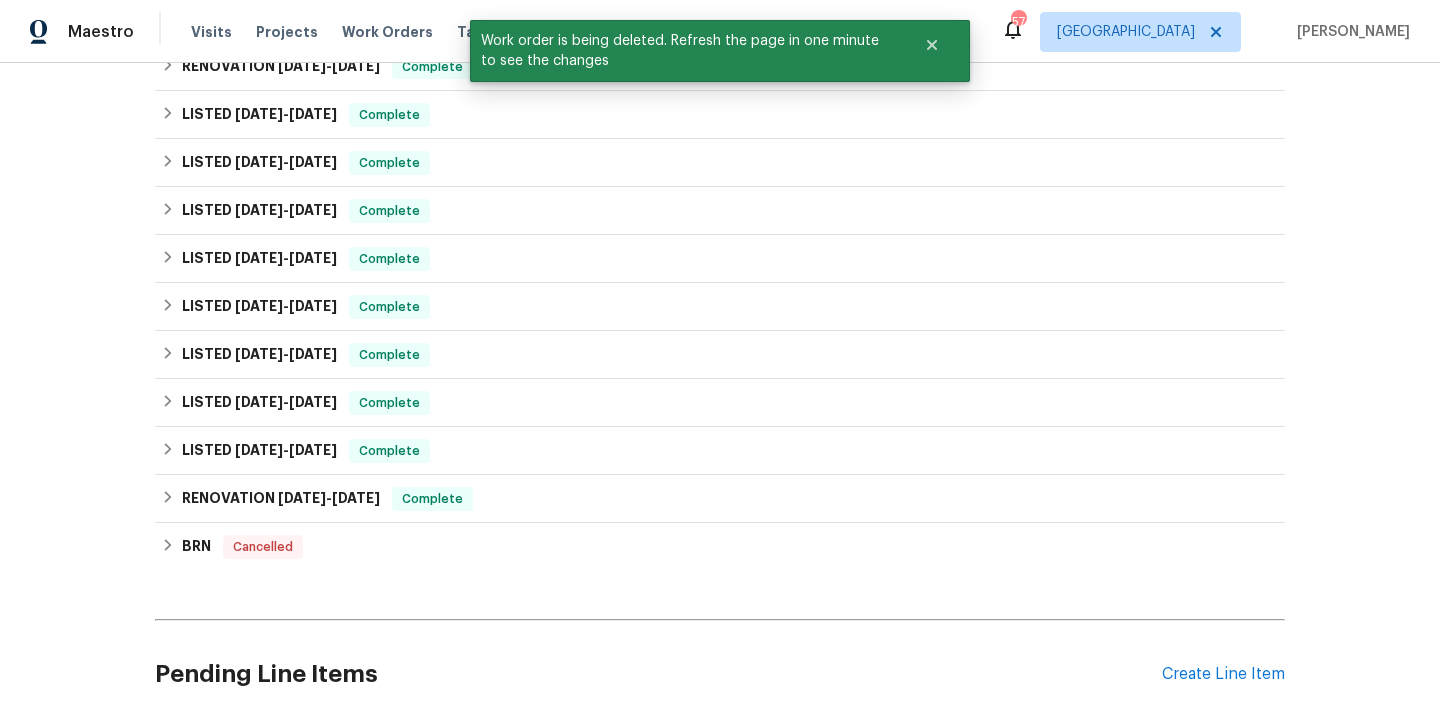 scroll, scrollTop: 1437, scrollLeft: 0, axis: vertical 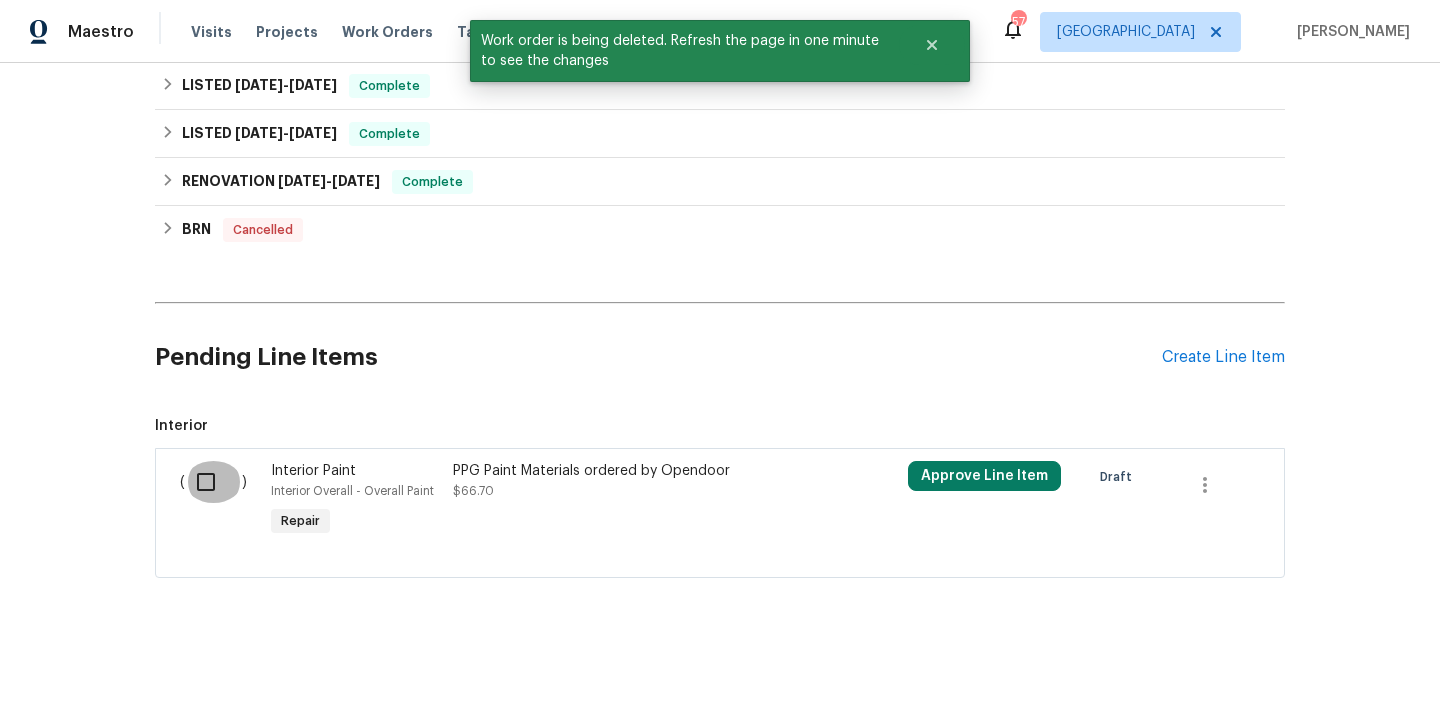 click at bounding box center (213, 482) 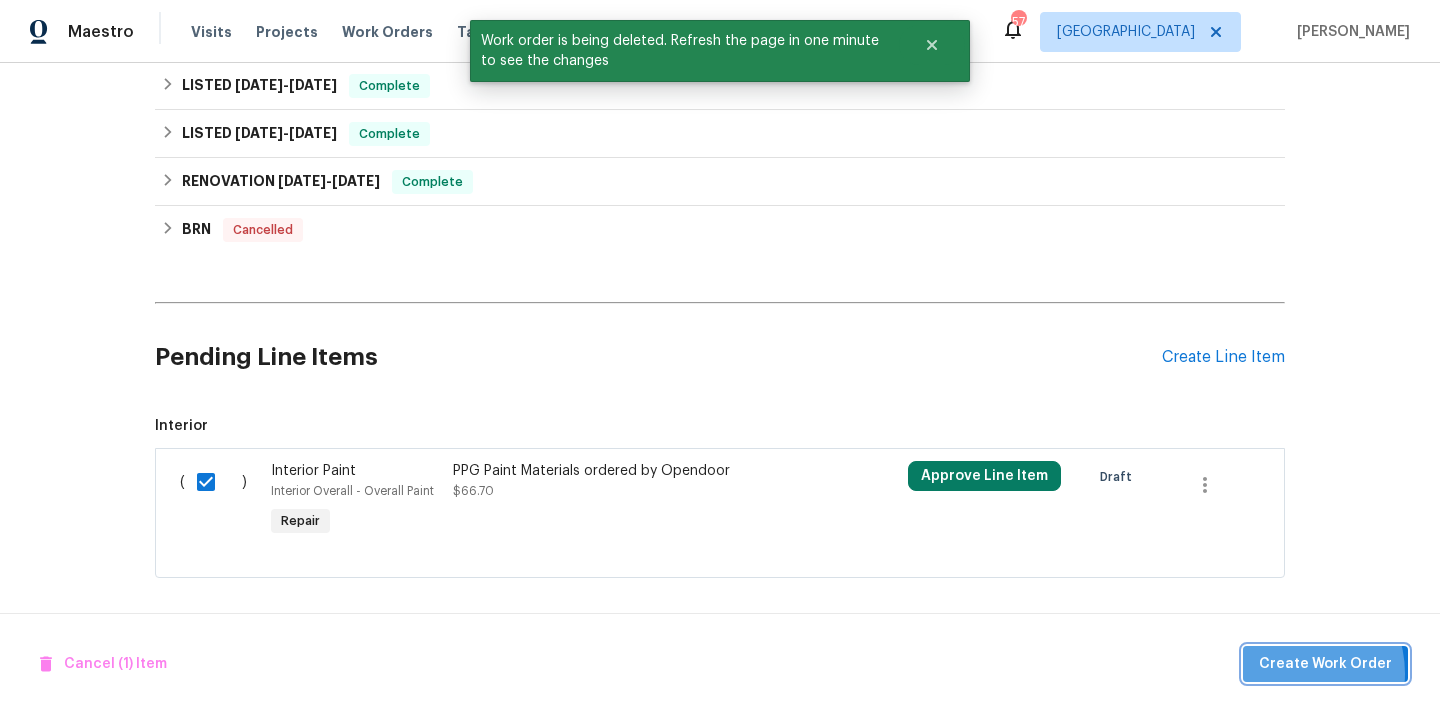 click on "Create Work Order" at bounding box center (1325, 664) 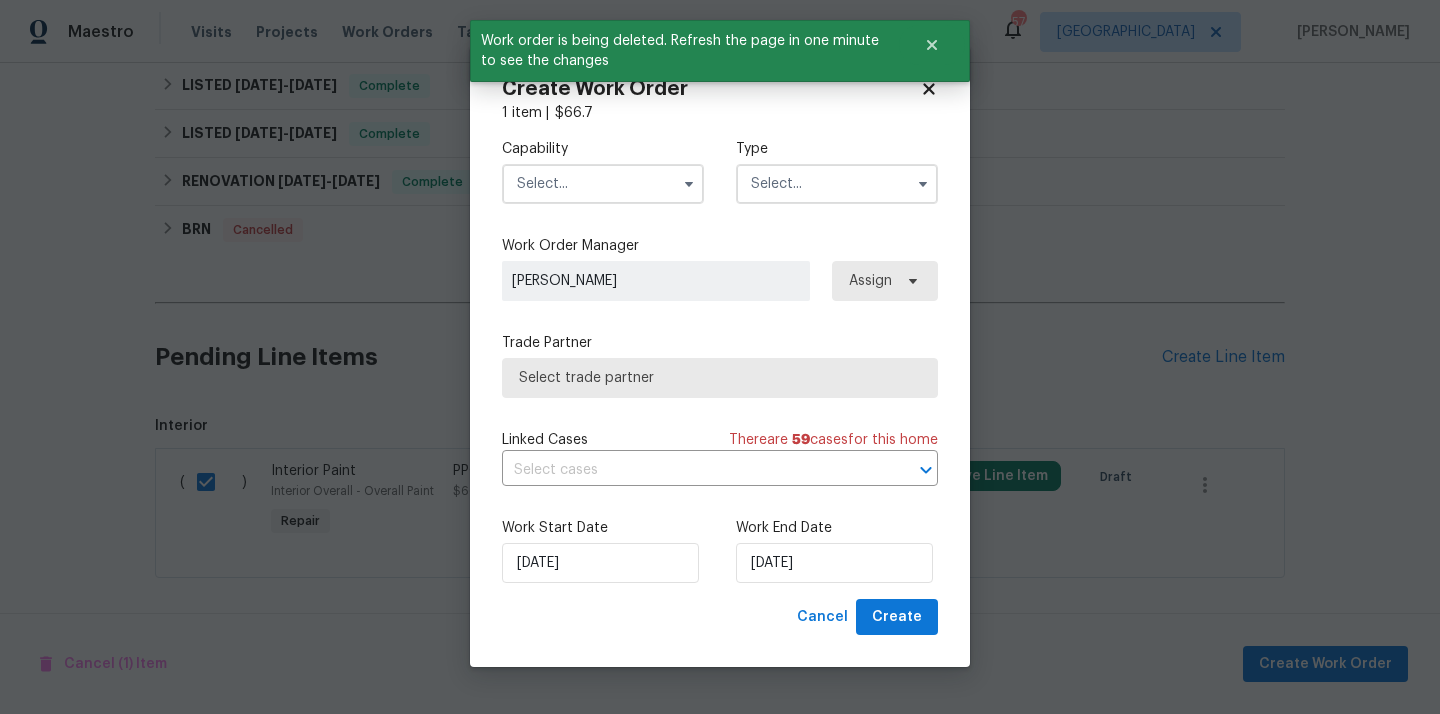 click at bounding box center (603, 184) 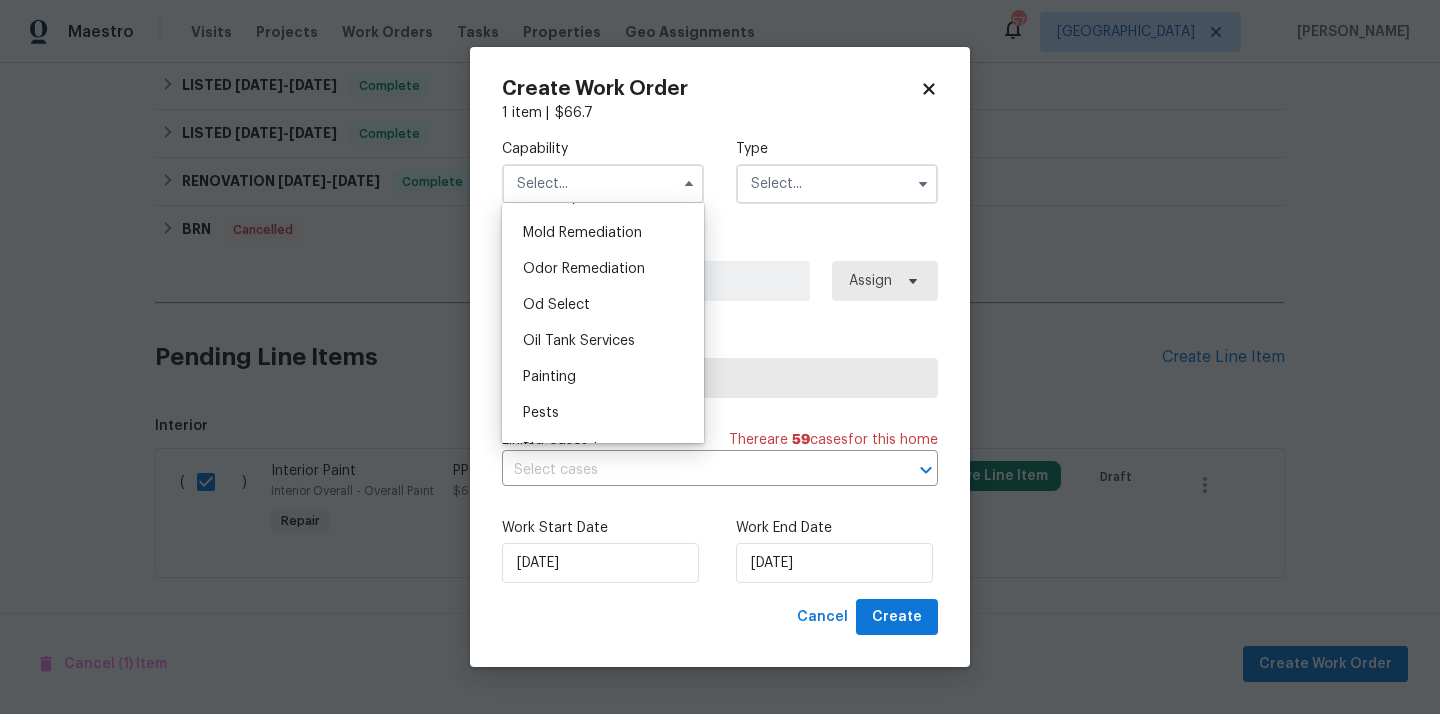 scroll, scrollTop: 1551, scrollLeft: 0, axis: vertical 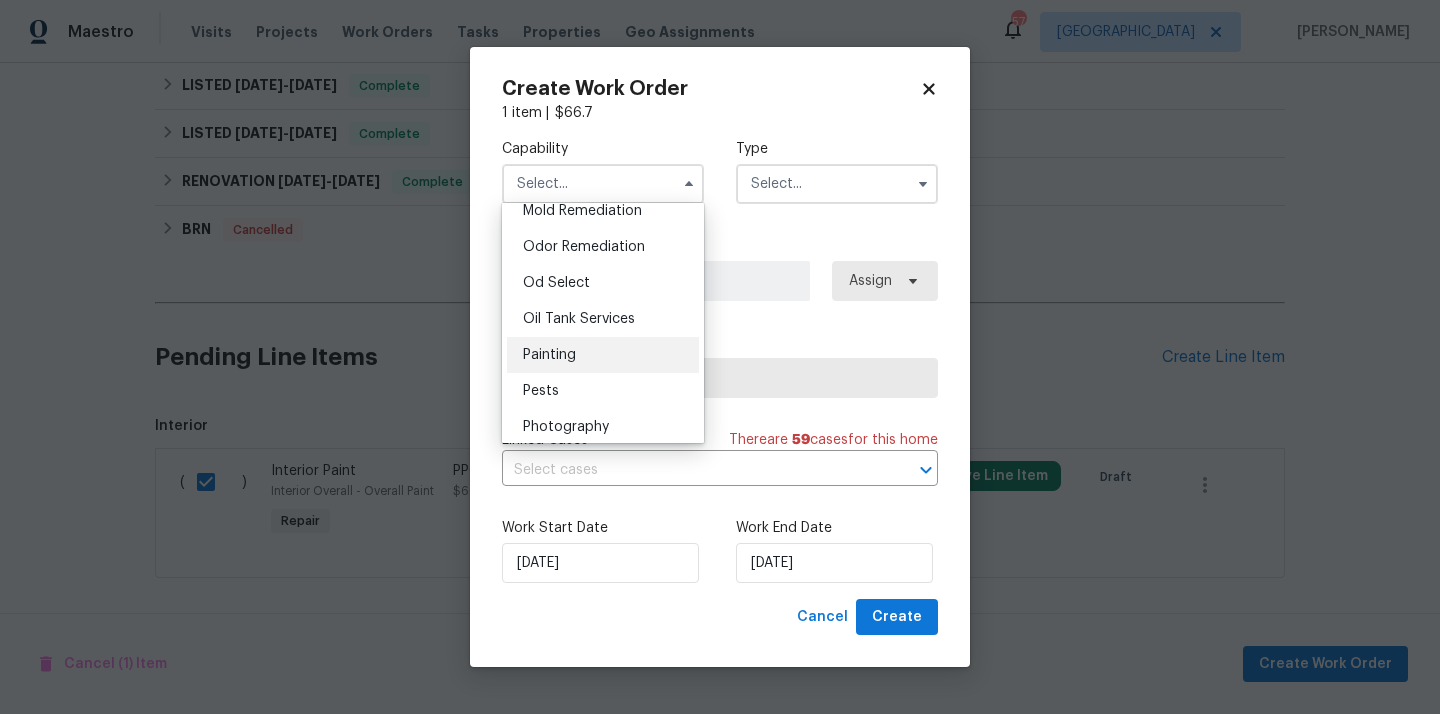 click on "Painting" at bounding box center [603, 355] 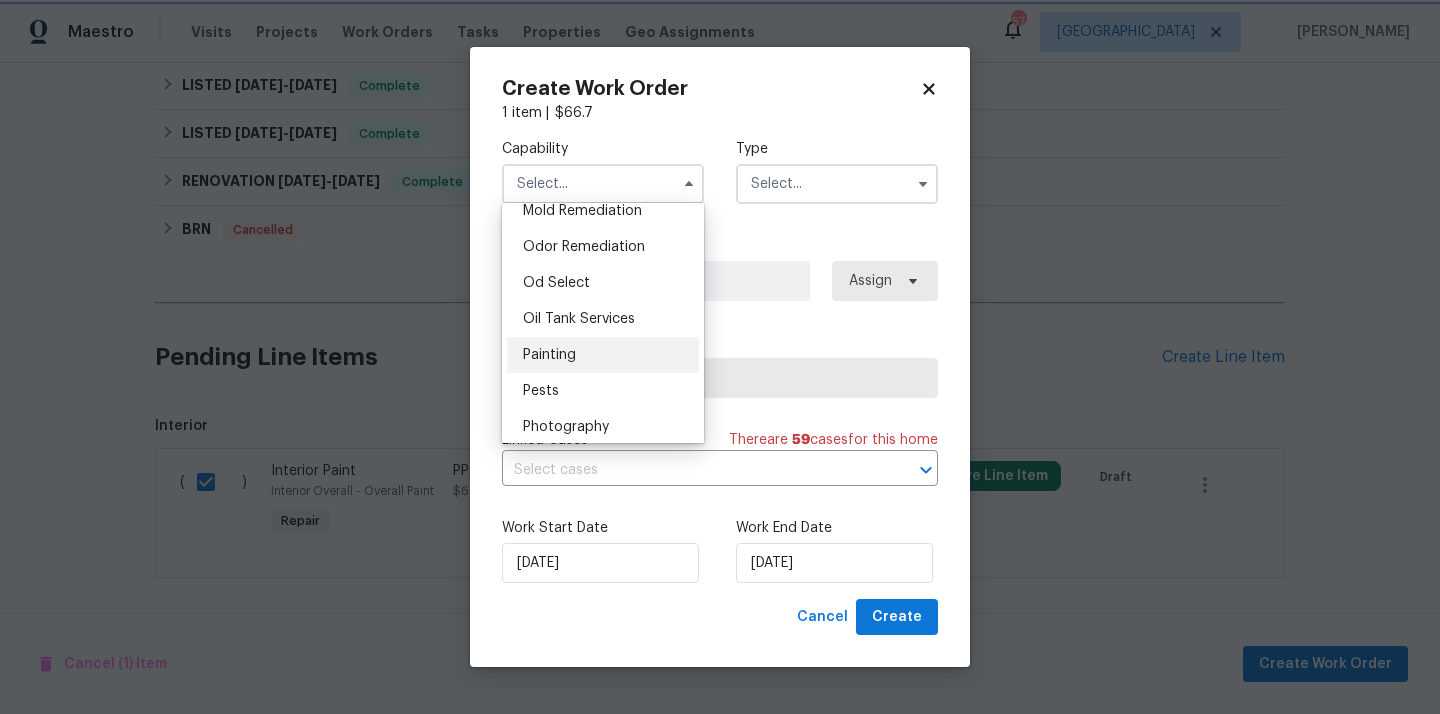 type on "Painting" 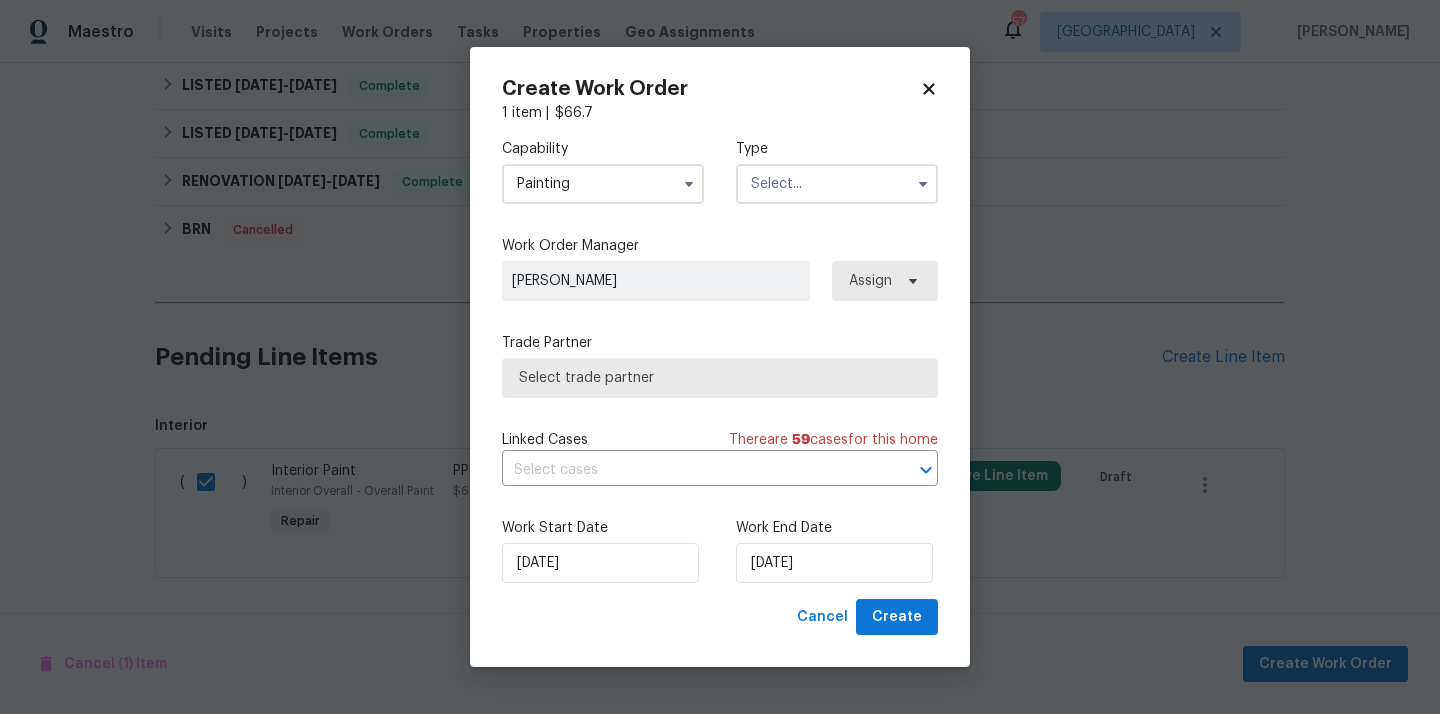 click at bounding box center (837, 184) 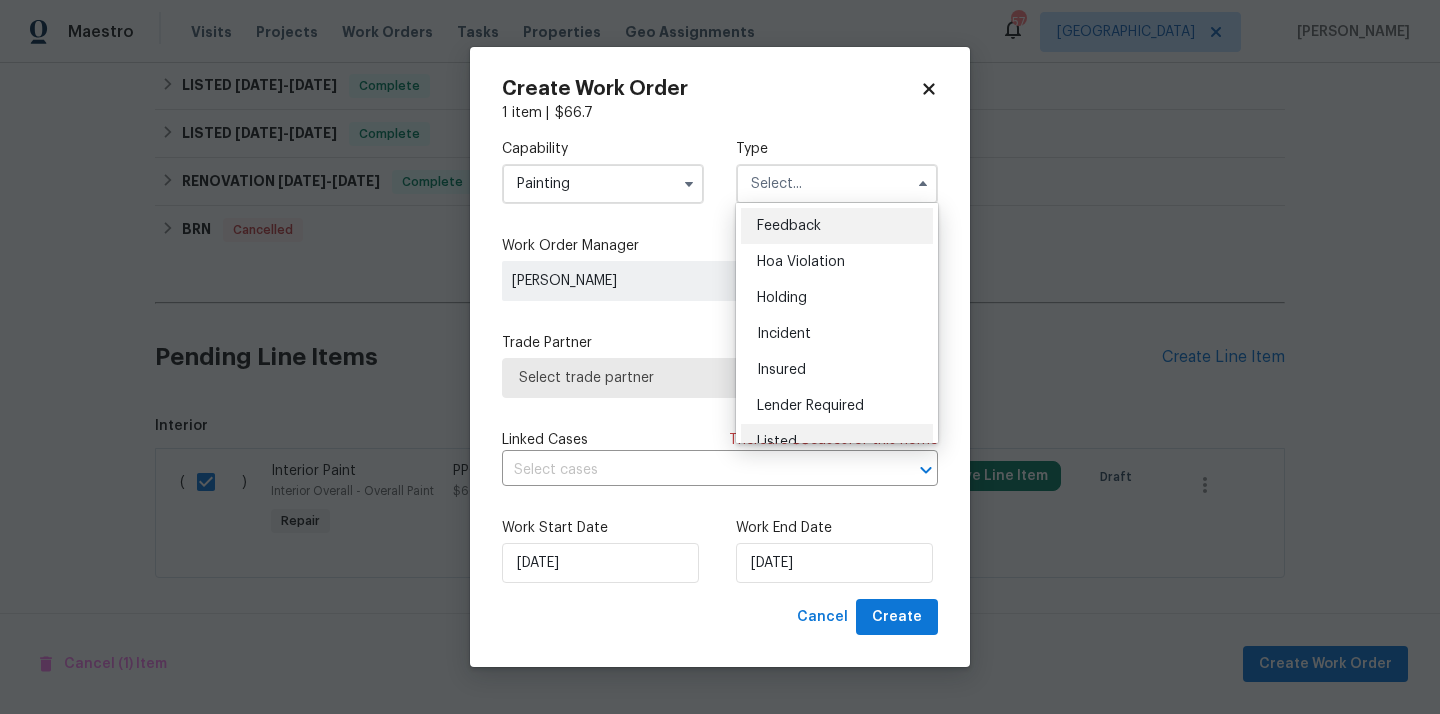 click on "Listed" at bounding box center (837, 442) 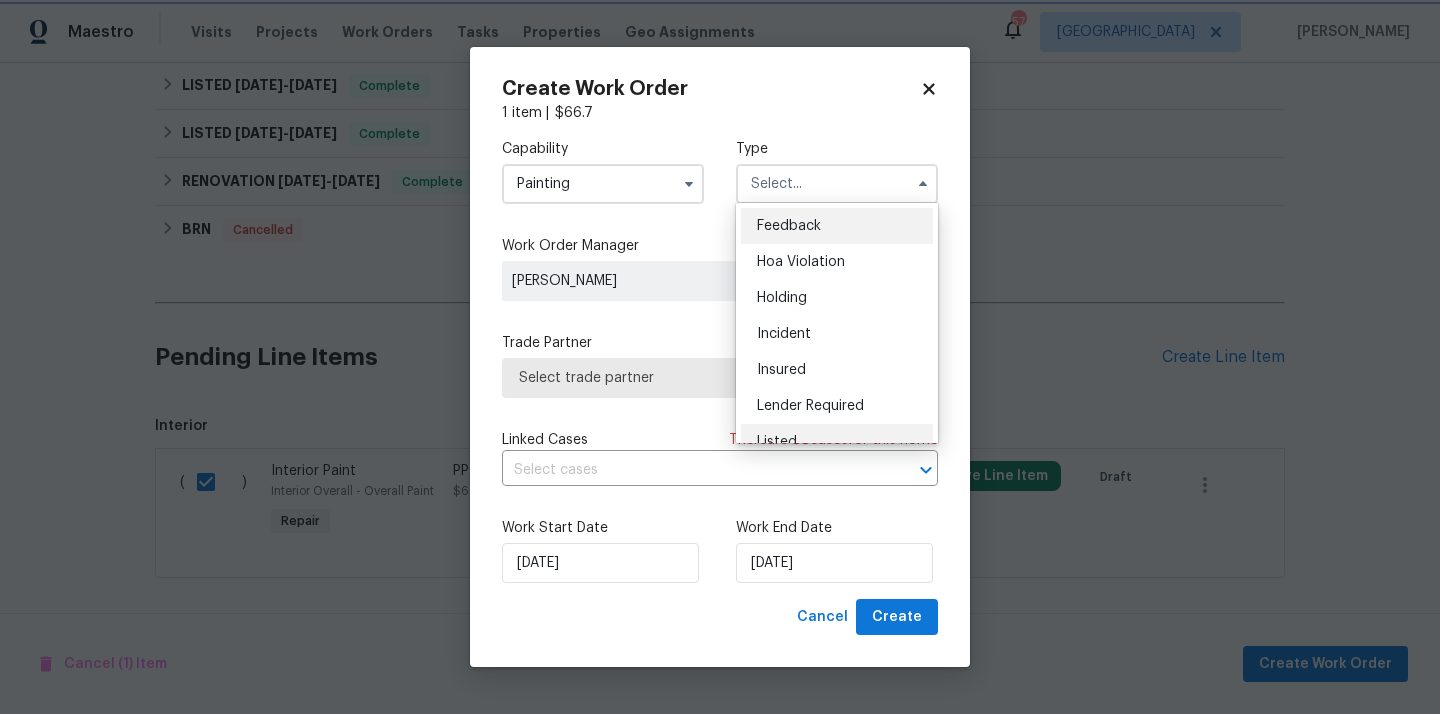 type on "Listed" 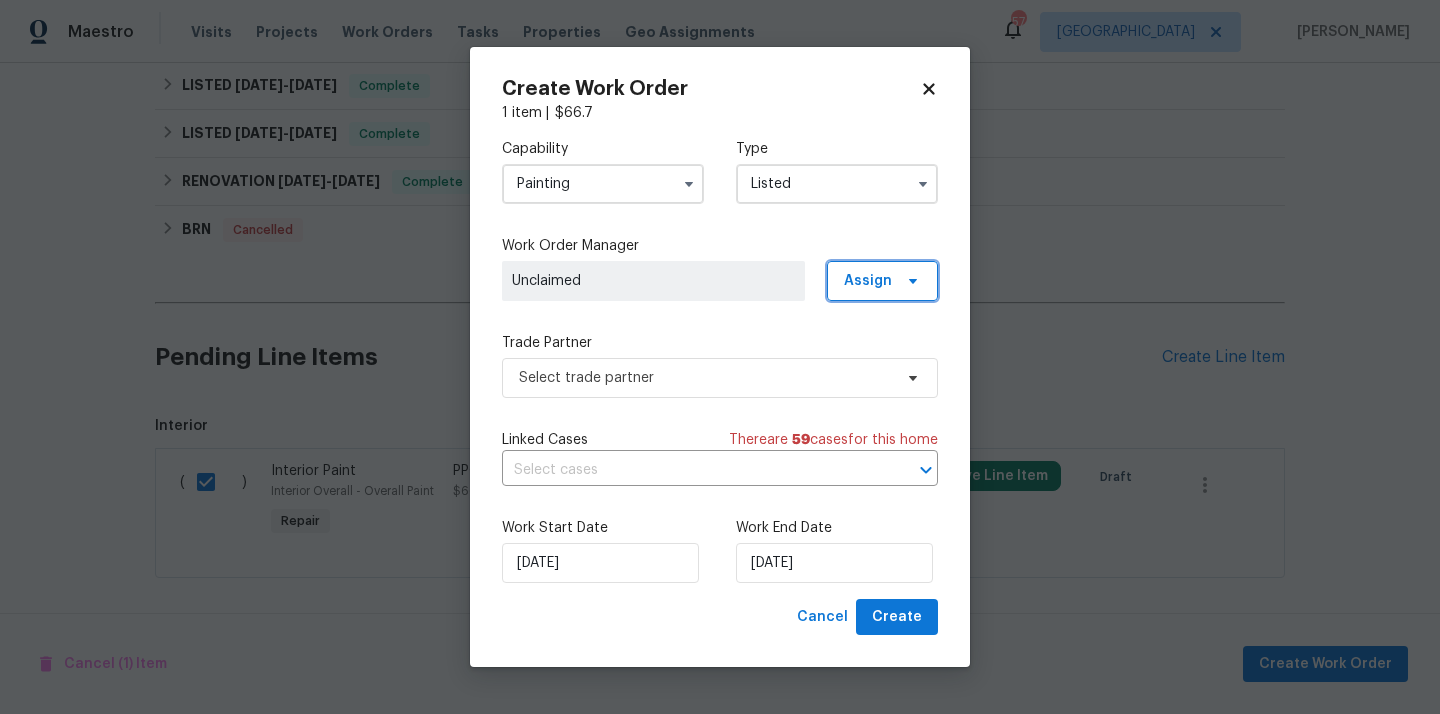 click on "Assign" at bounding box center [882, 281] 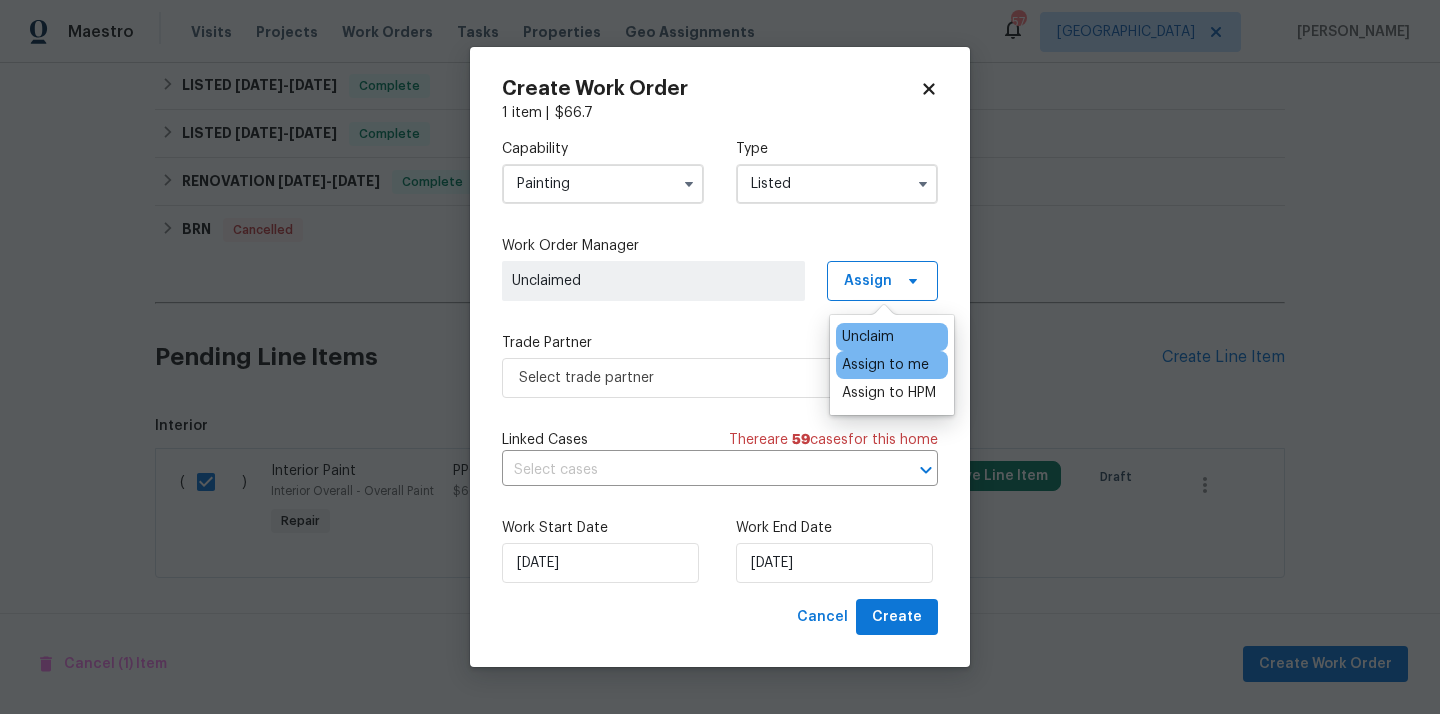 click on "Assign to me" at bounding box center [885, 365] 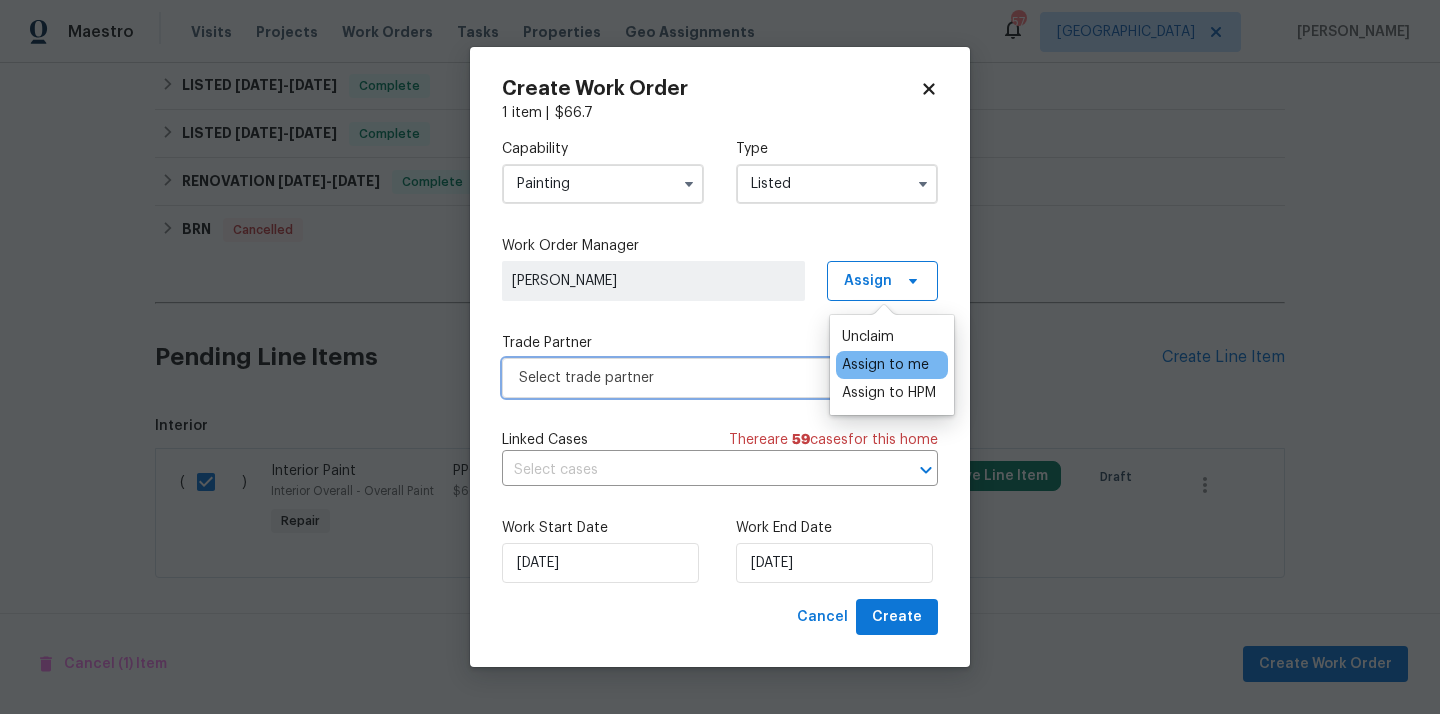 click on "Select trade partner" at bounding box center (705, 378) 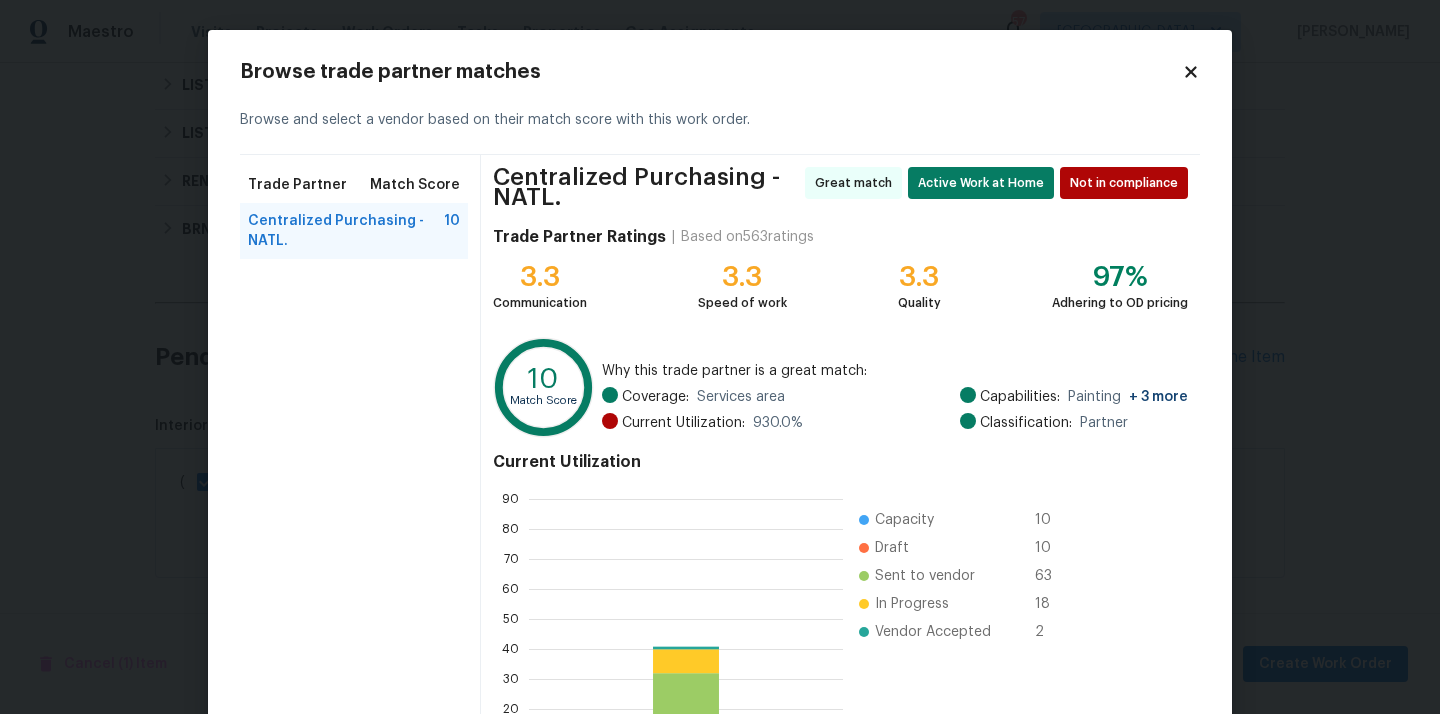 scroll, scrollTop: 2, scrollLeft: 1, axis: both 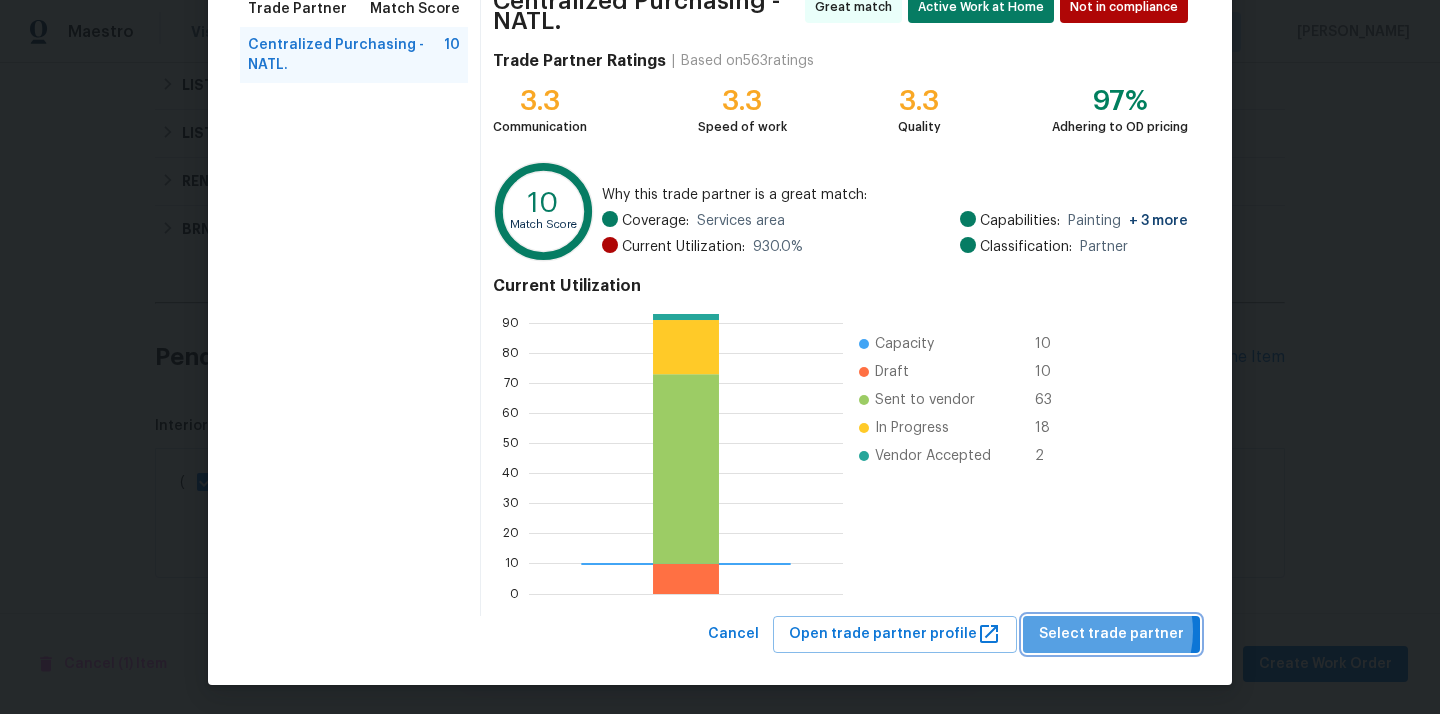 click on "Select trade partner" at bounding box center [1111, 634] 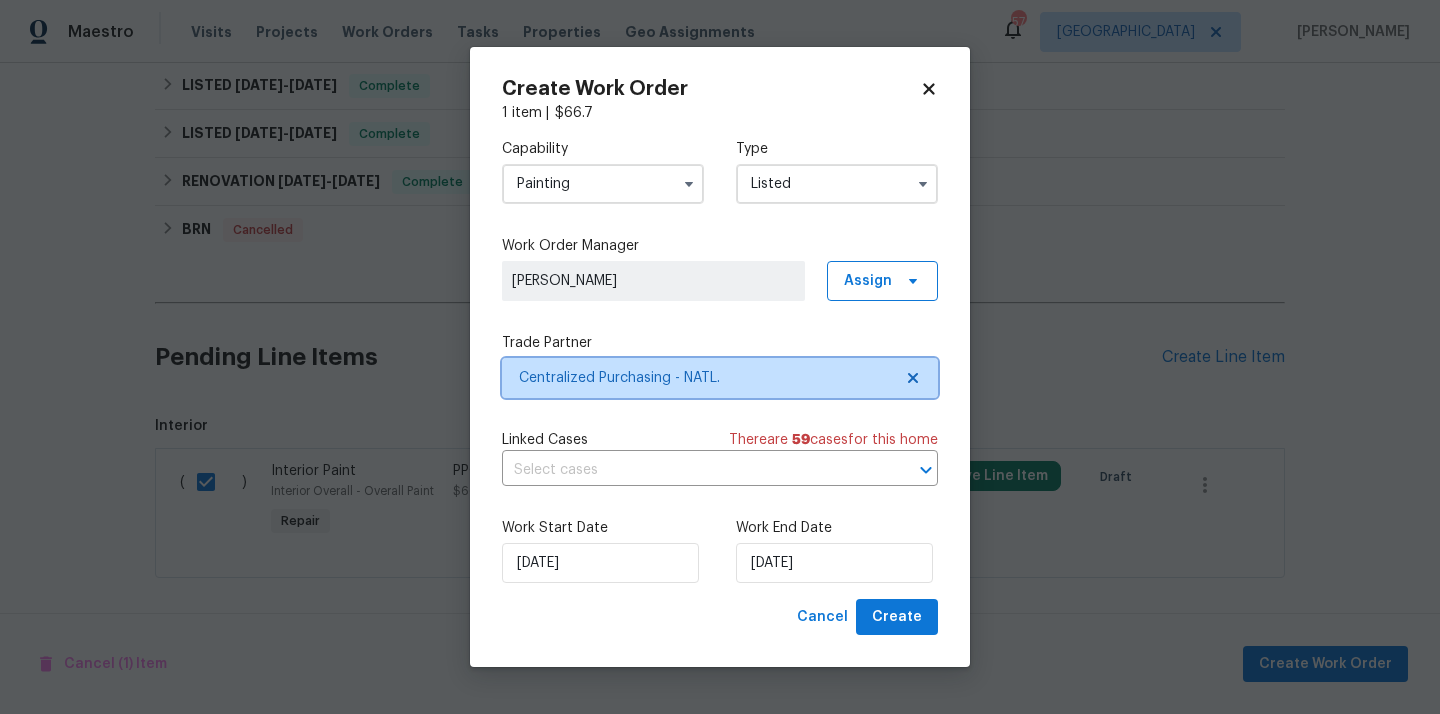 scroll, scrollTop: 0, scrollLeft: 0, axis: both 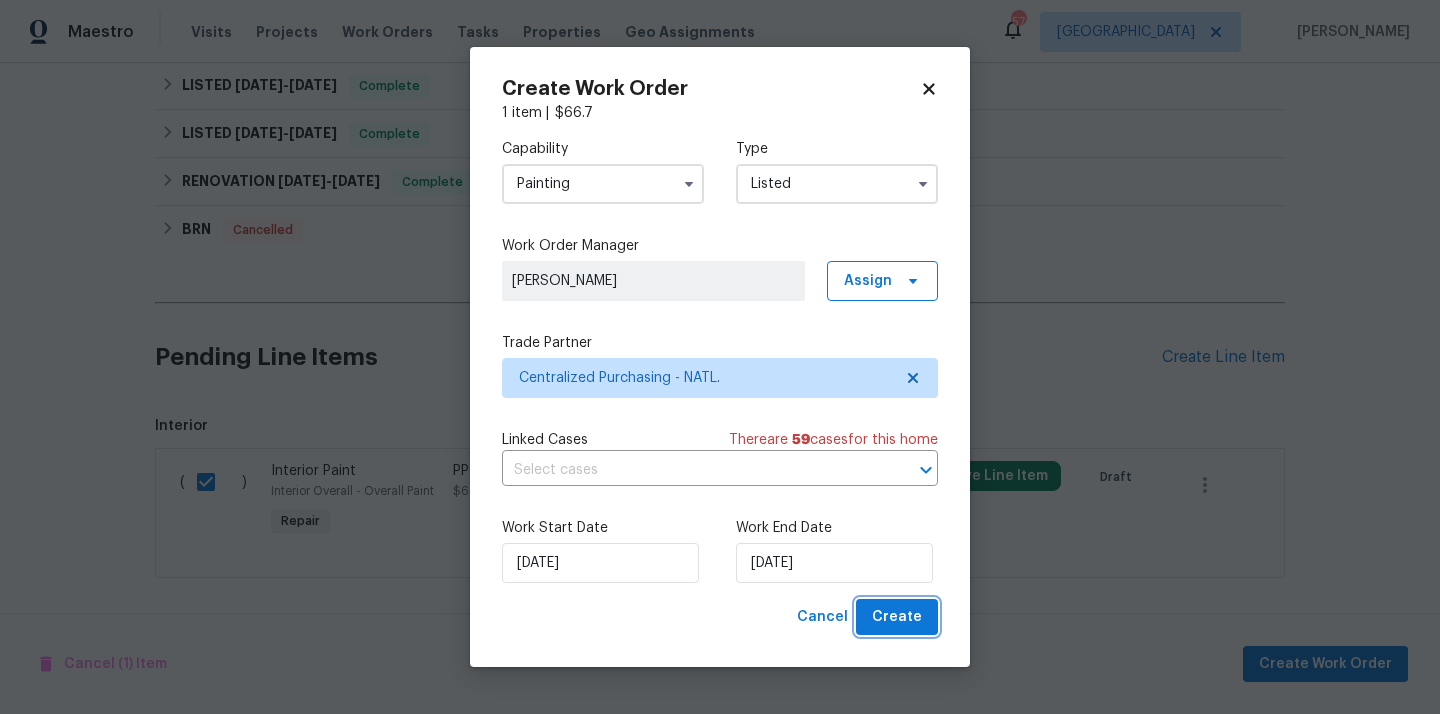 click on "Create" at bounding box center (897, 617) 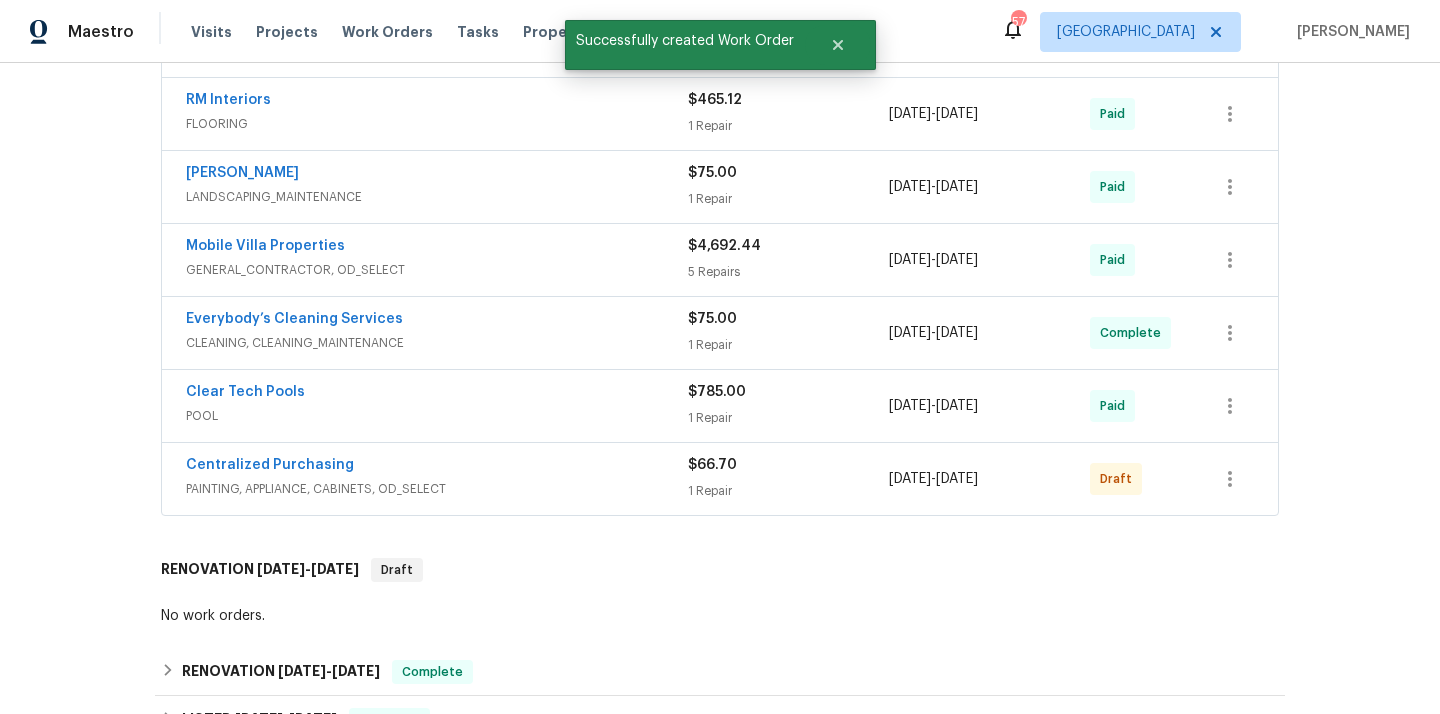 scroll, scrollTop: 601, scrollLeft: 0, axis: vertical 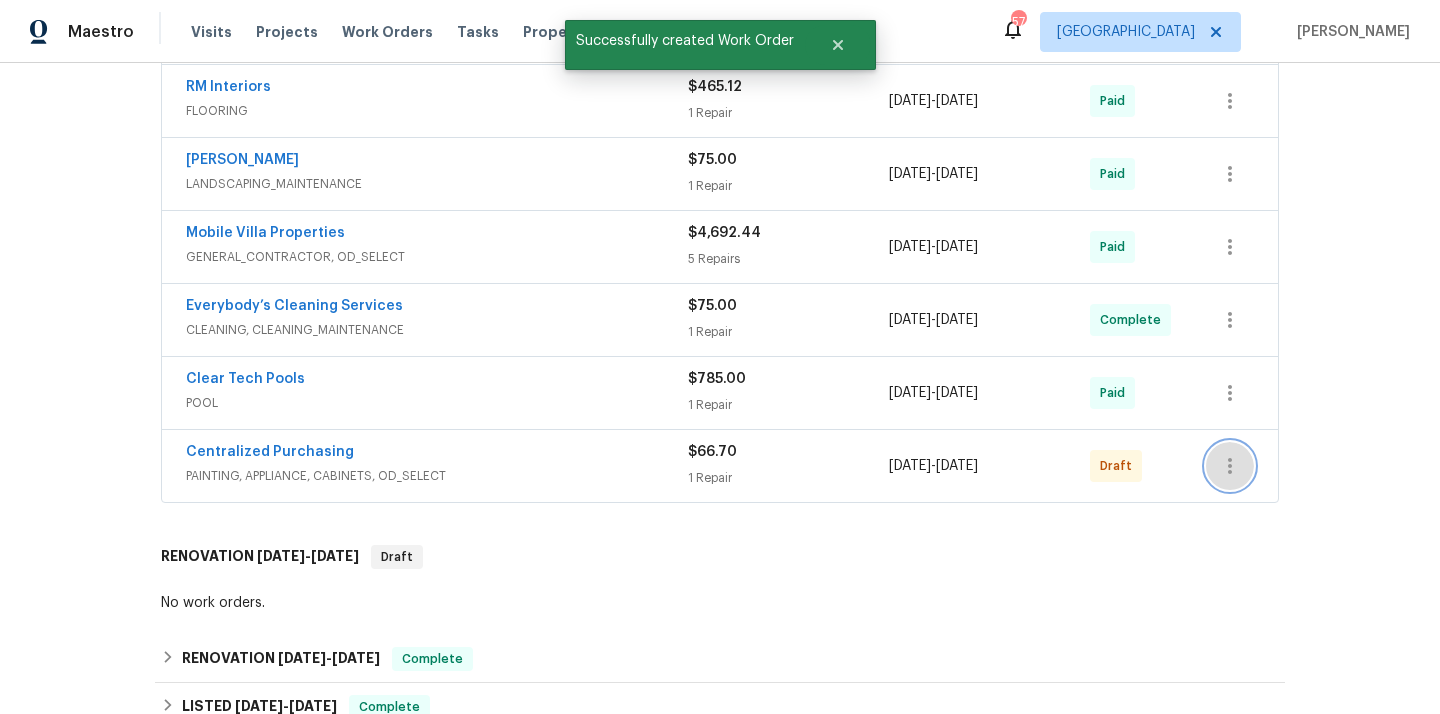 click 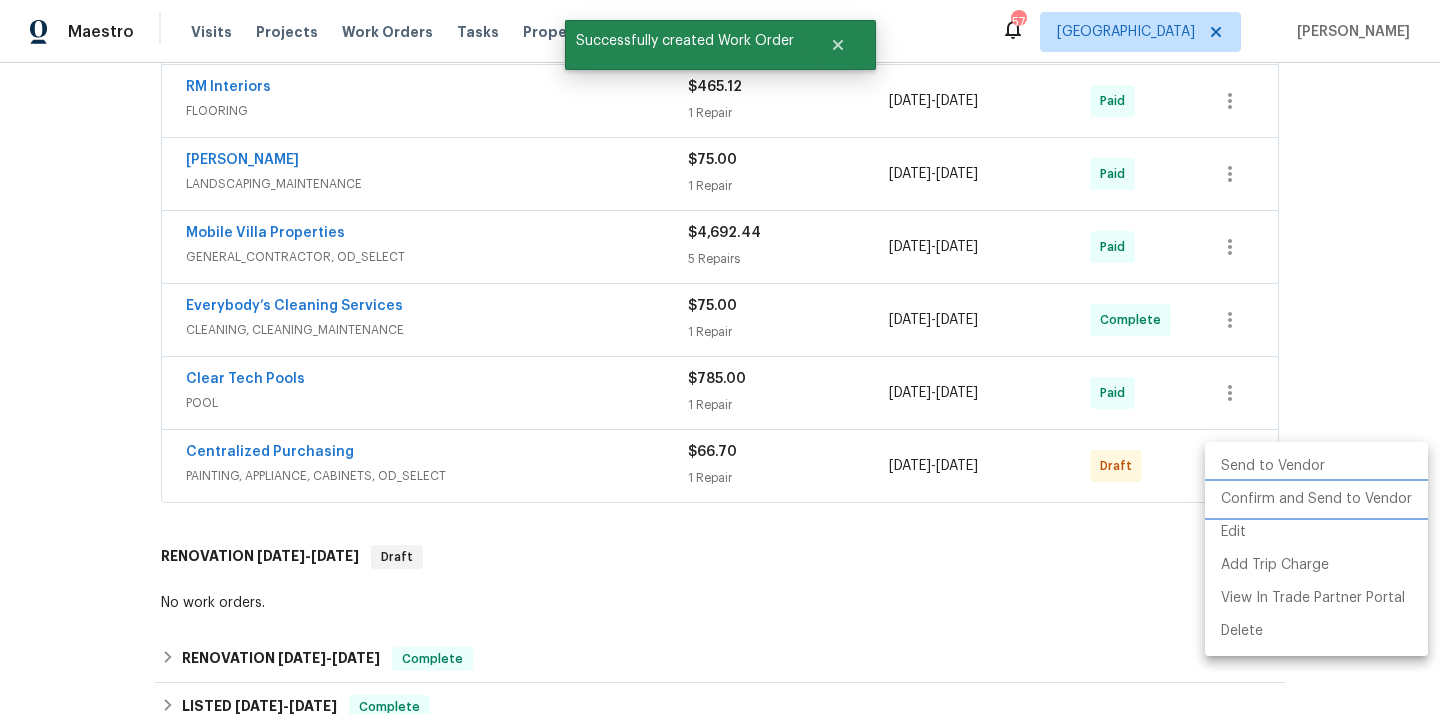 click on "Confirm and Send to Vendor" at bounding box center (1316, 499) 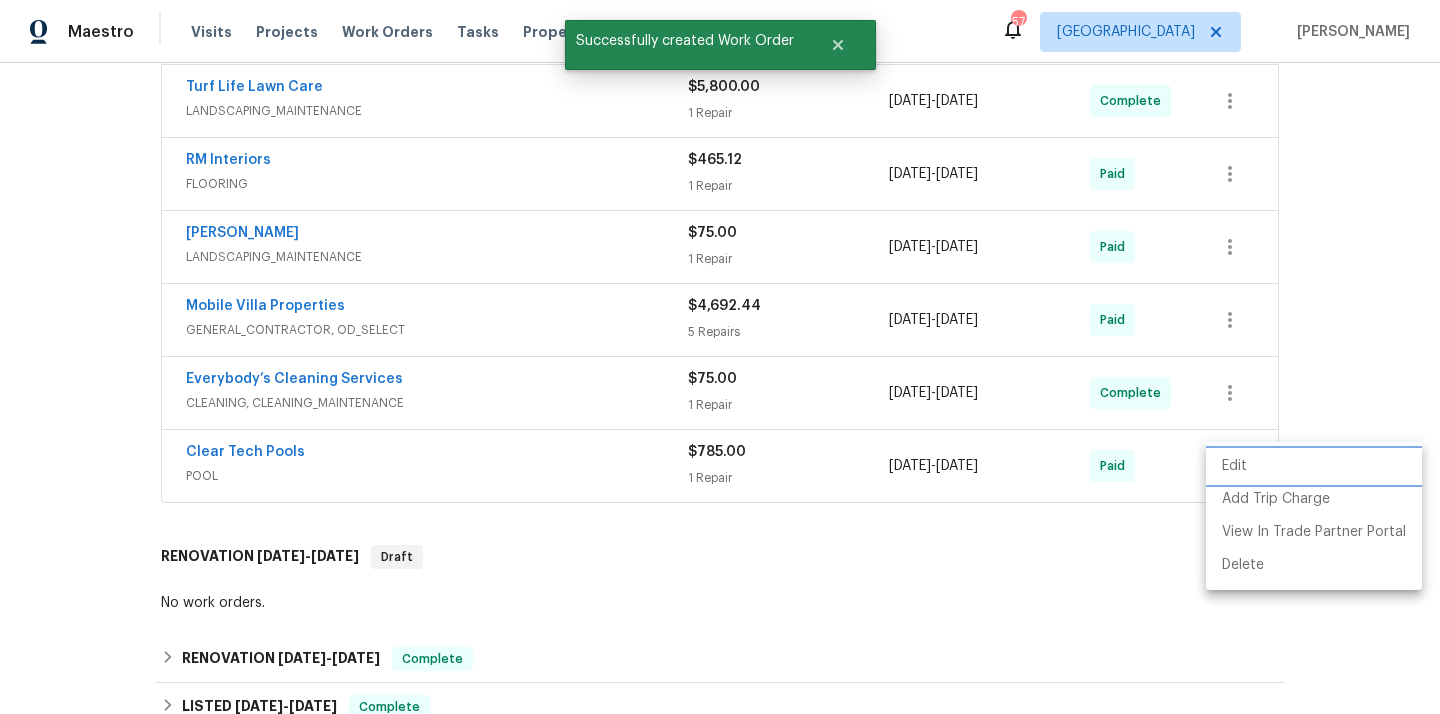 scroll, scrollTop: 90, scrollLeft: 0, axis: vertical 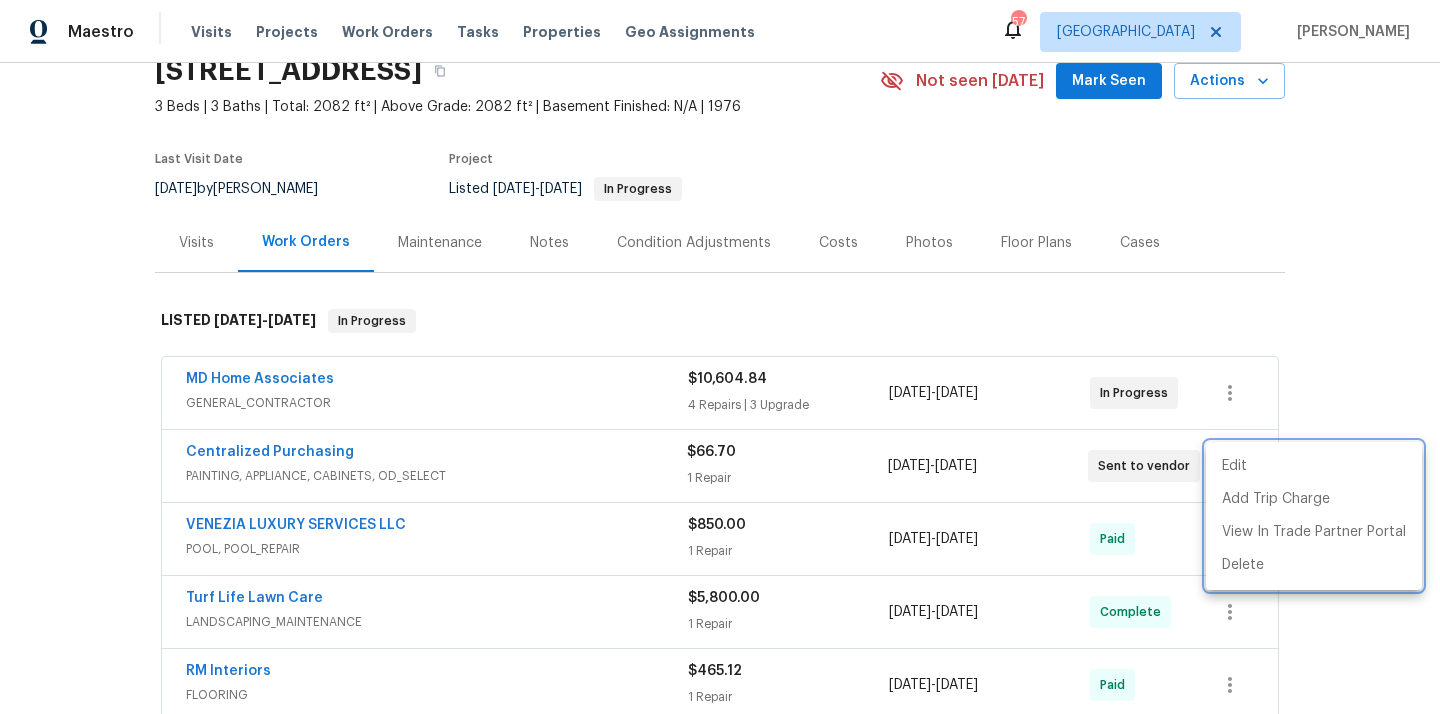 click at bounding box center [720, 357] 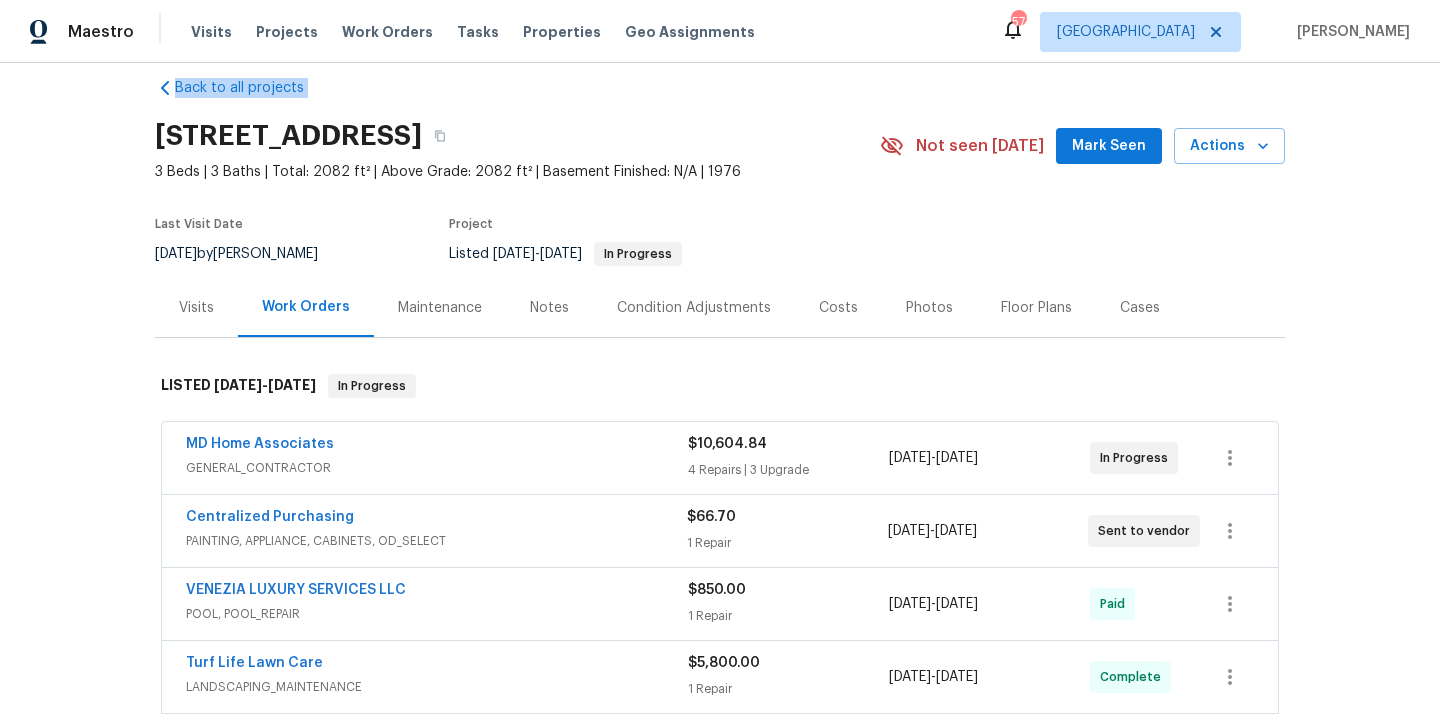 scroll, scrollTop: 0, scrollLeft: 0, axis: both 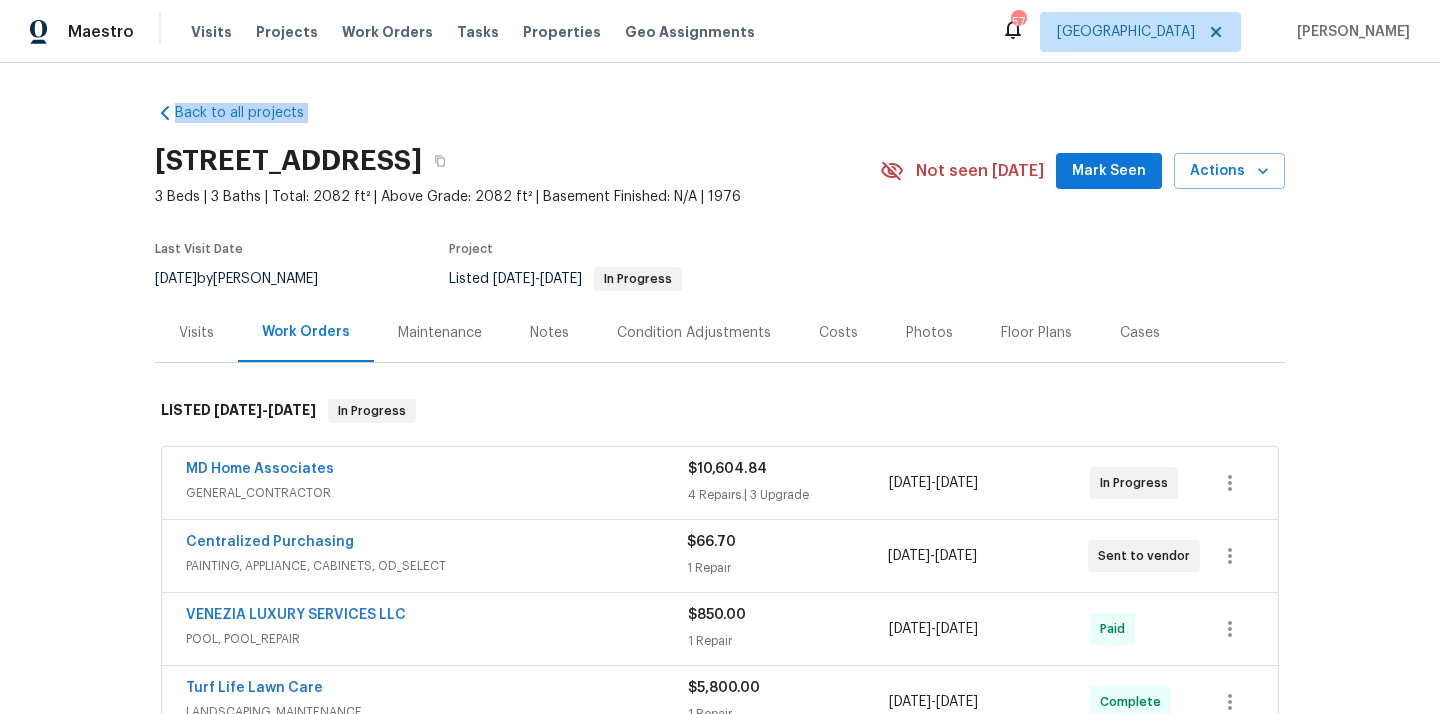 drag, startPoint x: 153, startPoint y: 65, endPoint x: 303, endPoint y: 66, distance: 150.00333 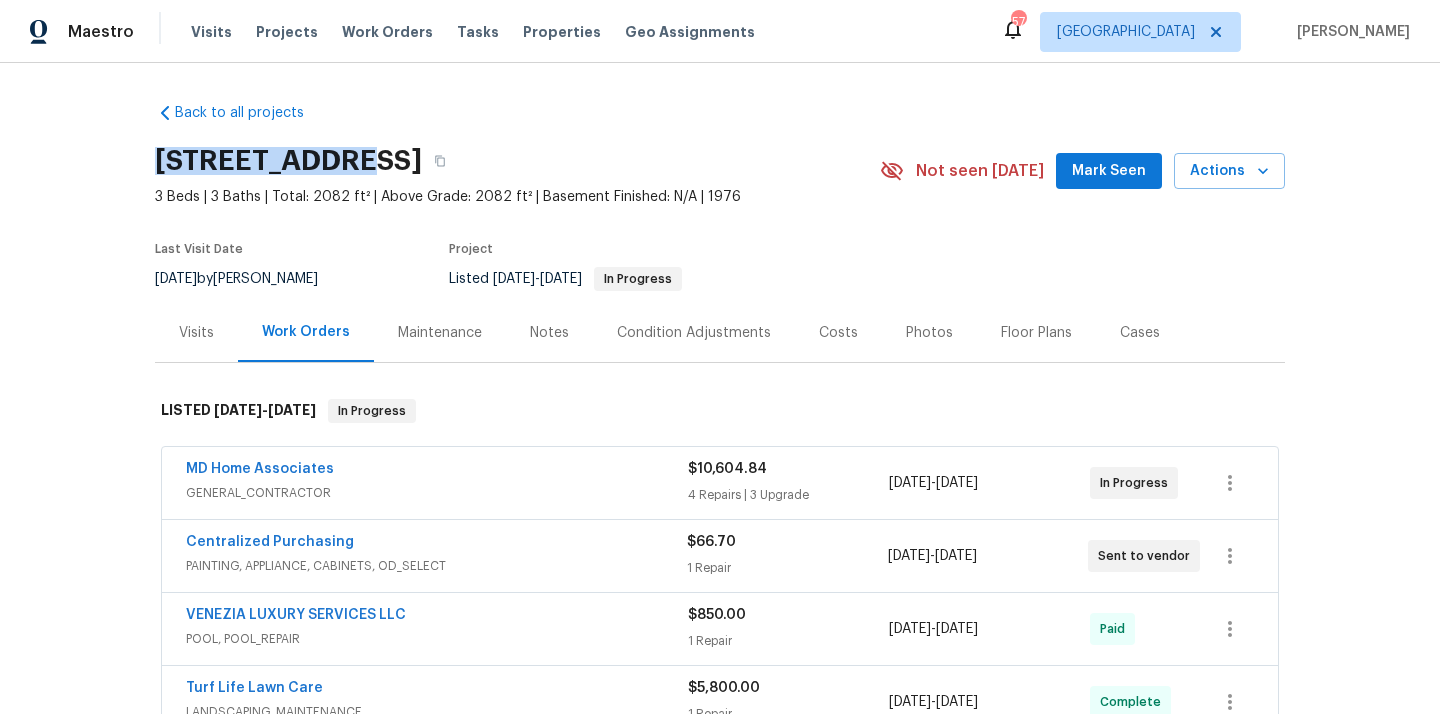 drag, startPoint x: 350, startPoint y: 158, endPoint x: 156, endPoint y: 162, distance: 194.04123 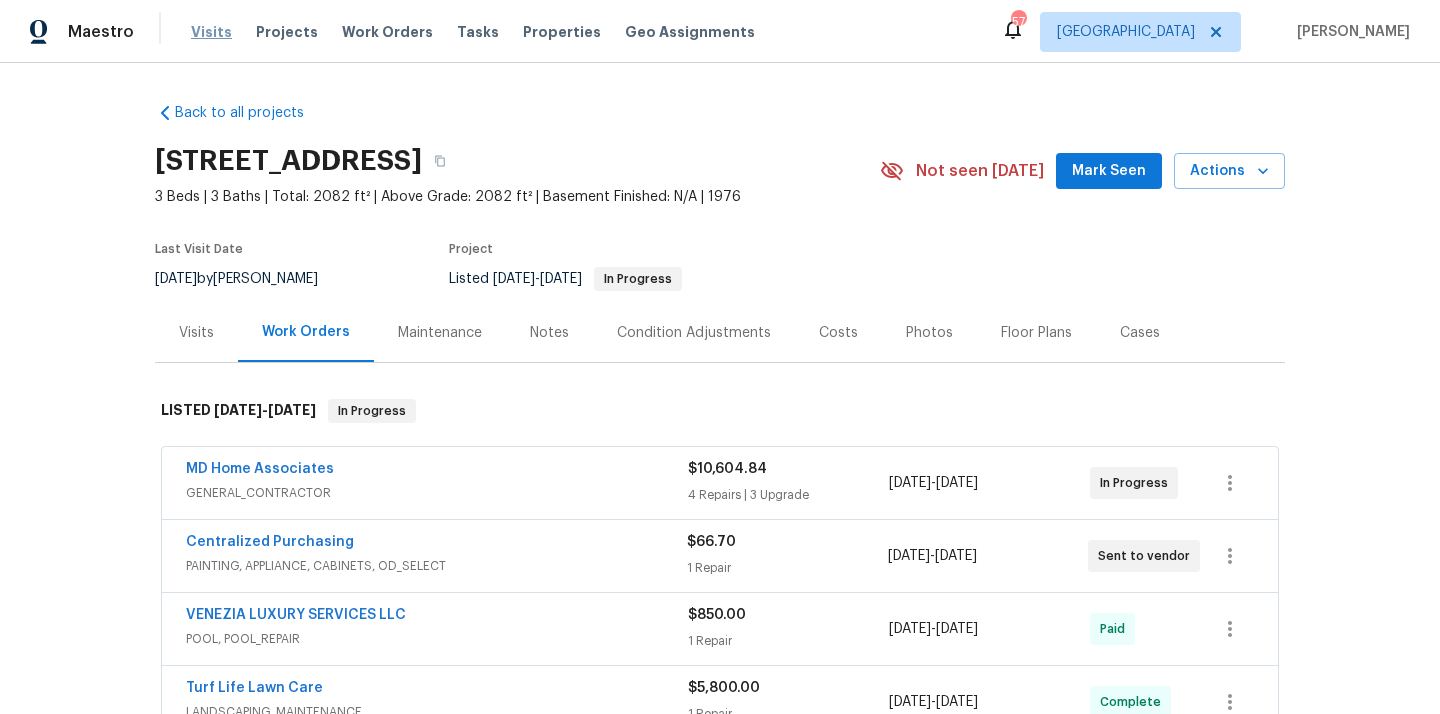 click on "Visits" at bounding box center (211, 32) 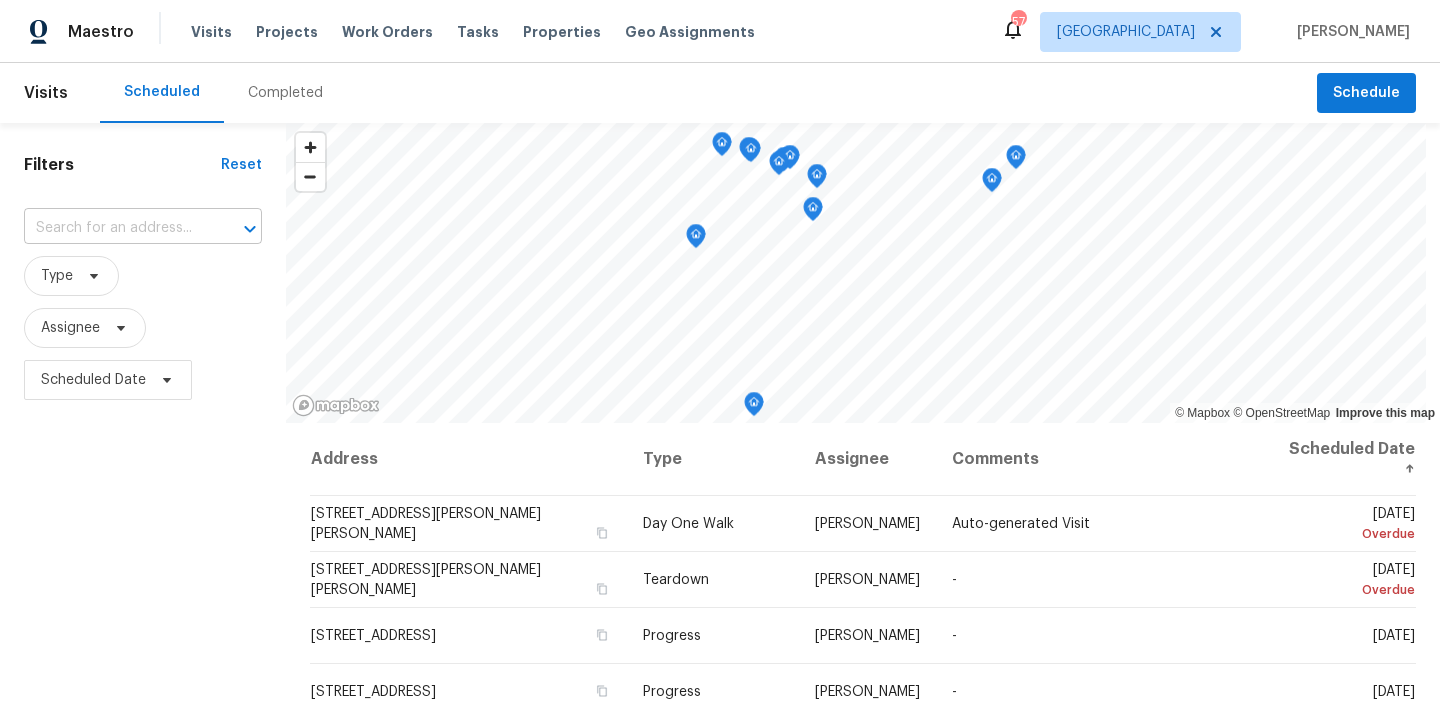 click at bounding box center [115, 228] 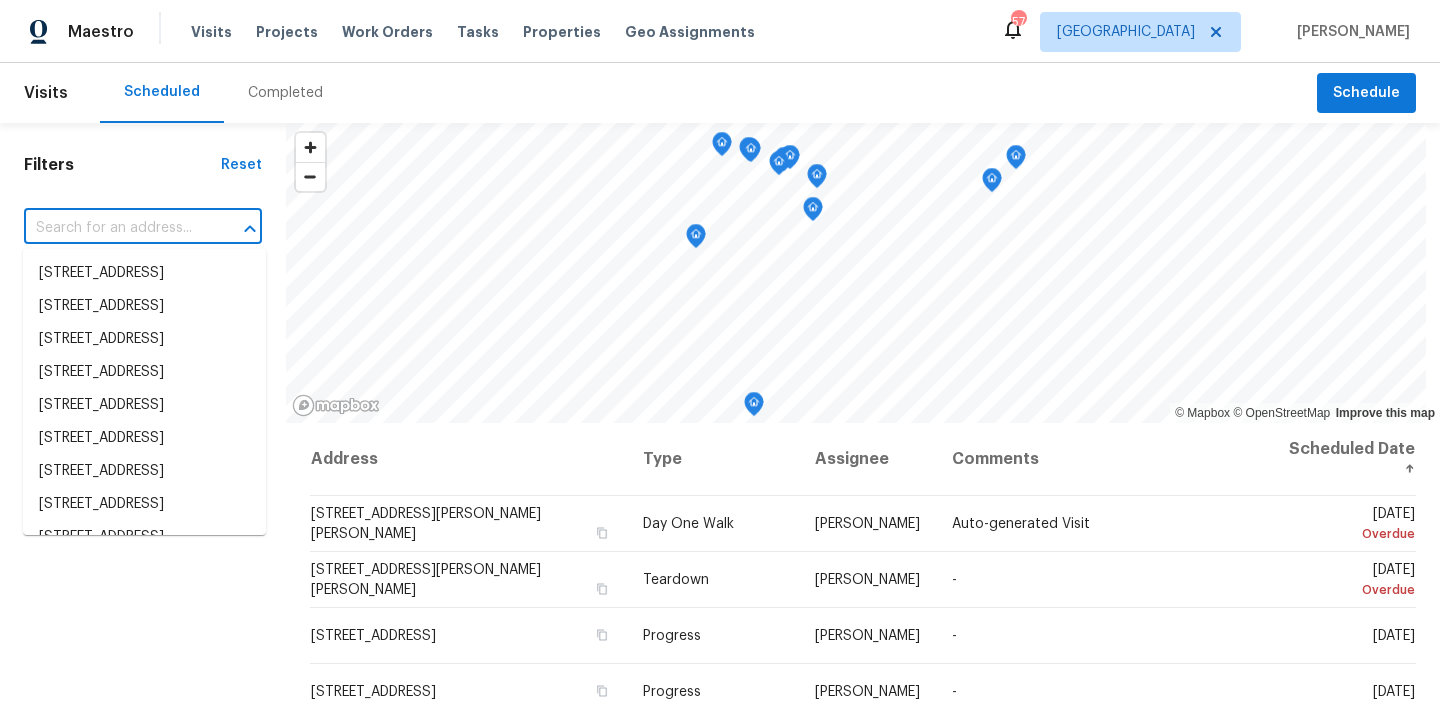 paste on "1019 Deer Run" 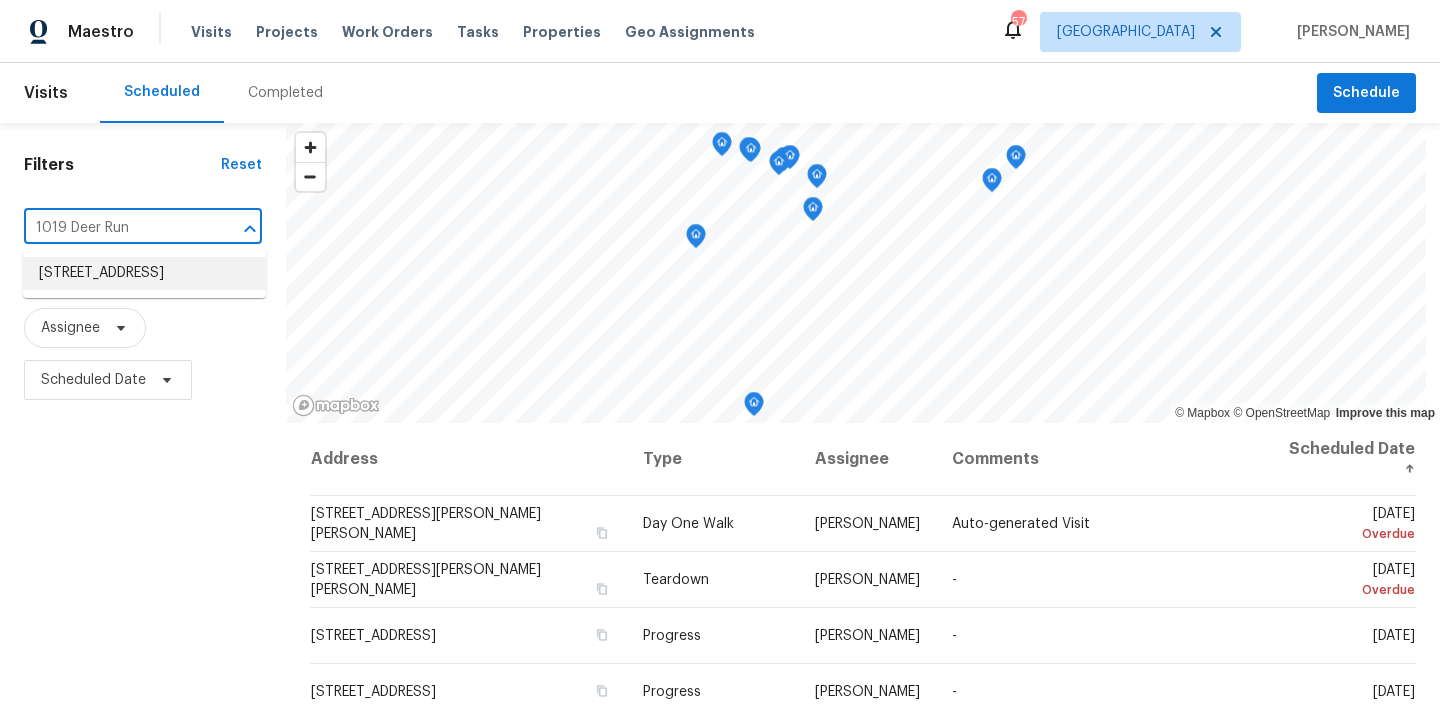 click on "[STREET_ADDRESS]" at bounding box center (144, 273) 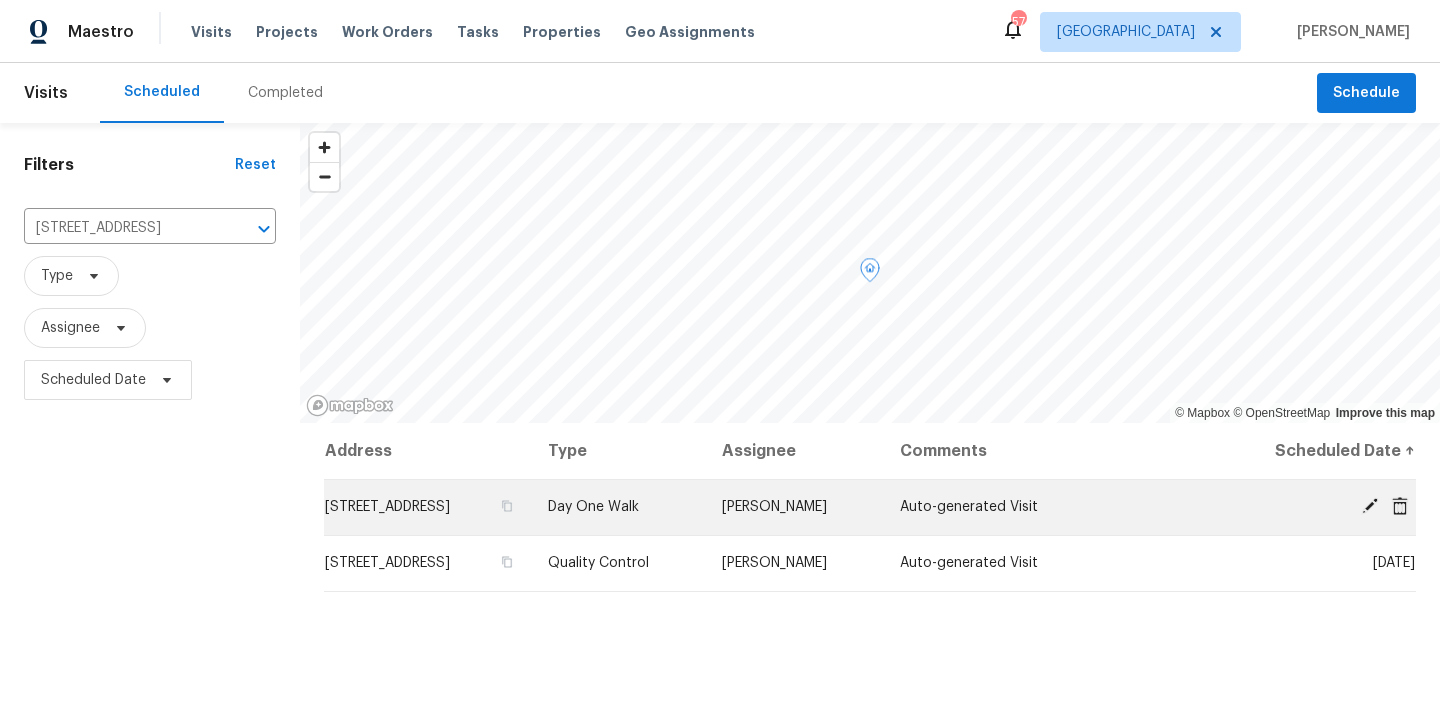 click 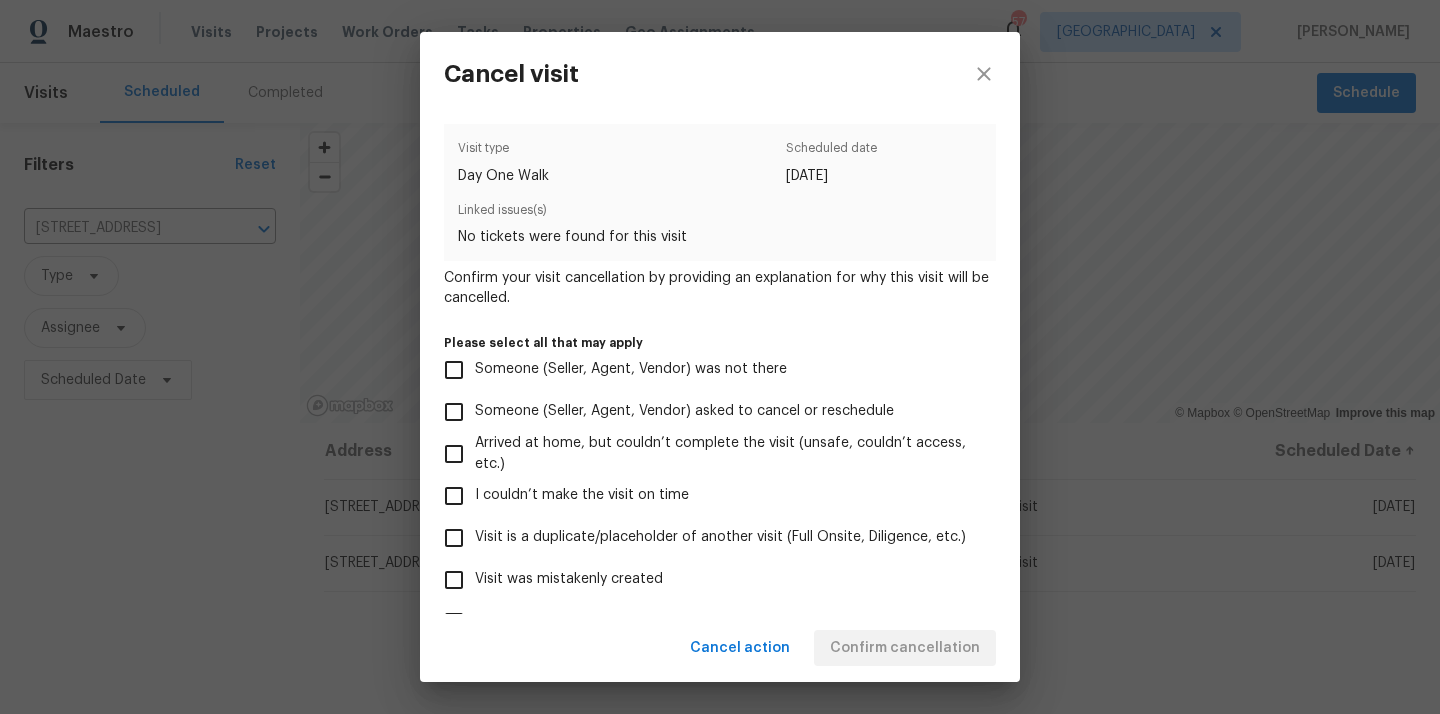 click on "Visit was mistakenly created" at bounding box center (706, 580) 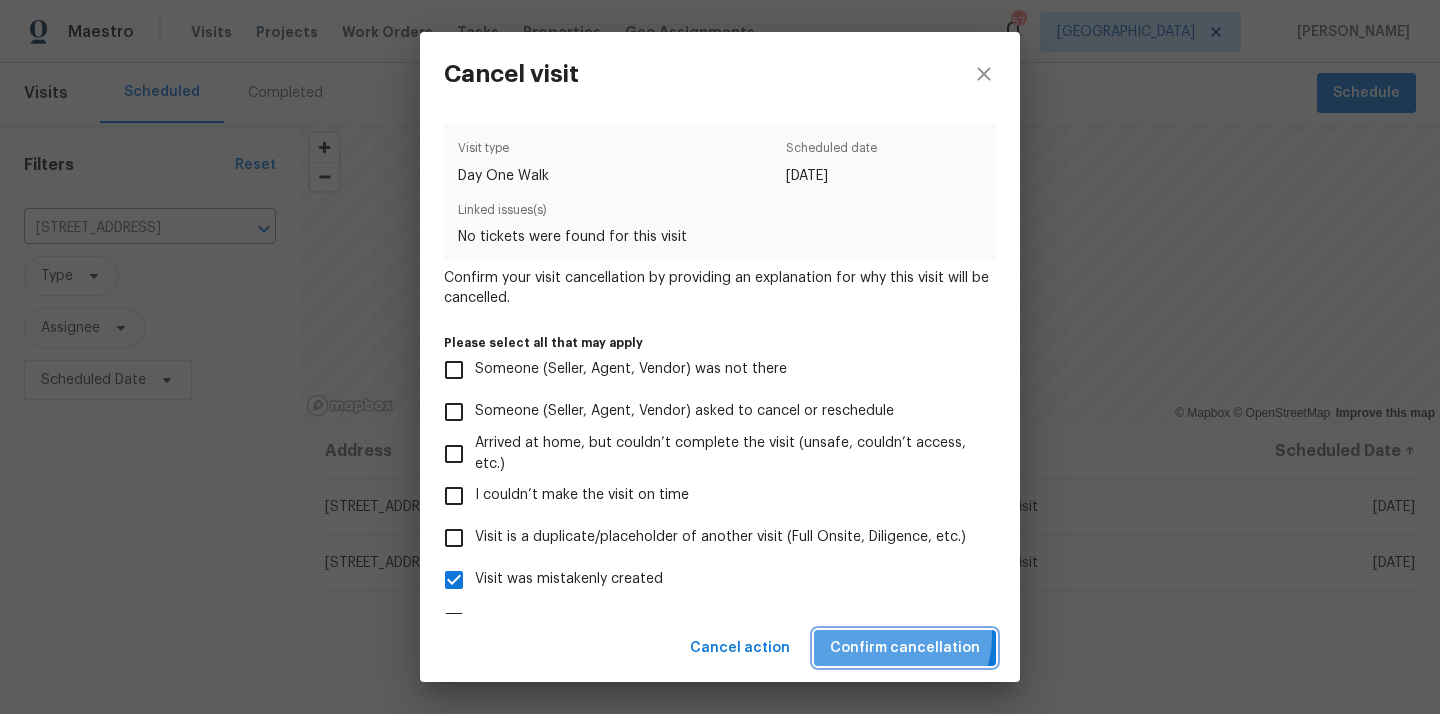 click on "Confirm cancellation" at bounding box center [905, 648] 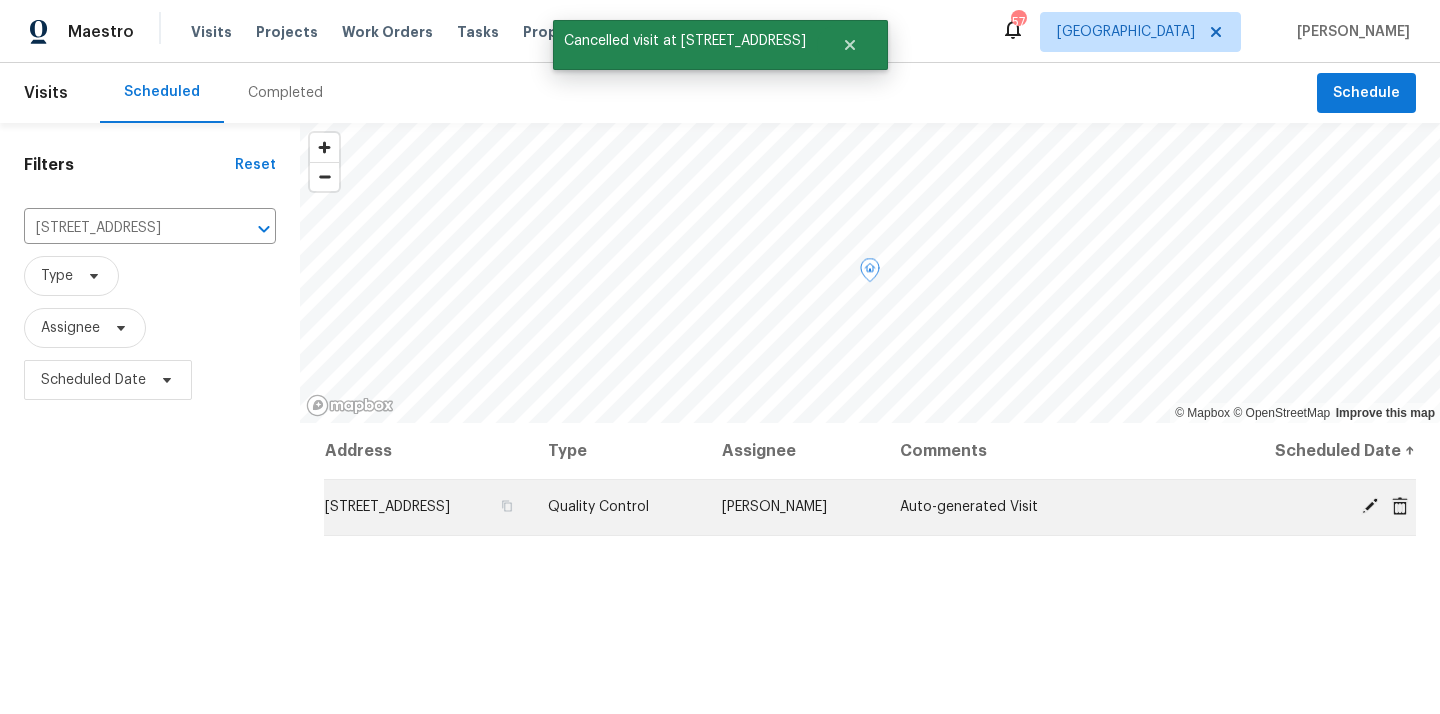 click 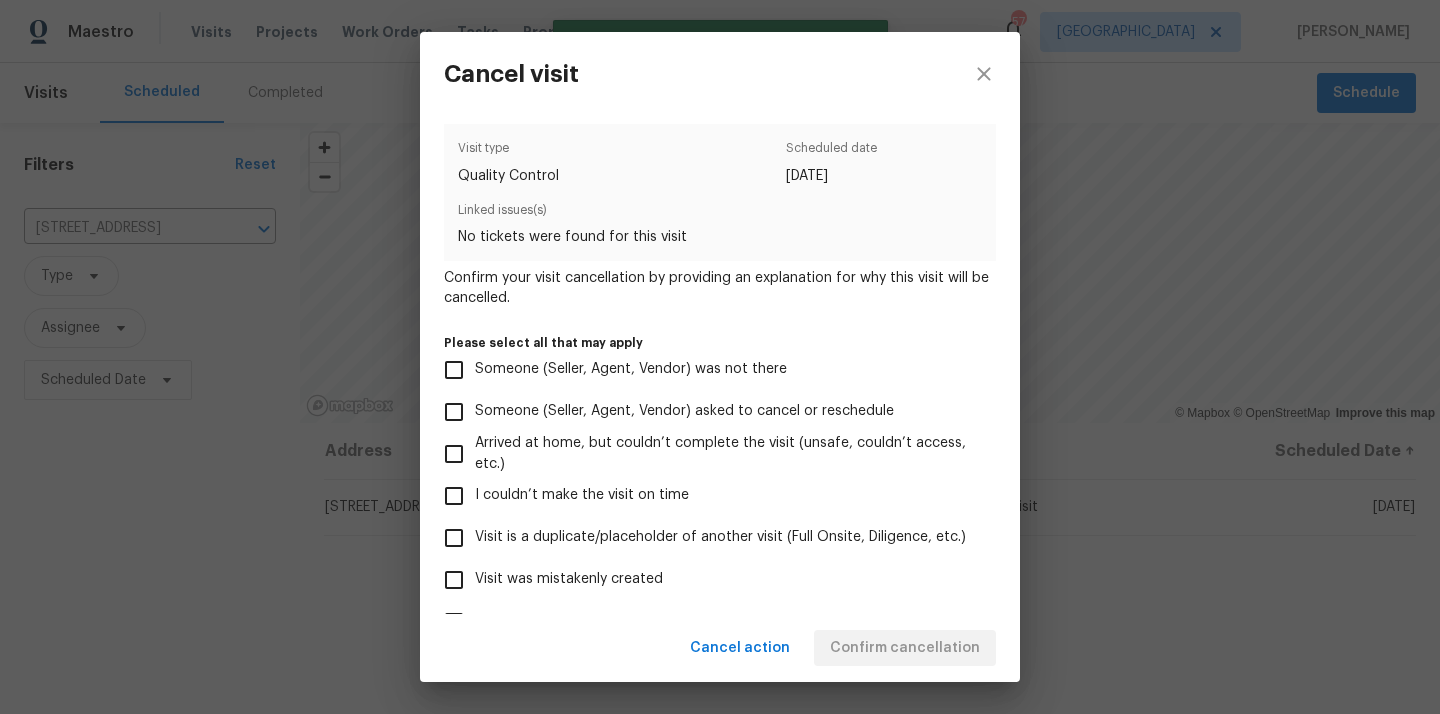 click on "Visit was mistakenly created" at bounding box center [706, 580] 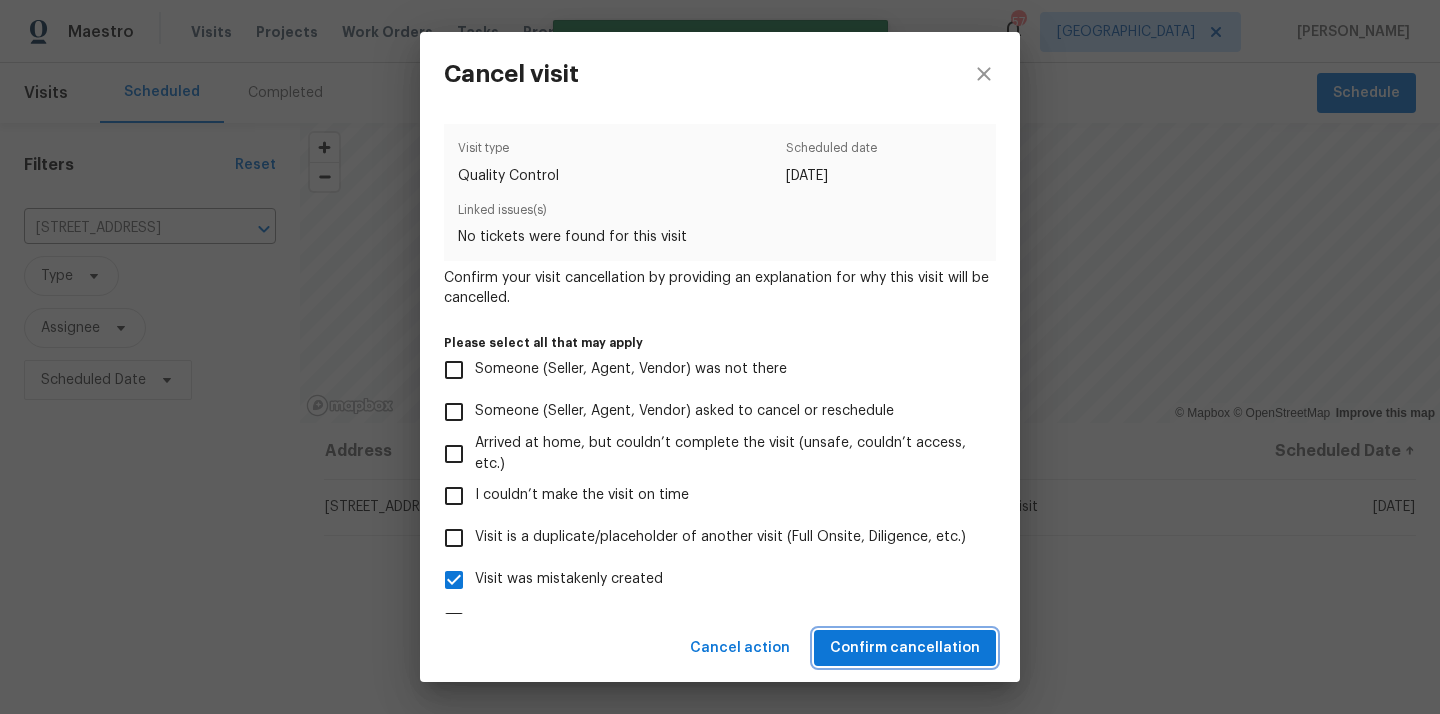 click on "Confirm cancellation" at bounding box center [905, 648] 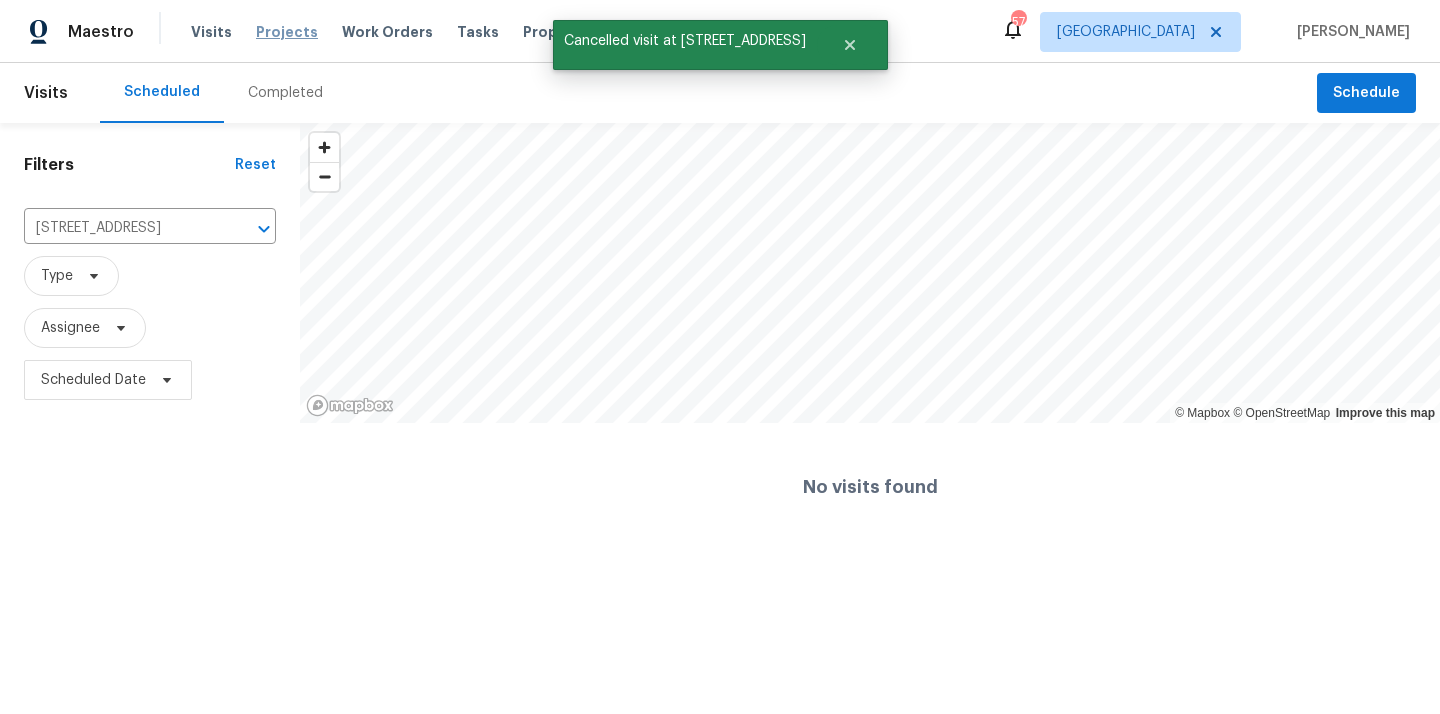 click on "Projects" at bounding box center [287, 32] 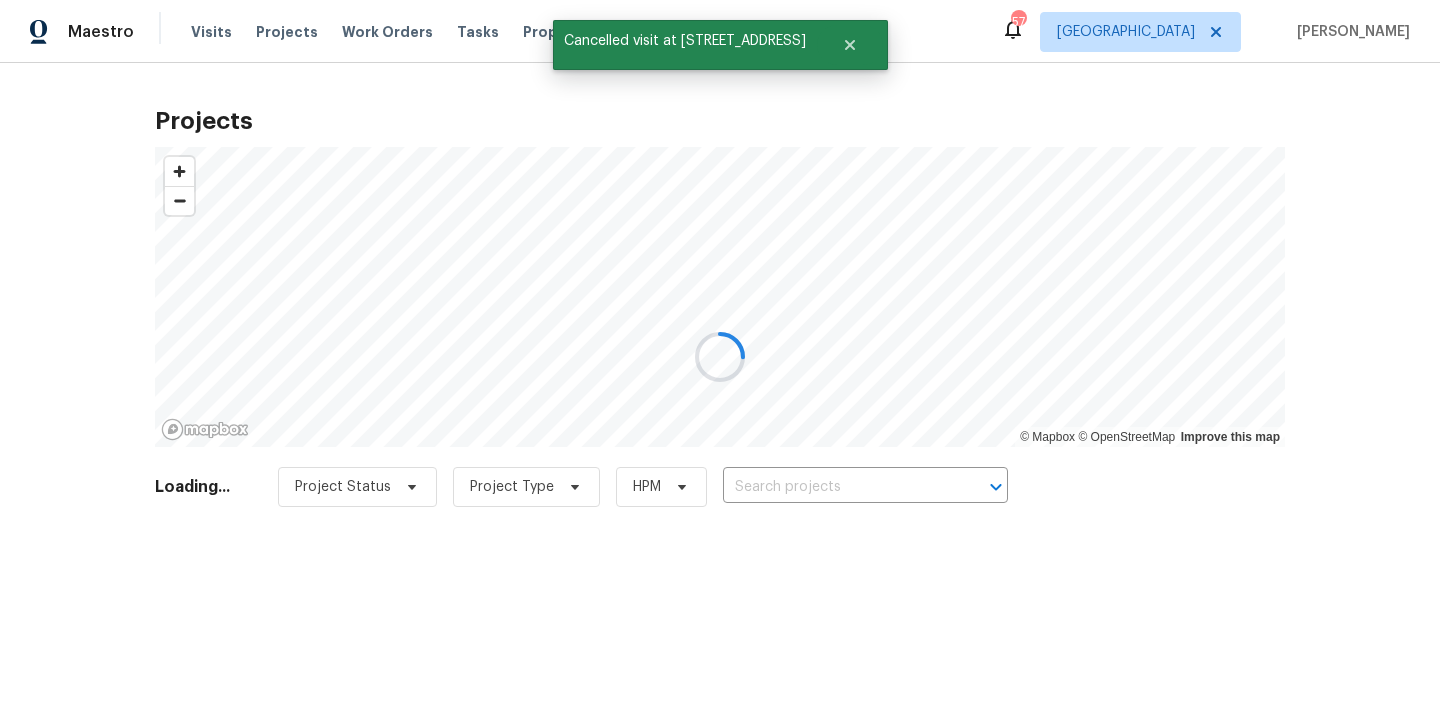 click at bounding box center [720, 357] 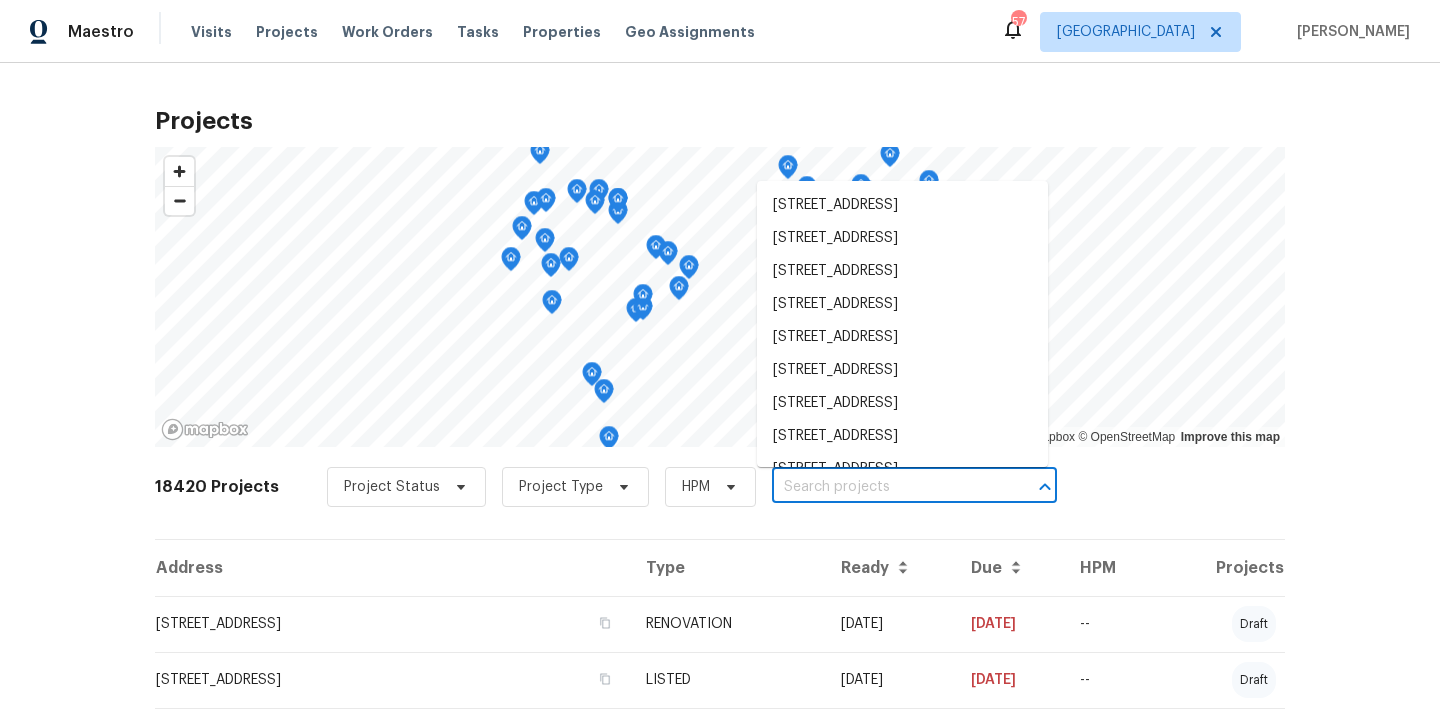 click at bounding box center (886, 487) 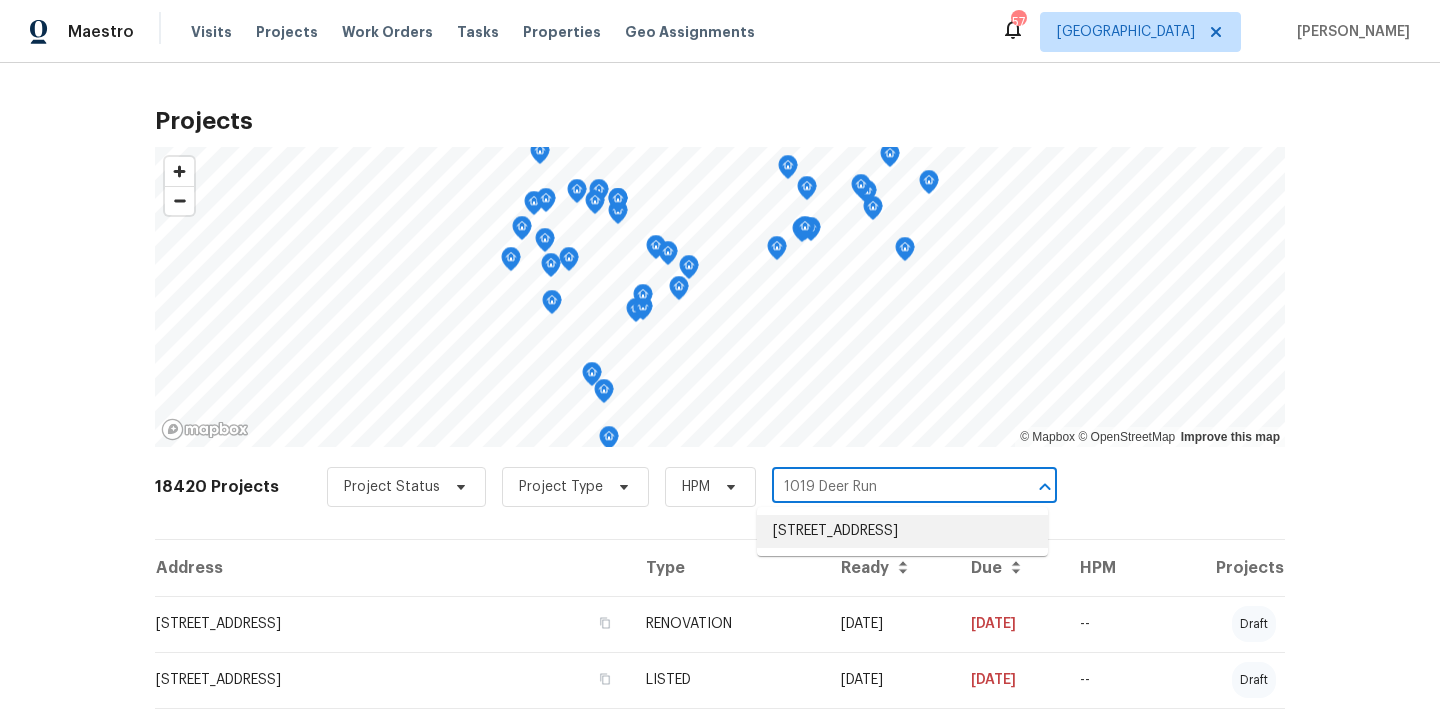 click on "[STREET_ADDRESS]" at bounding box center [902, 531] 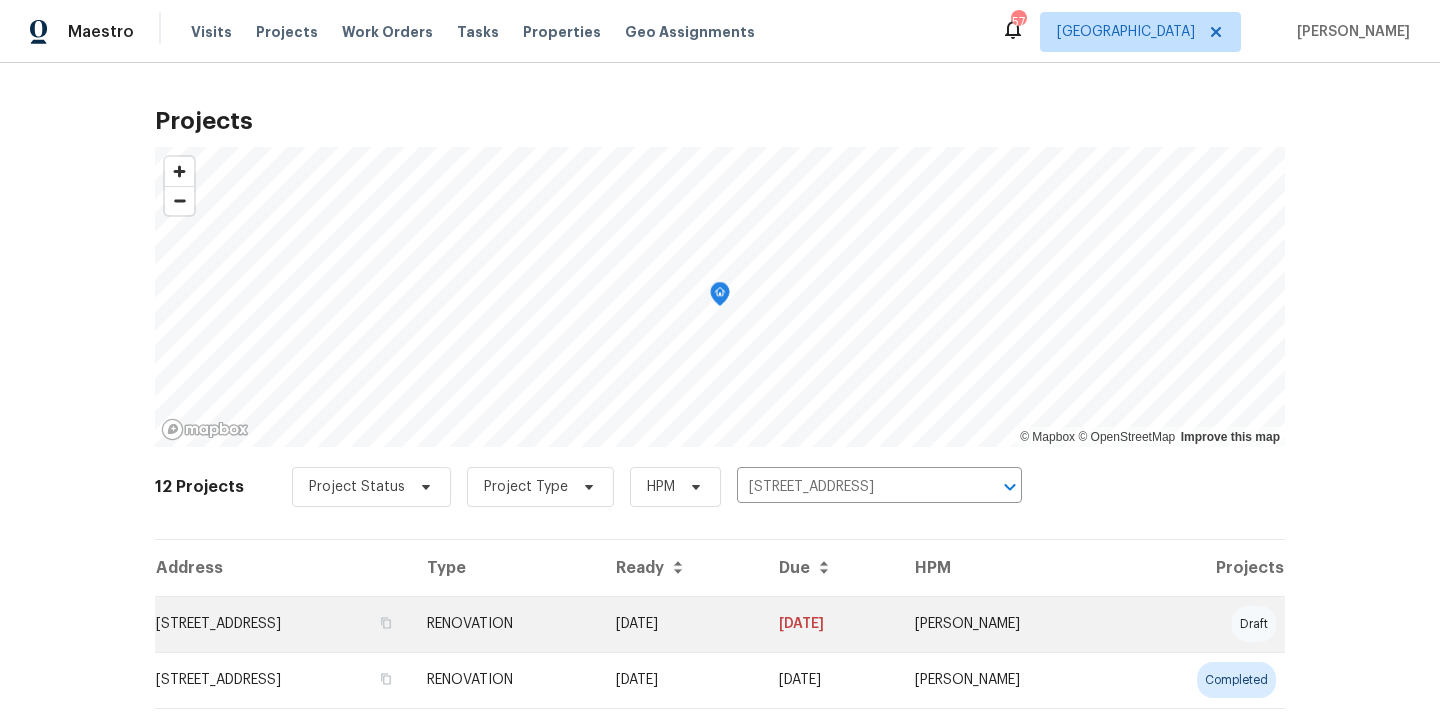 click on "RENOVATION" at bounding box center [505, 624] 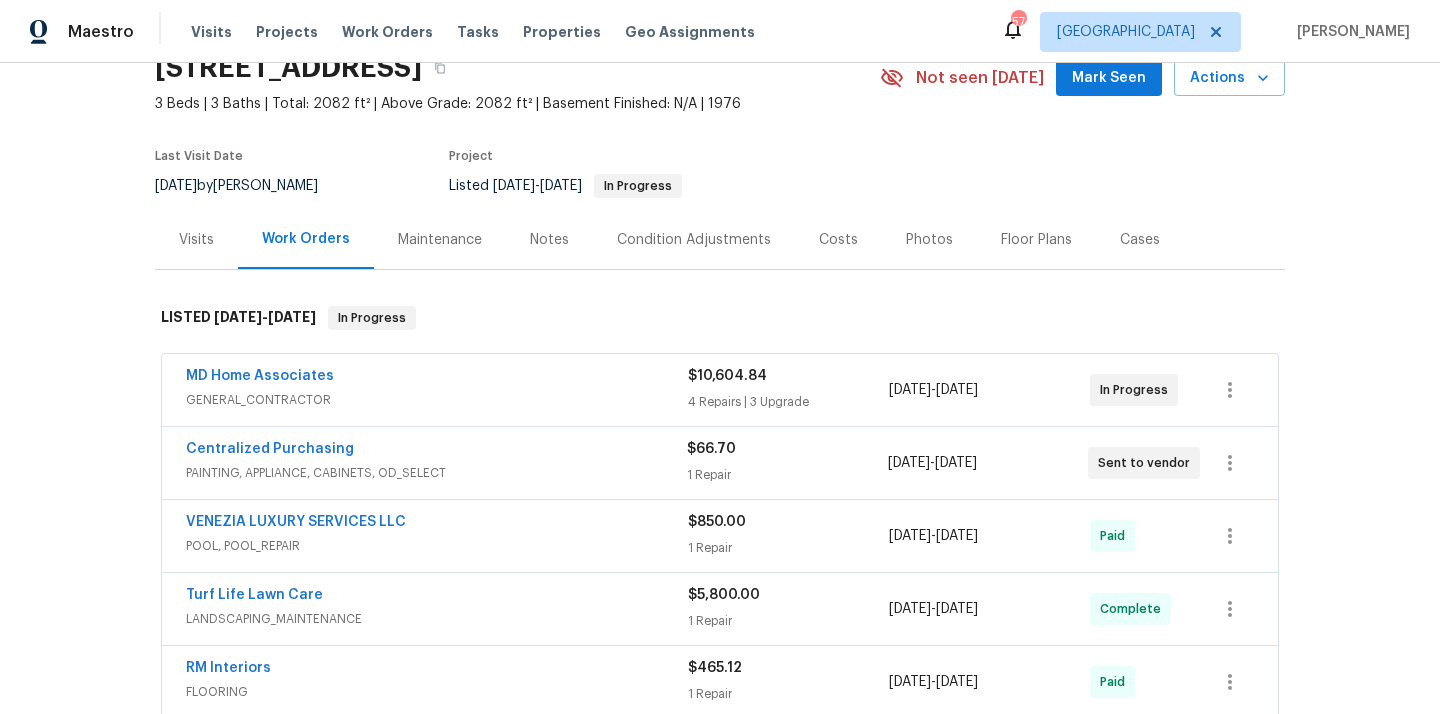 scroll, scrollTop: 94, scrollLeft: 0, axis: vertical 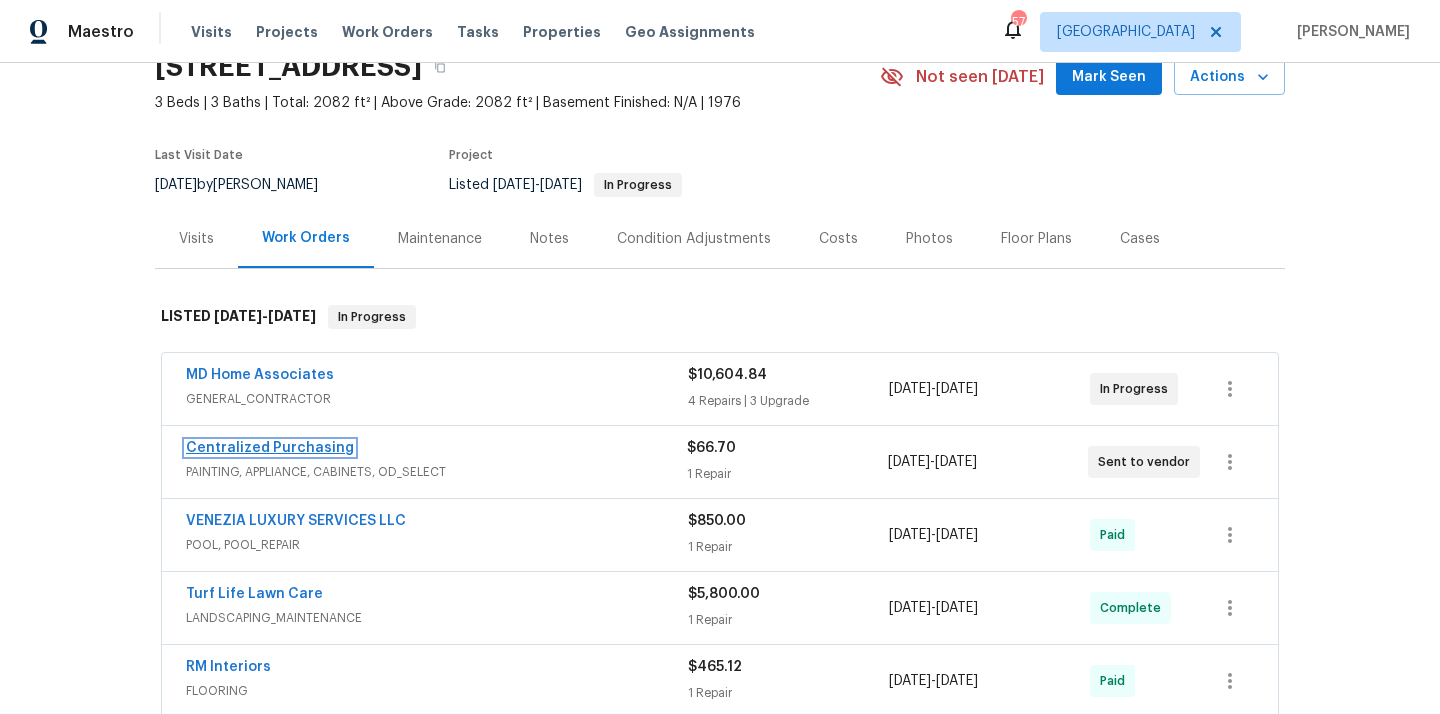 click on "Centralized Purchasing" at bounding box center [270, 448] 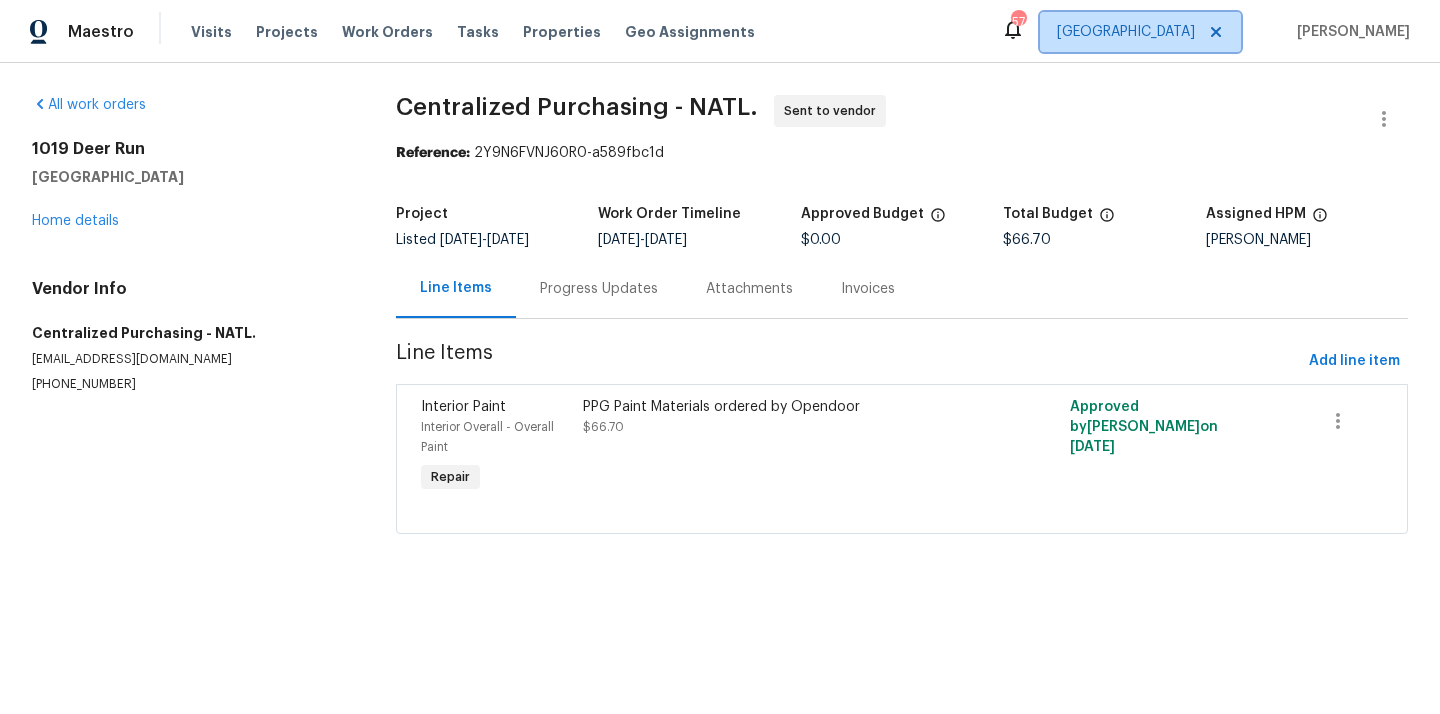 click on "[GEOGRAPHIC_DATA]" at bounding box center (1126, 32) 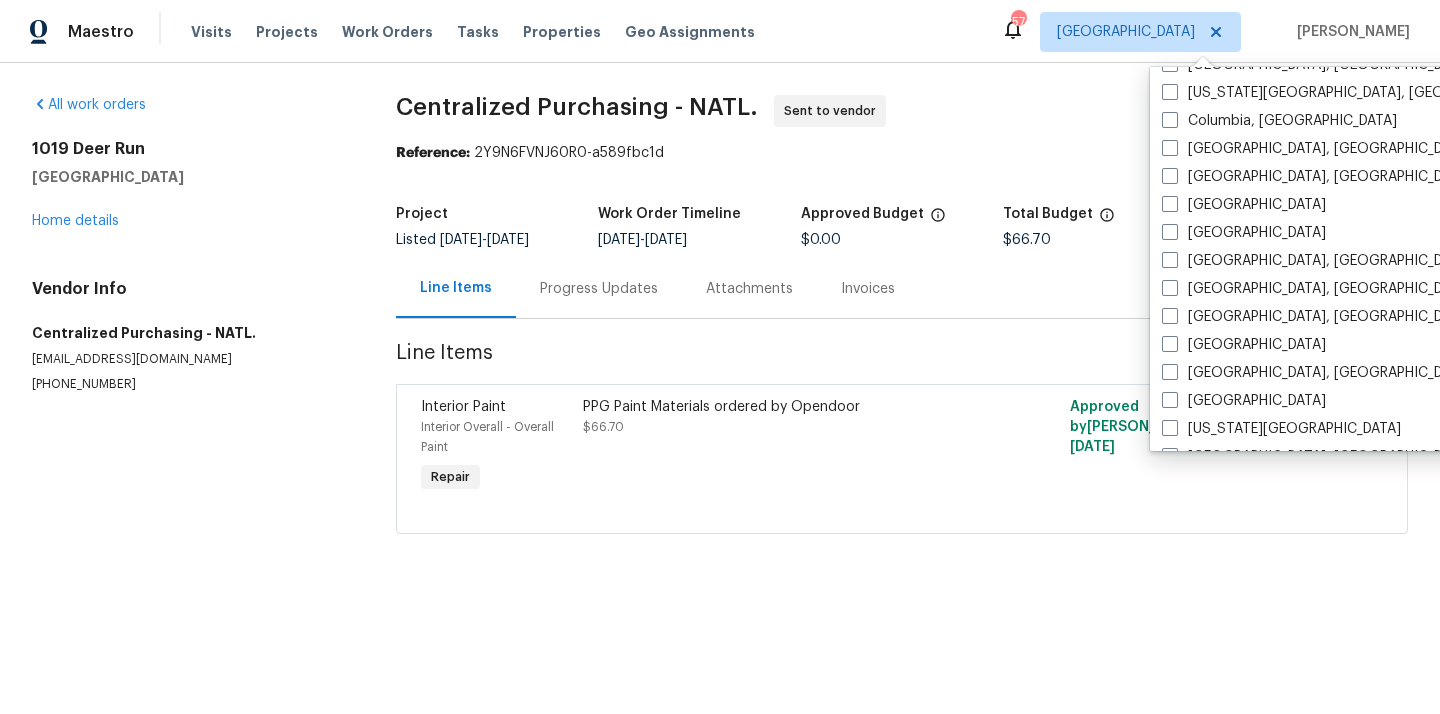 scroll, scrollTop: 464, scrollLeft: 0, axis: vertical 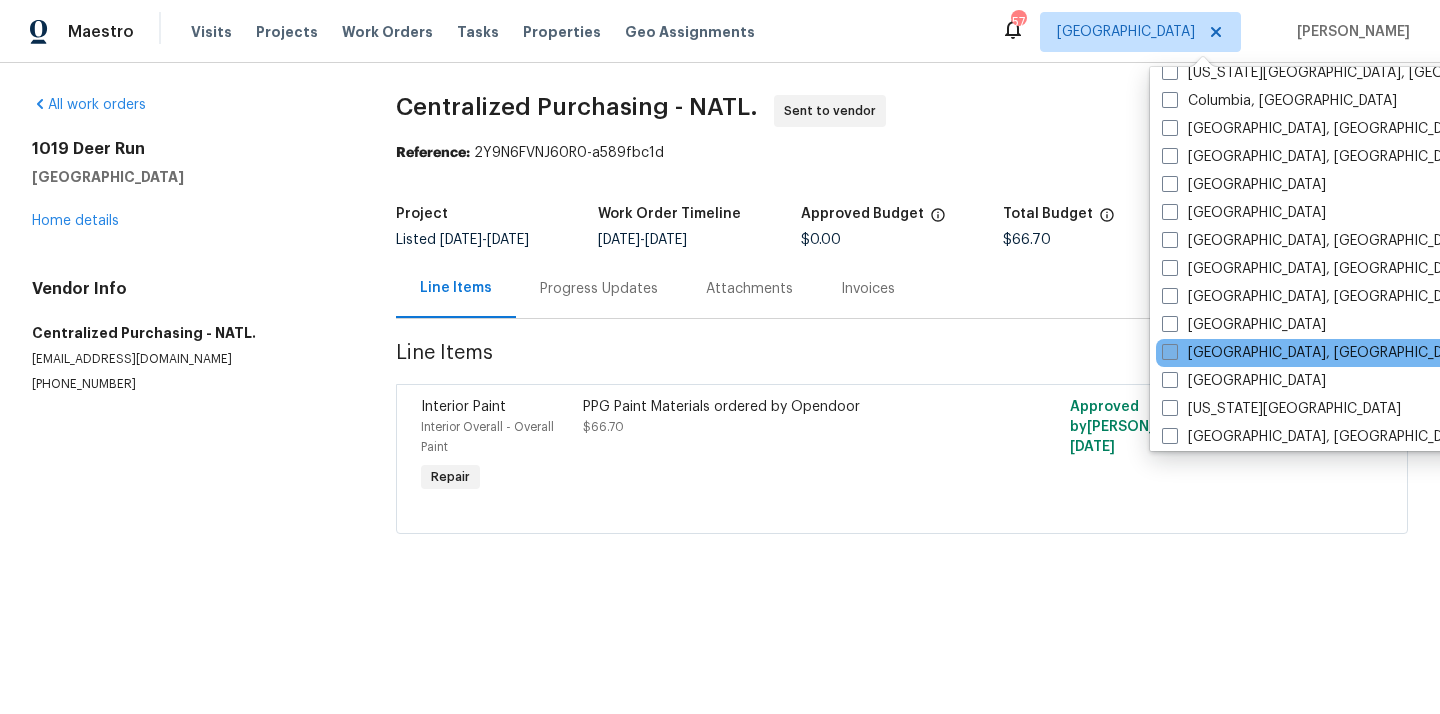 click on "[GEOGRAPHIC_DATA], [GEOGRAPHIC_DATA]" at bounding box center [1317, 353] 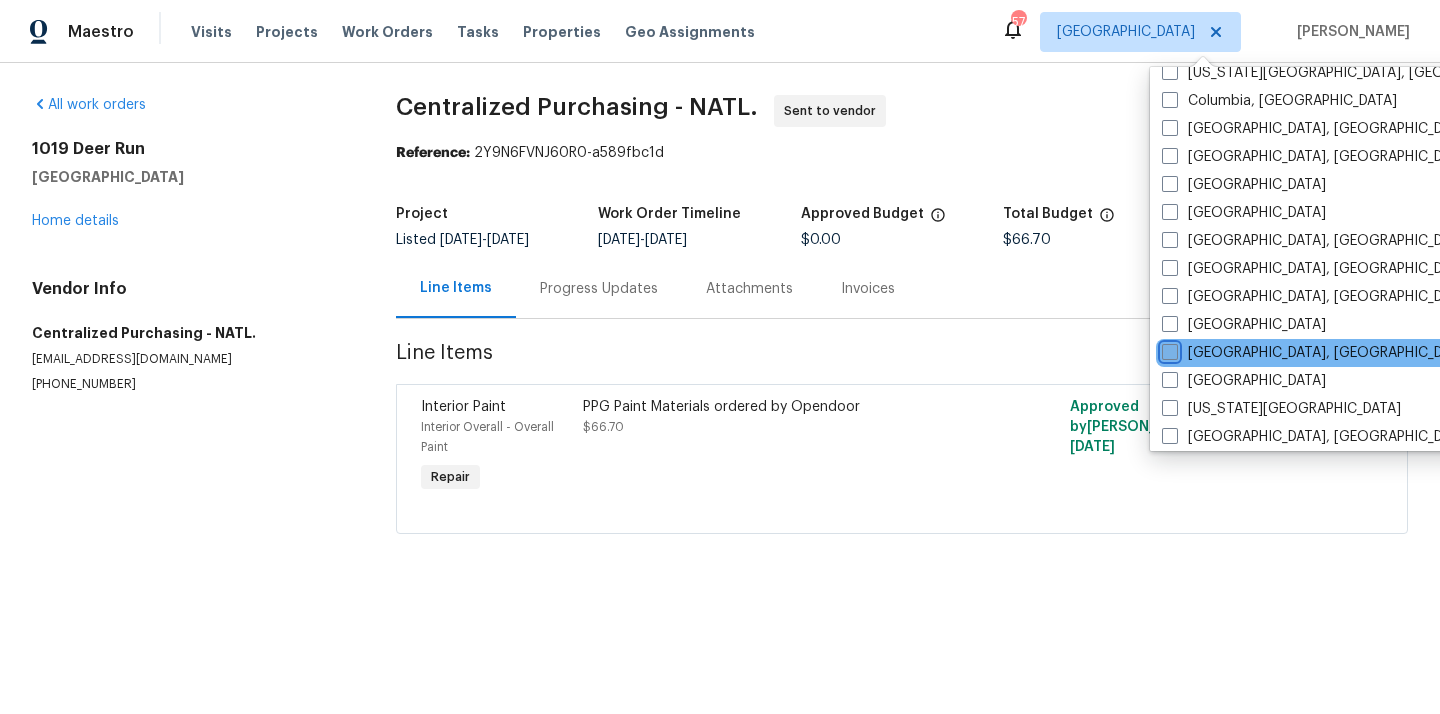 click on "[GEOGRAPHIC_DATA], [GEOGRAPHIC_DATA]" at bounding box center (1168, 349) 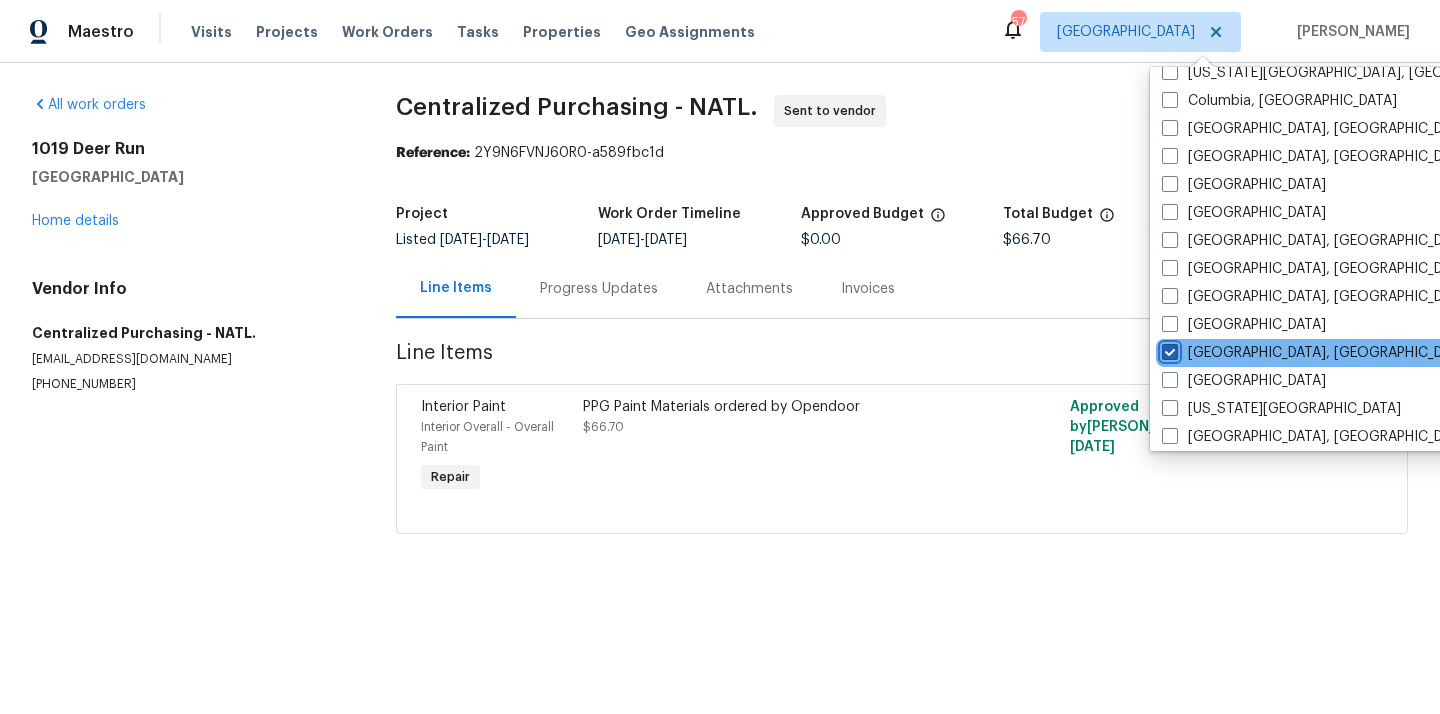 checkbox on "true" 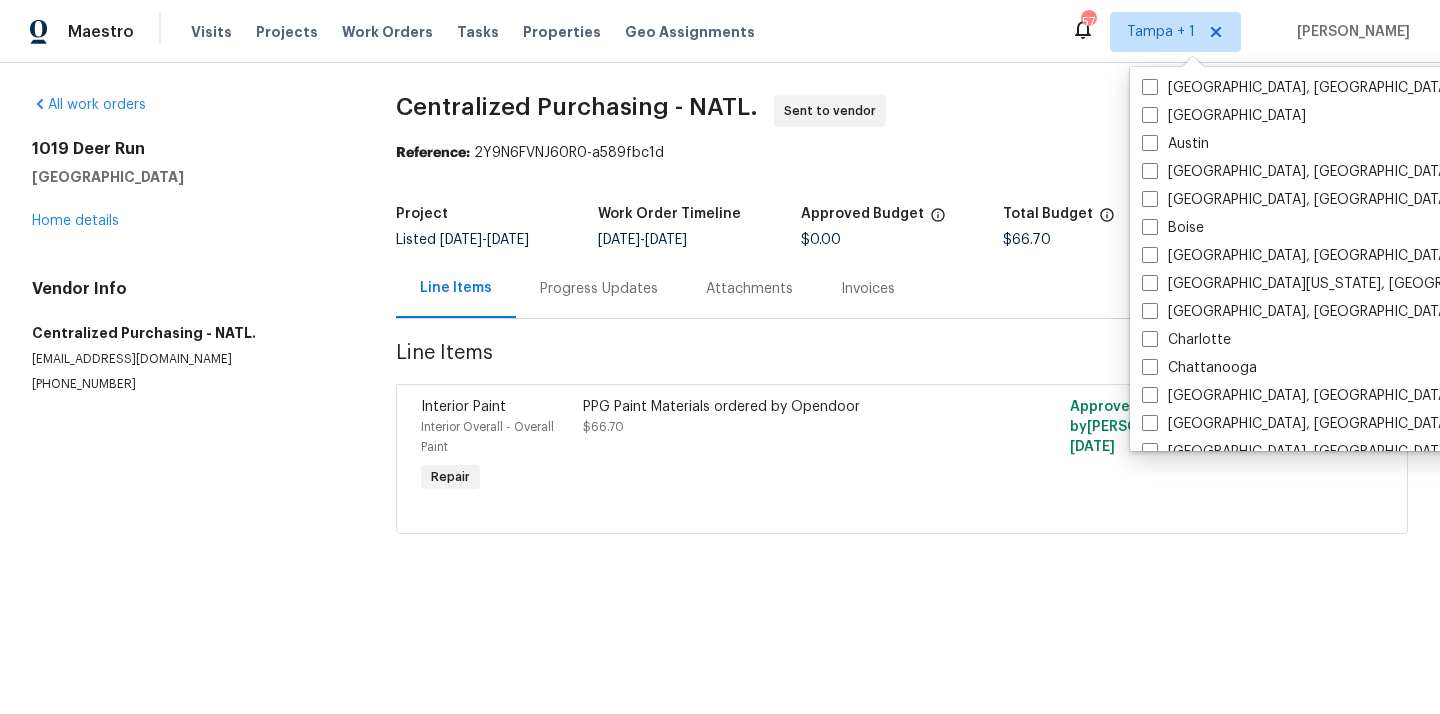 scroll, scrollTop: 0, scrollLeft: 0, axis: both 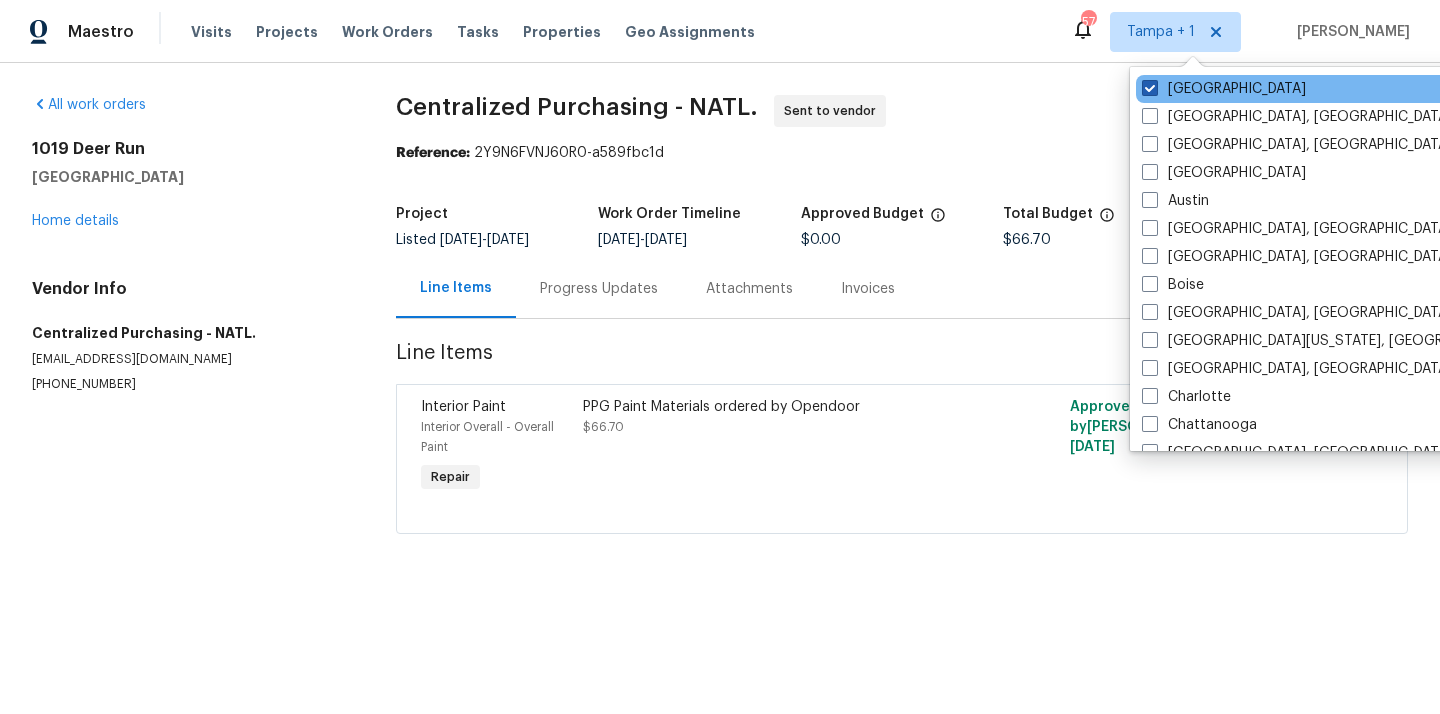 click on "[GEOGRAPHIC_DATA]" at bounding box center [1224, 89] 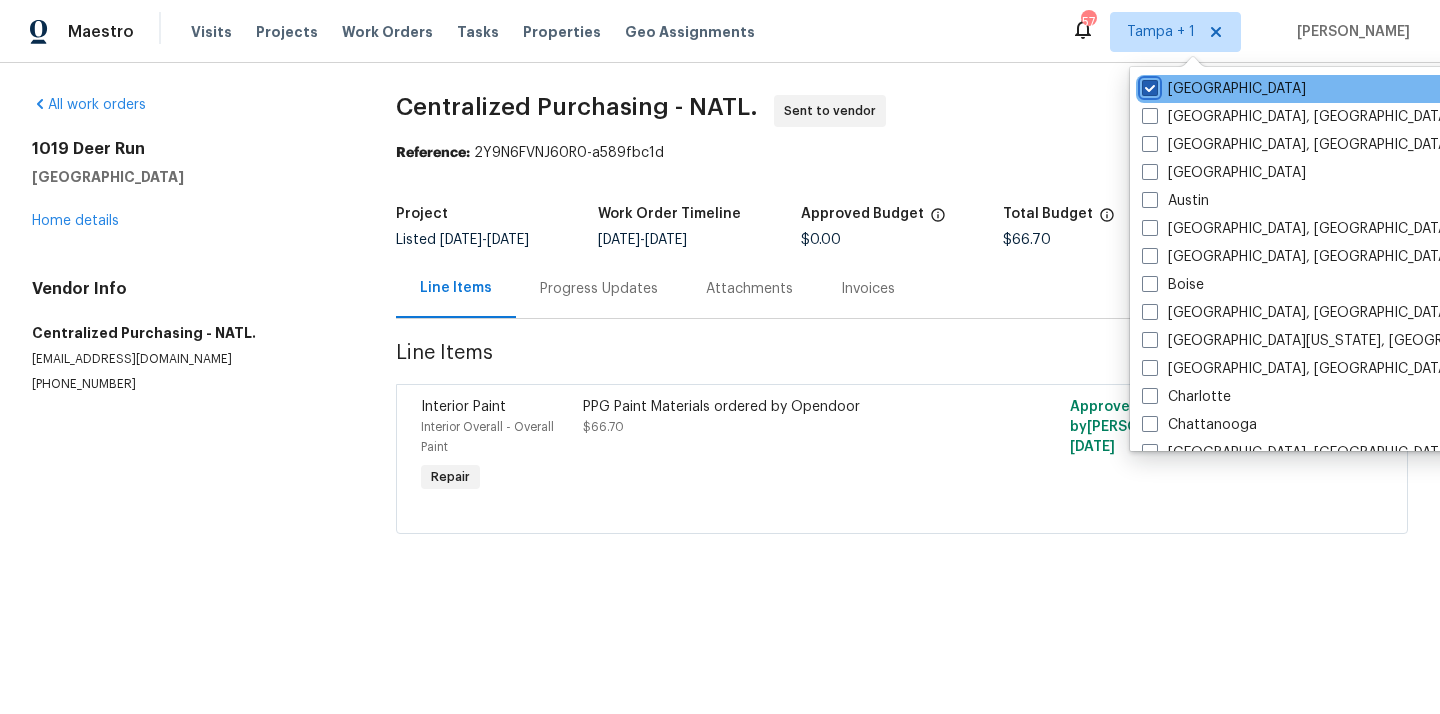 click on "[GEOGRAPHIC_DATA]" at bounding box center [1148, 85] 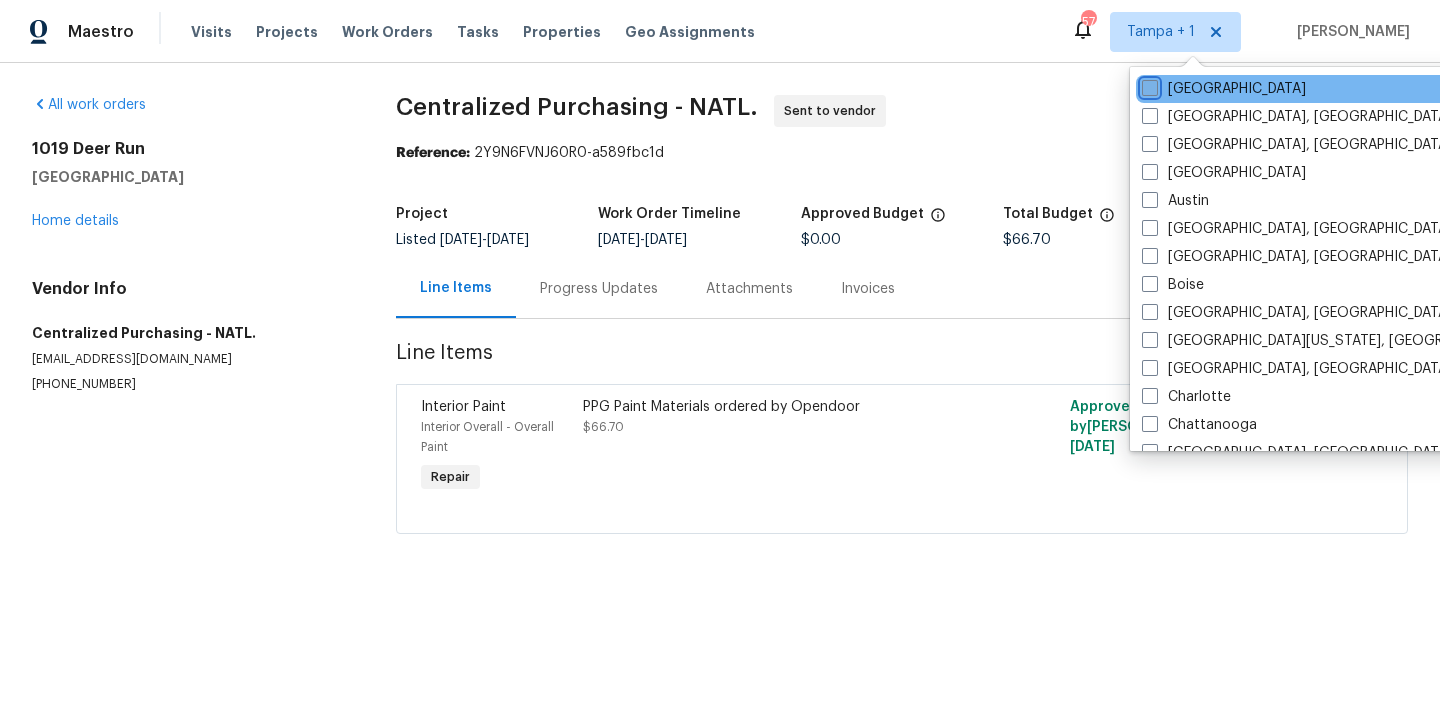 checkbox on "false" 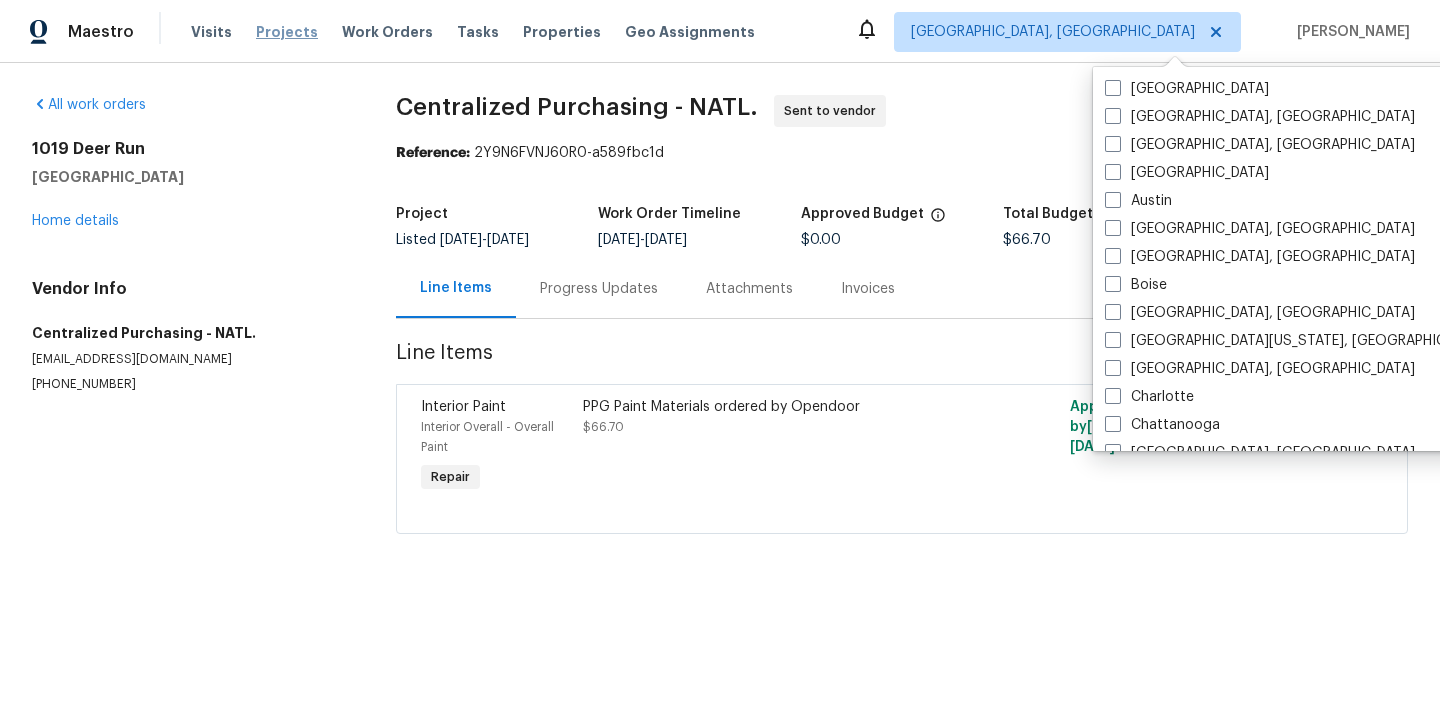 click on "Projects" at bounding box center (287, 32) 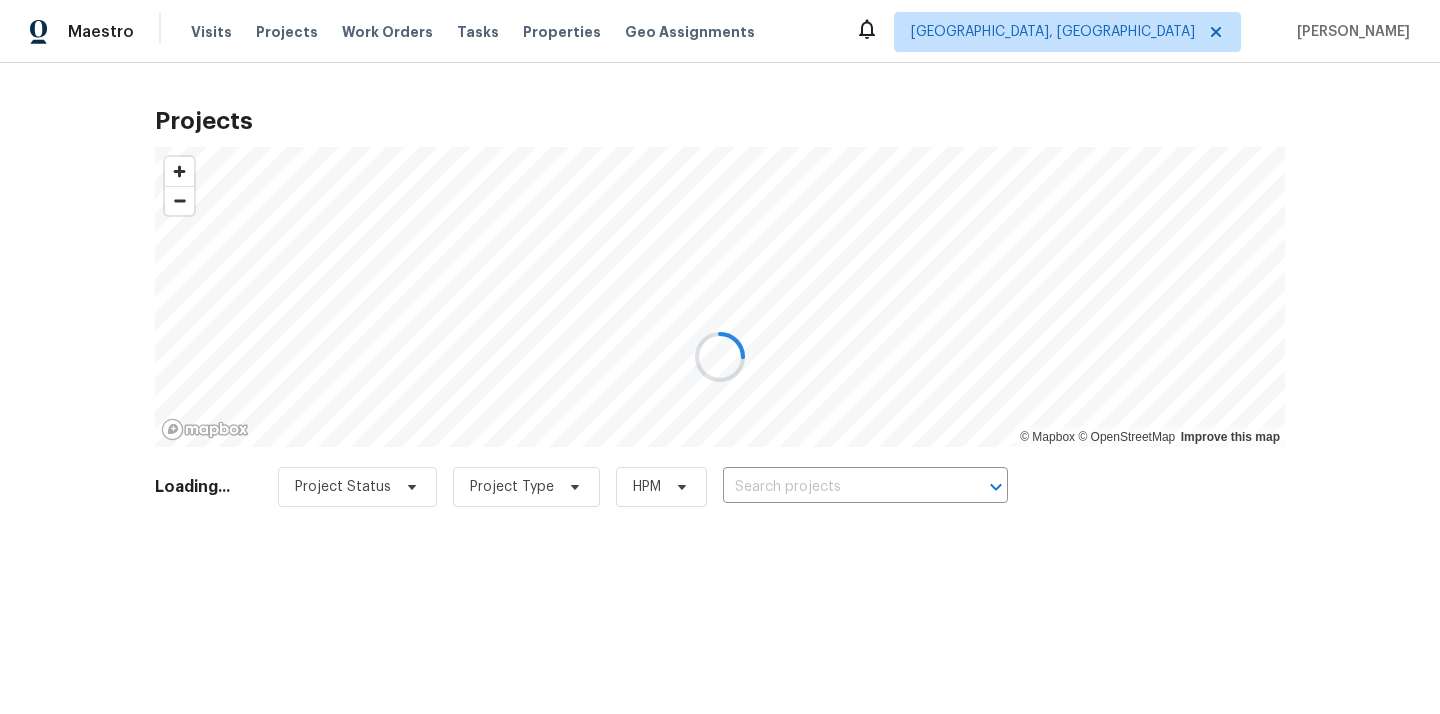 click at bounding box center [720, 357] 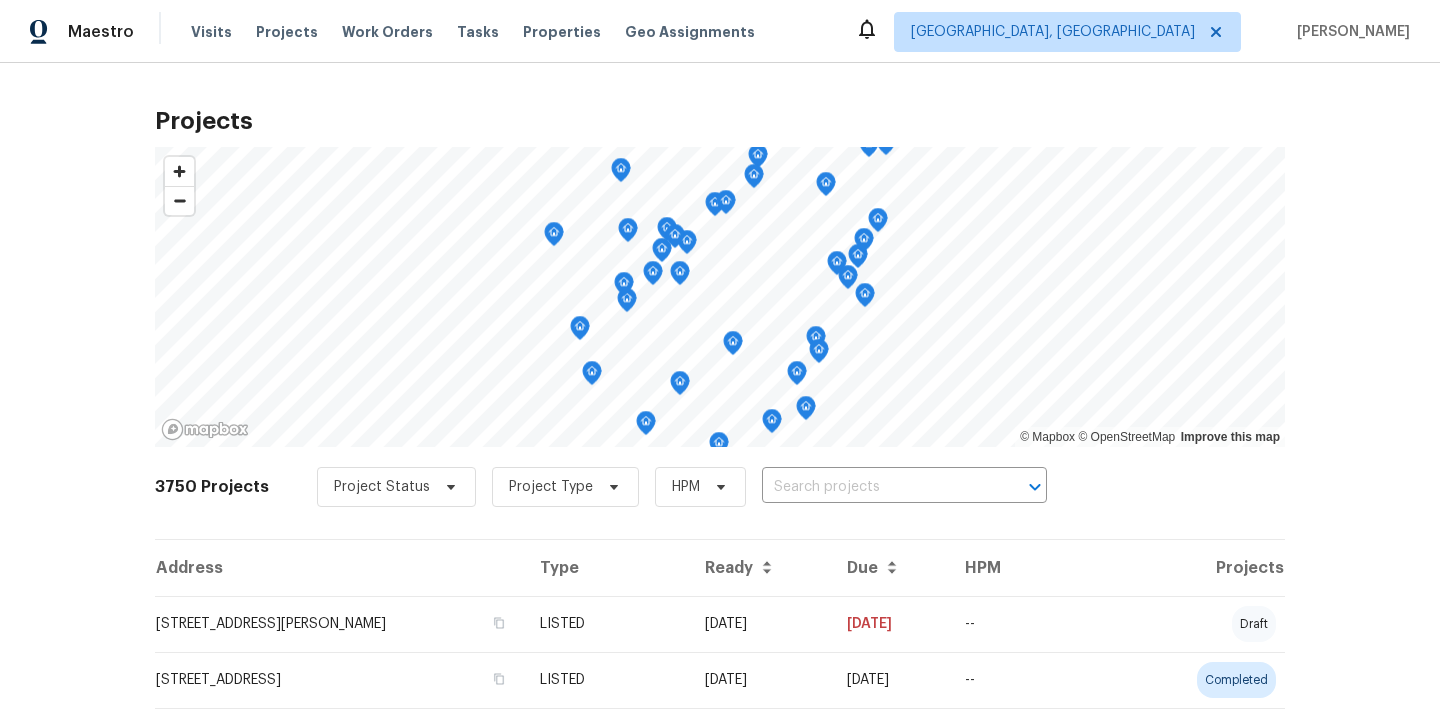 click at bounding box center (876, 487) 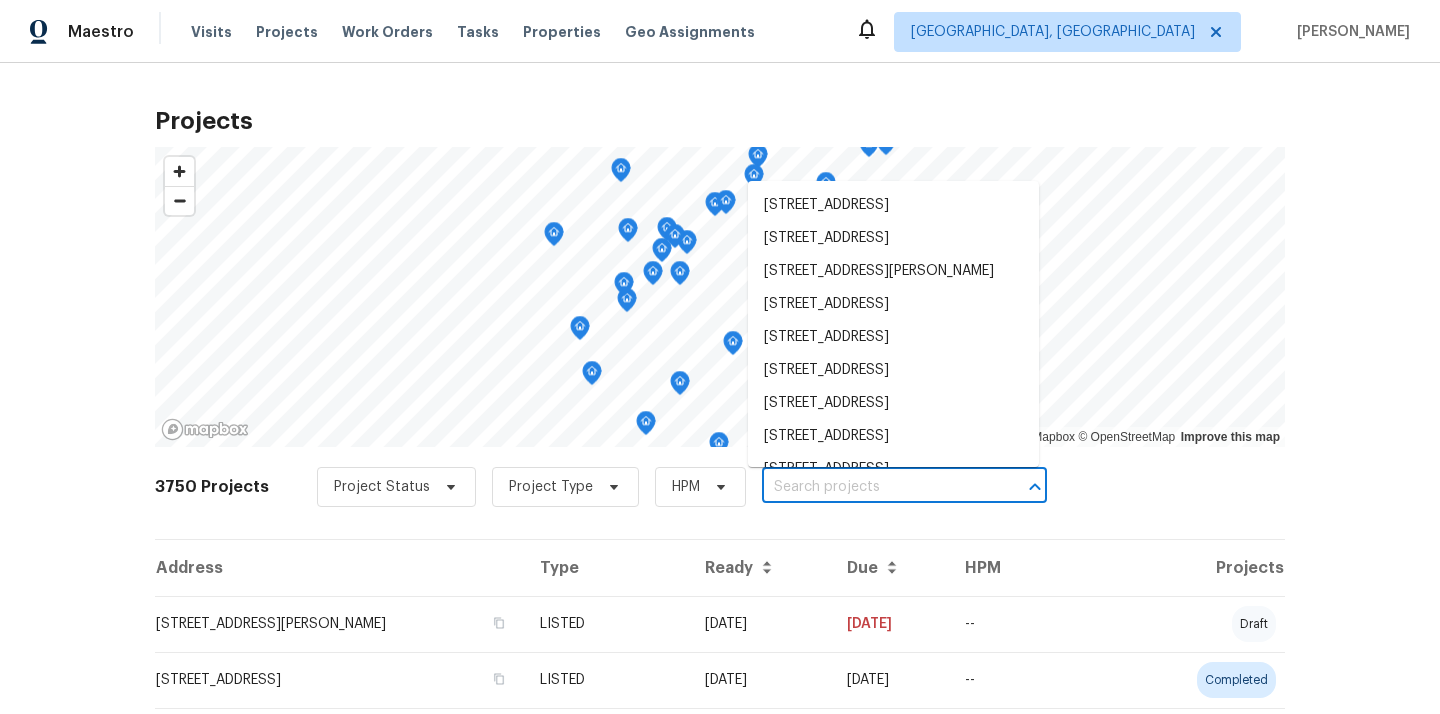 paste on "[STREET_ADDRESS][PERSON_NAME][PERSON_NAME]" 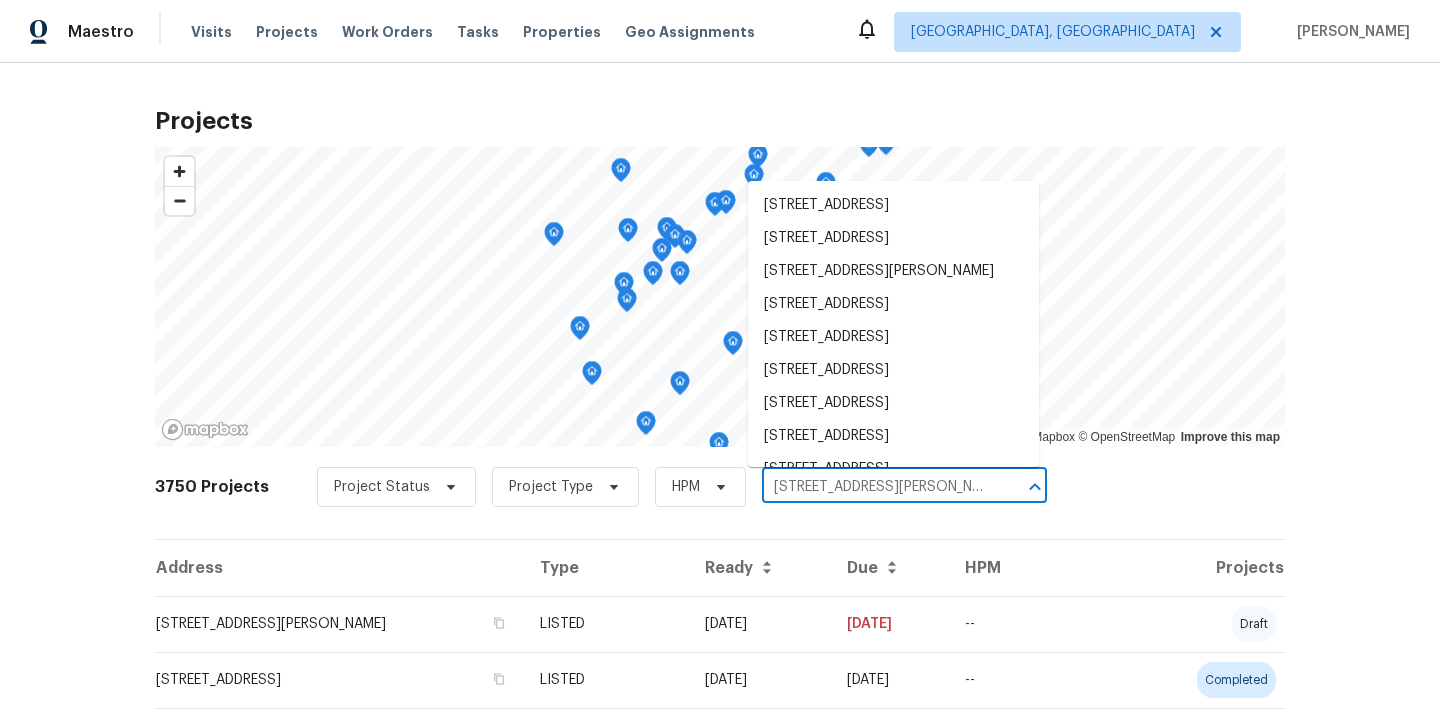 scroll, scrollTop: 0, scrollLeft: 39, axis: horizontal 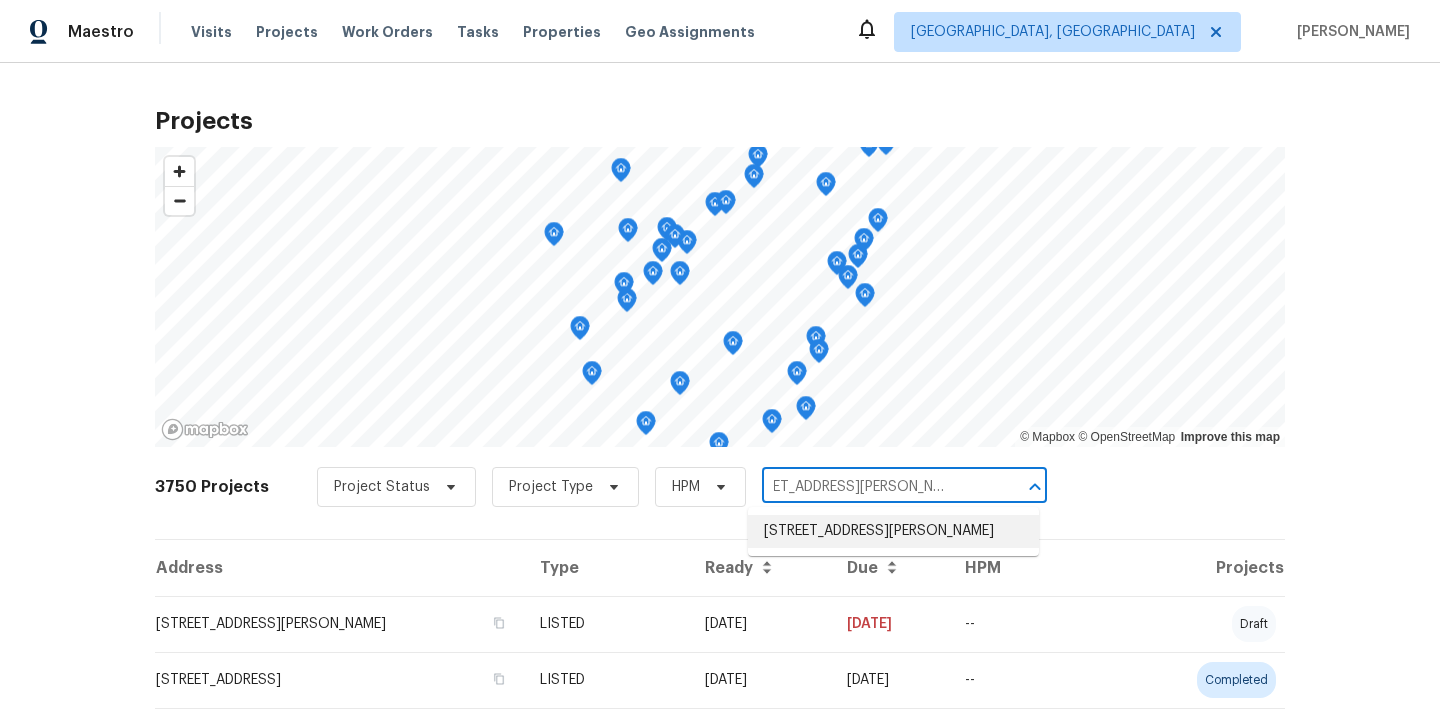 click on "[STREET_ADDRESS][PERSON_NAME]" at bounding box center [893, 531] 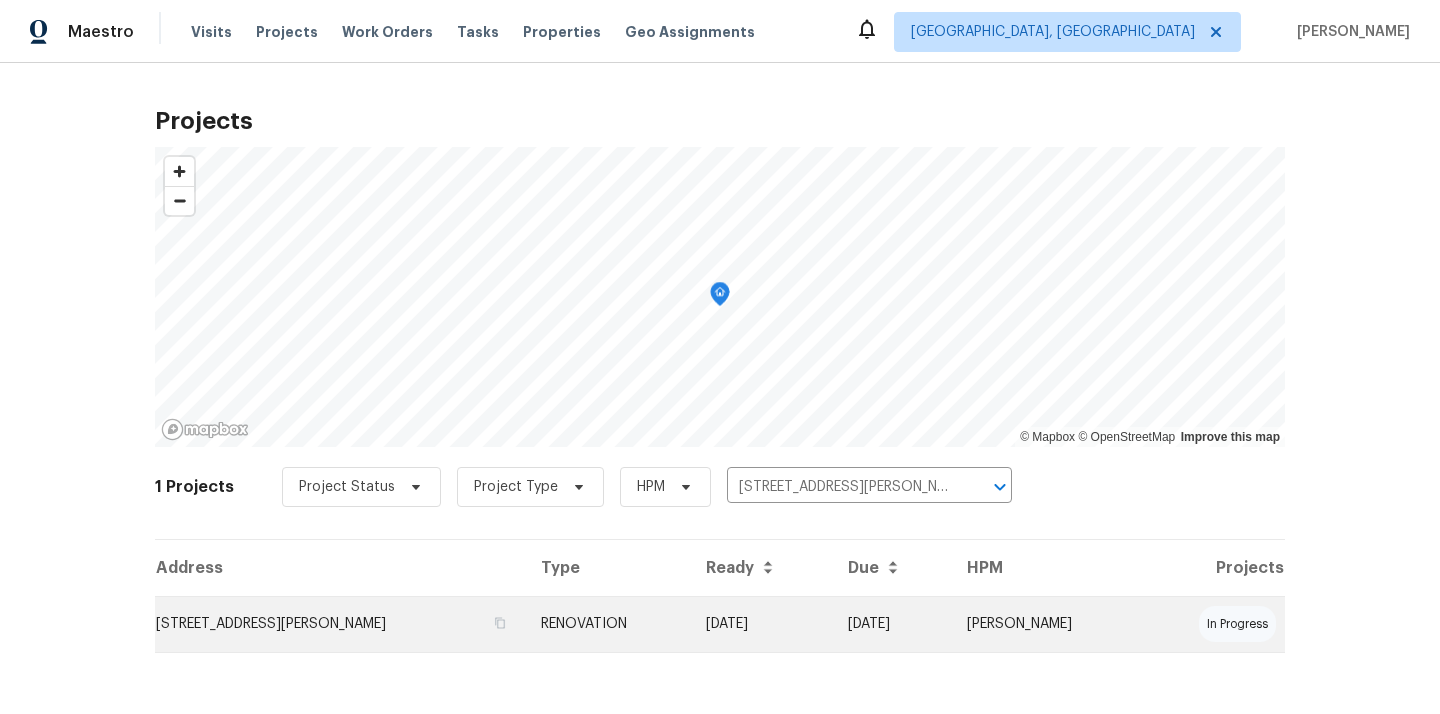 click on "RENOVATION" at bounding box center [607, 624] 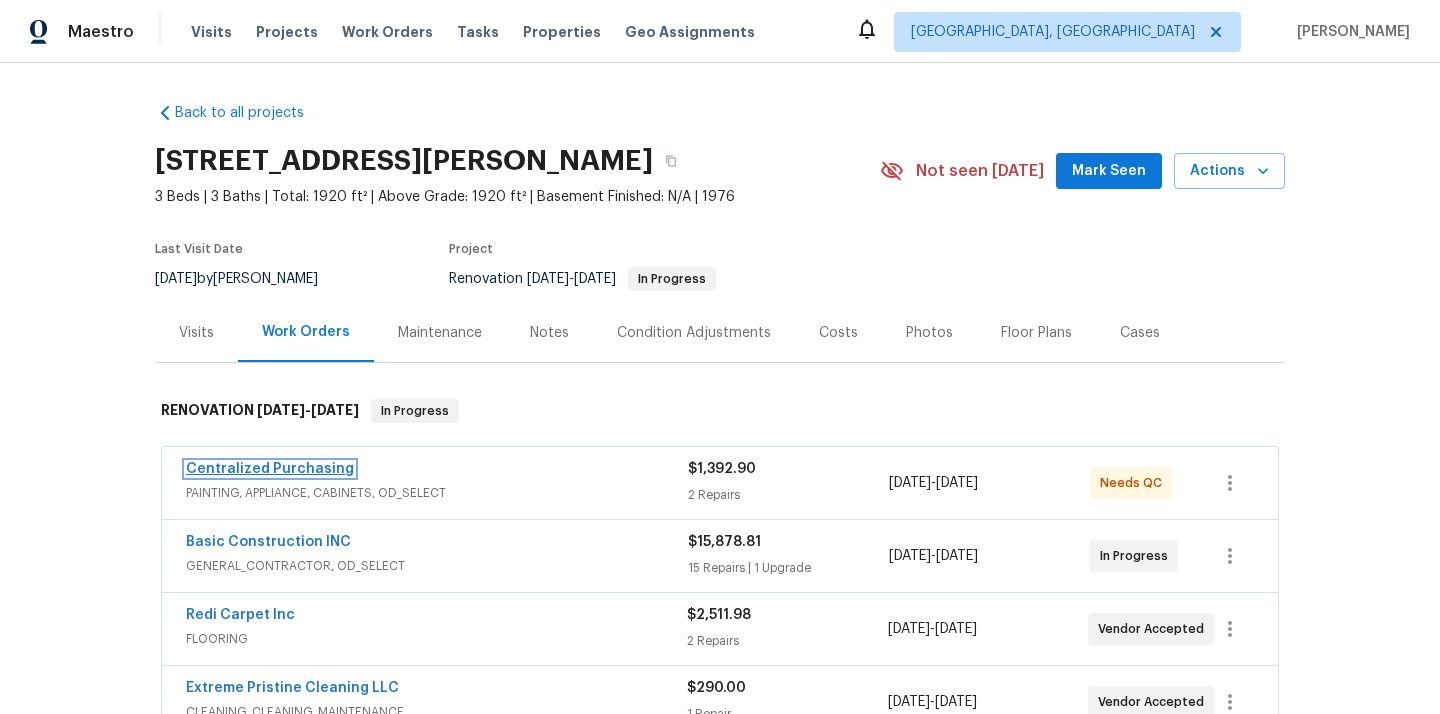 click on "Centralized Purchasing" at bounding box center [270, 469] 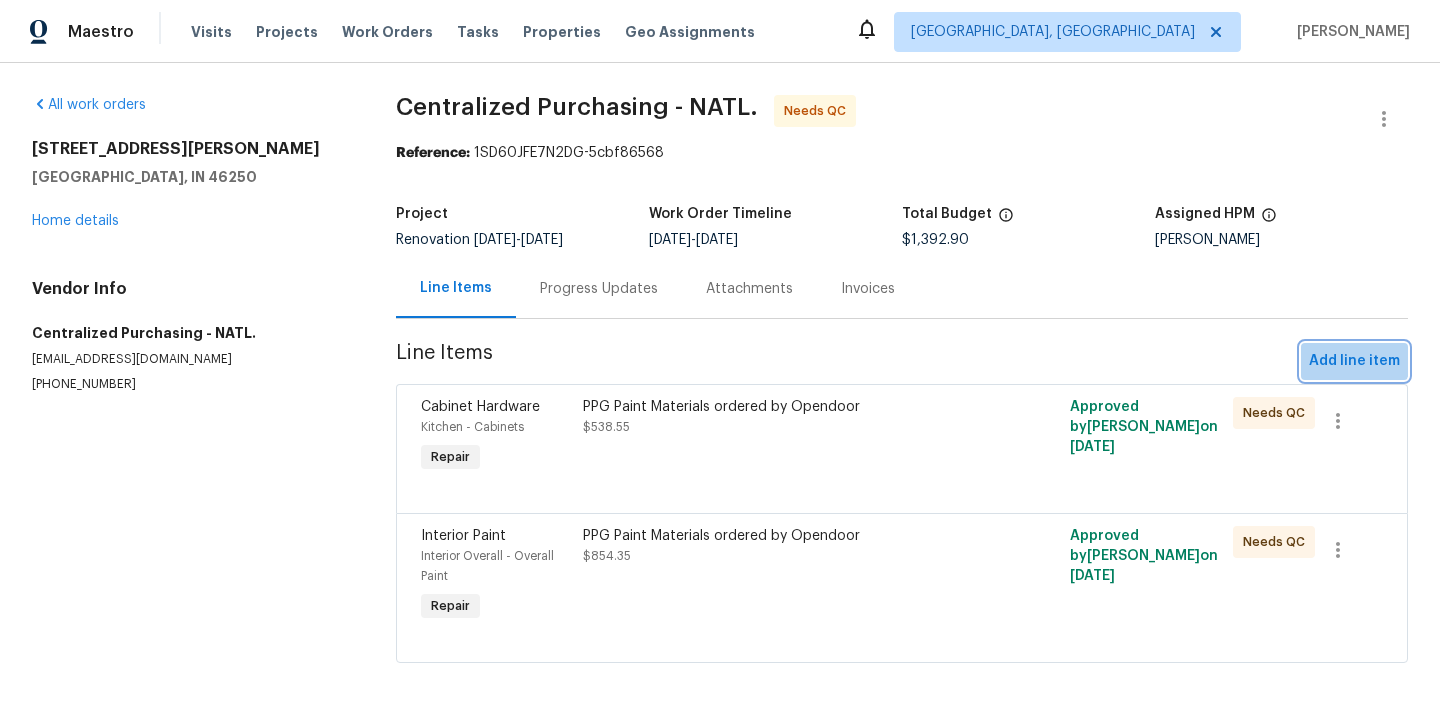 click on "Add line item" at bounding box center (1354, 361) 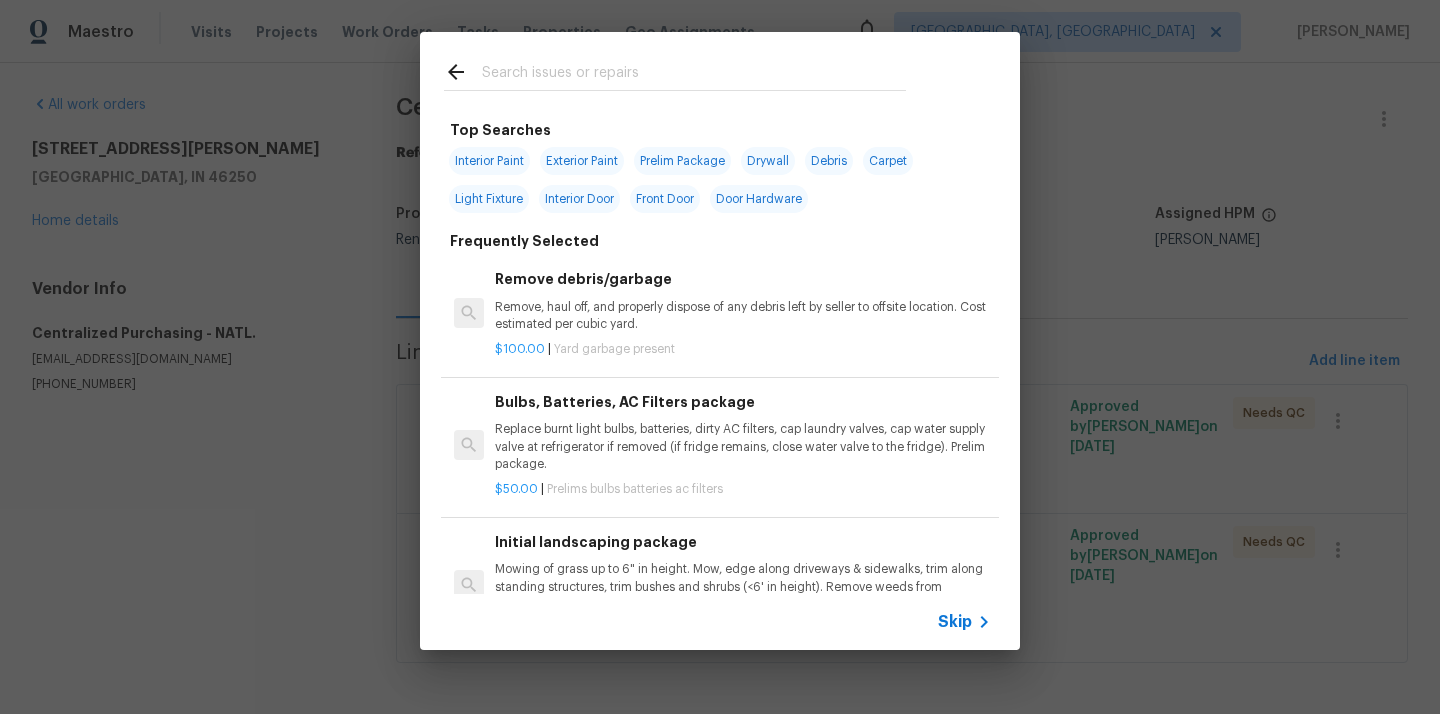 click at bounding box center [694, 75] 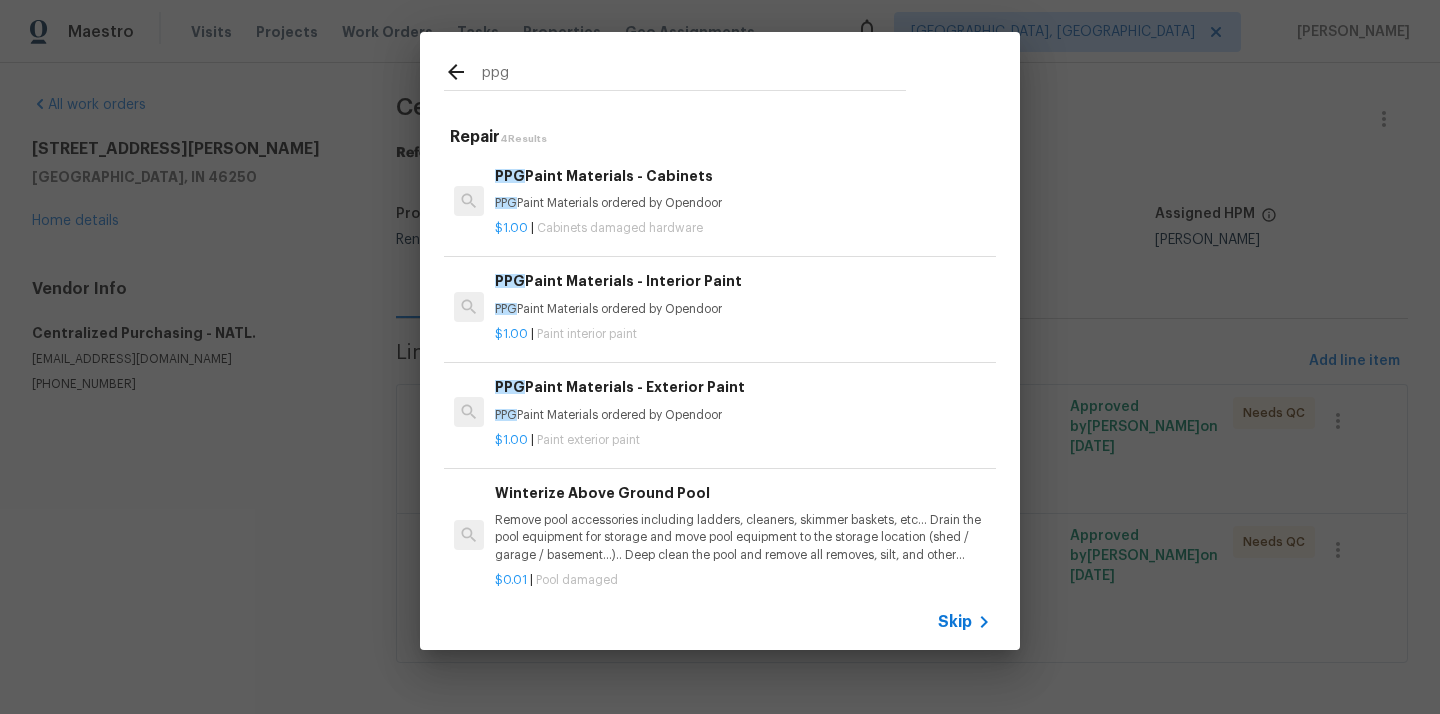 type on "ppg" 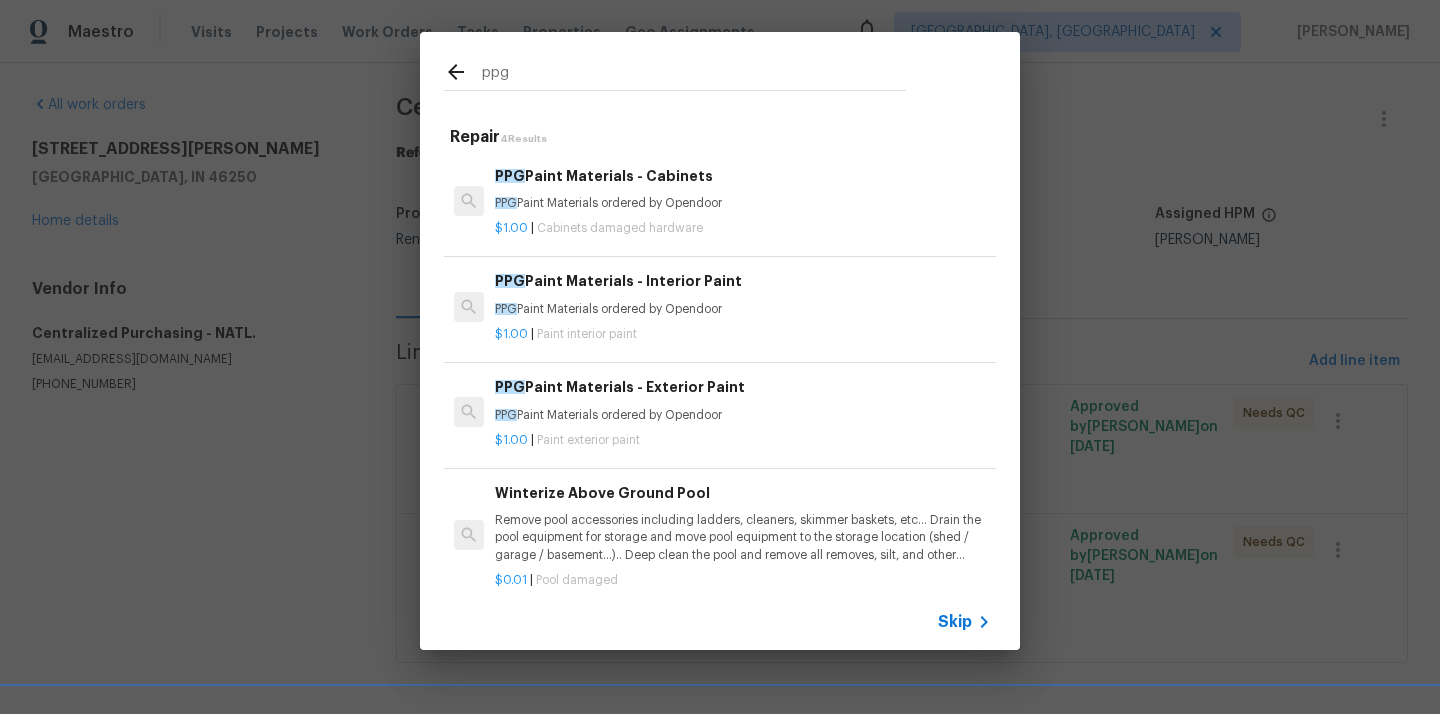 click on "PPG  Paint Materials - Exterior Paint" at bounding box center [743, 387] 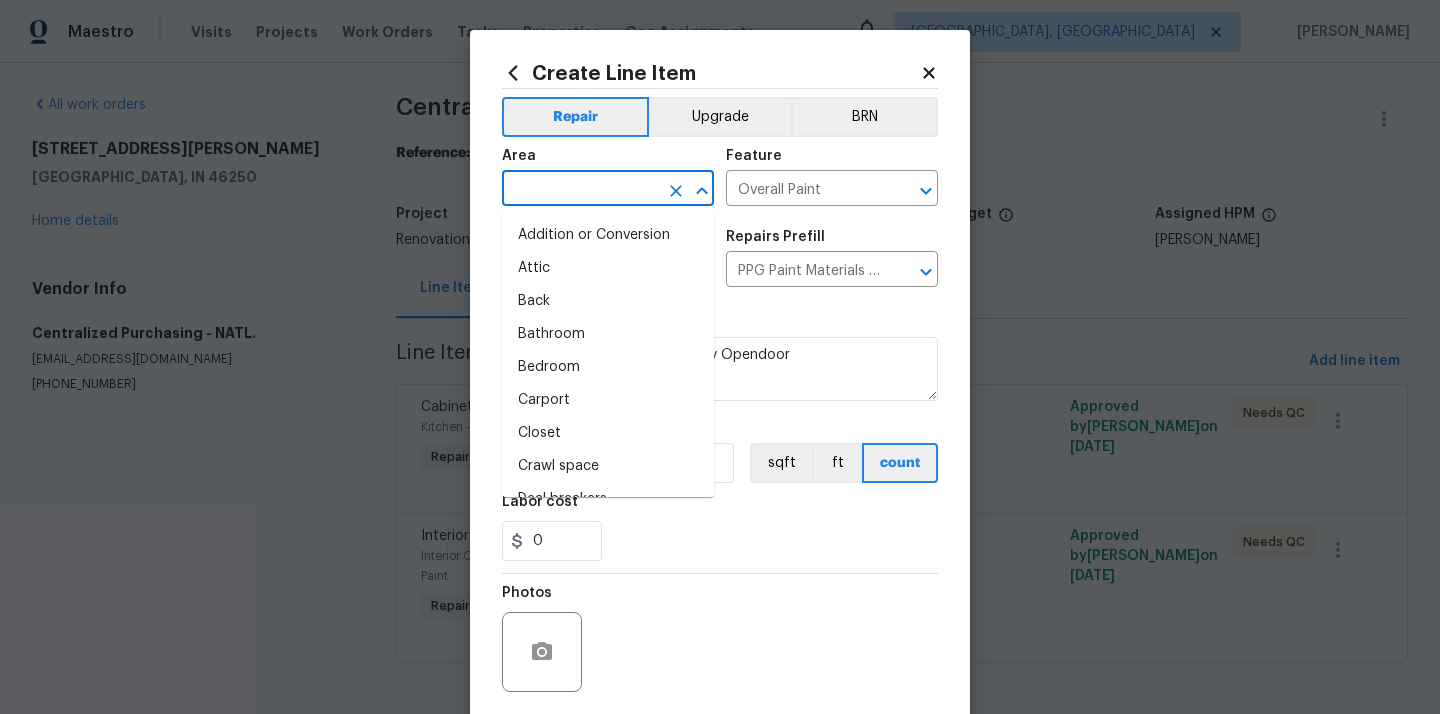 click at bounding box center [580, 190] 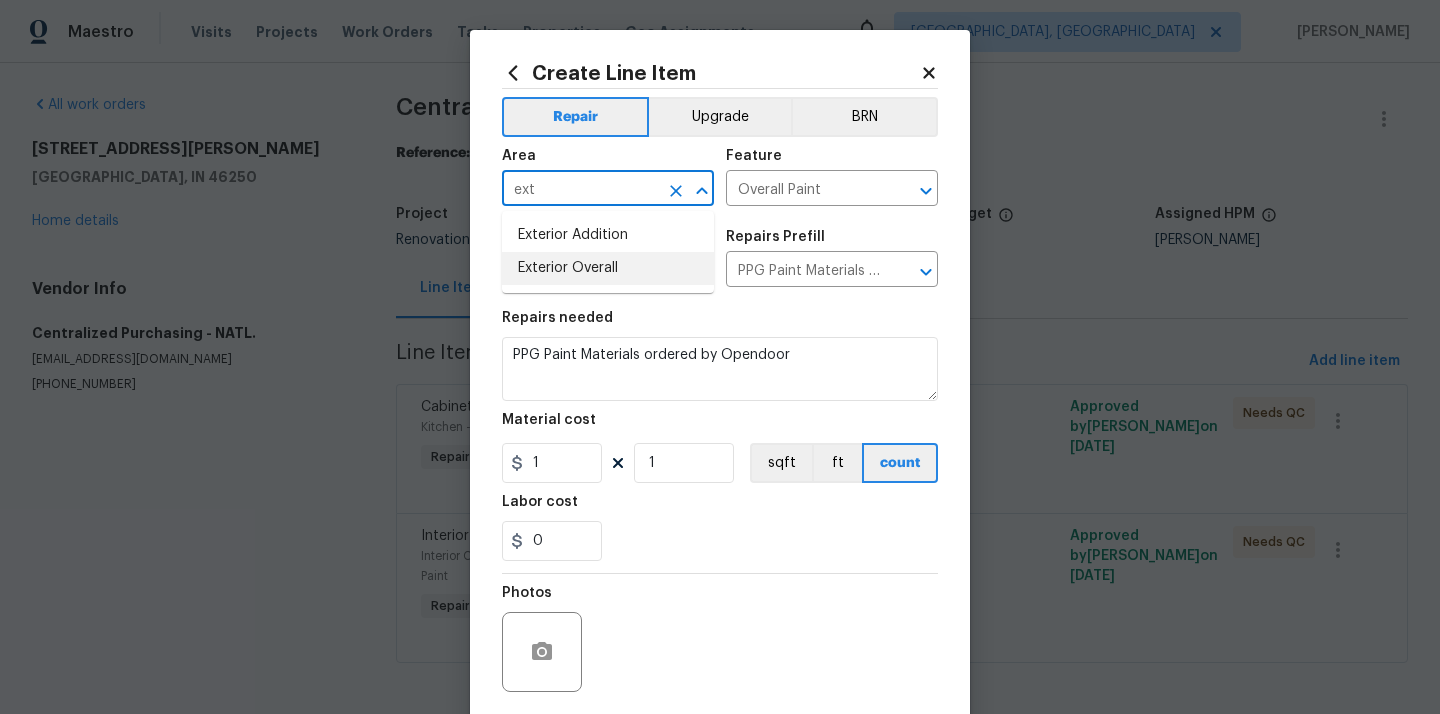 click on "Exterior Overall" at bounding box center (608, 268) 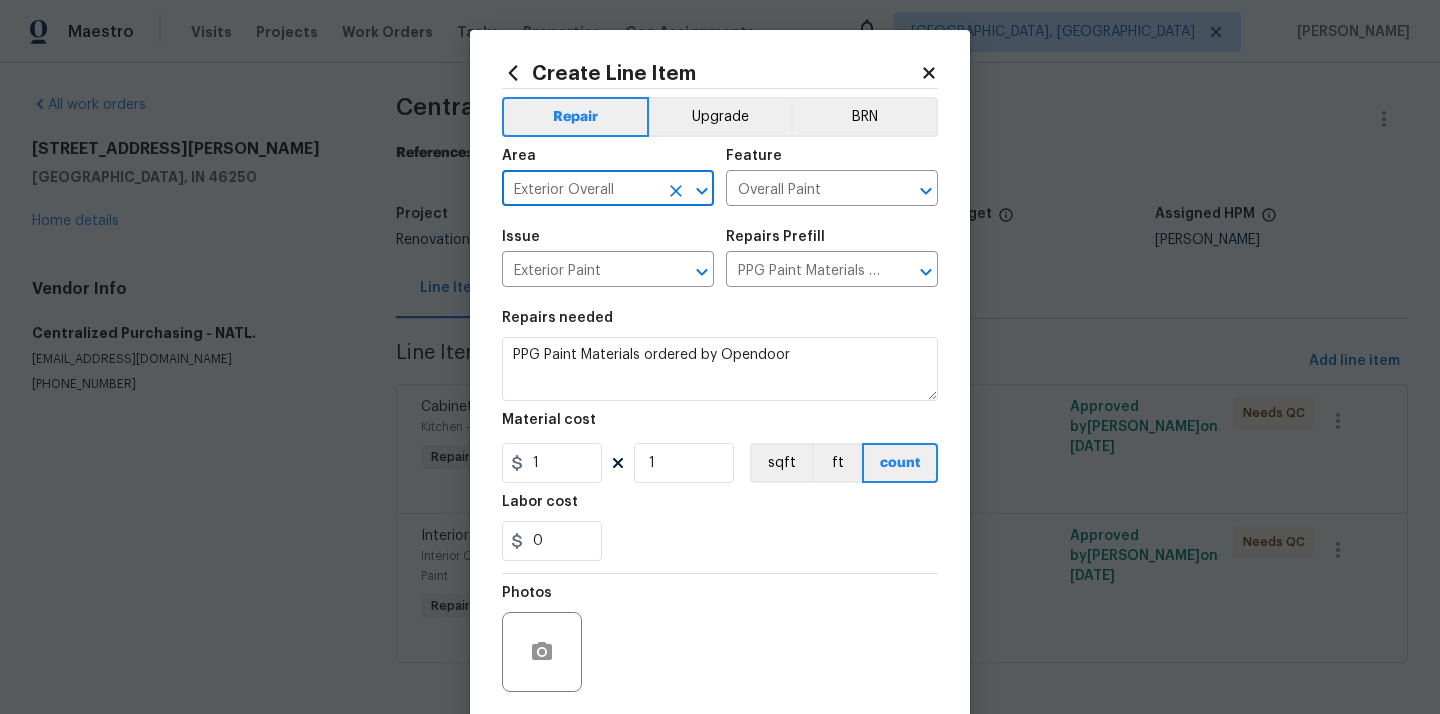 type on "Exterior Overall" 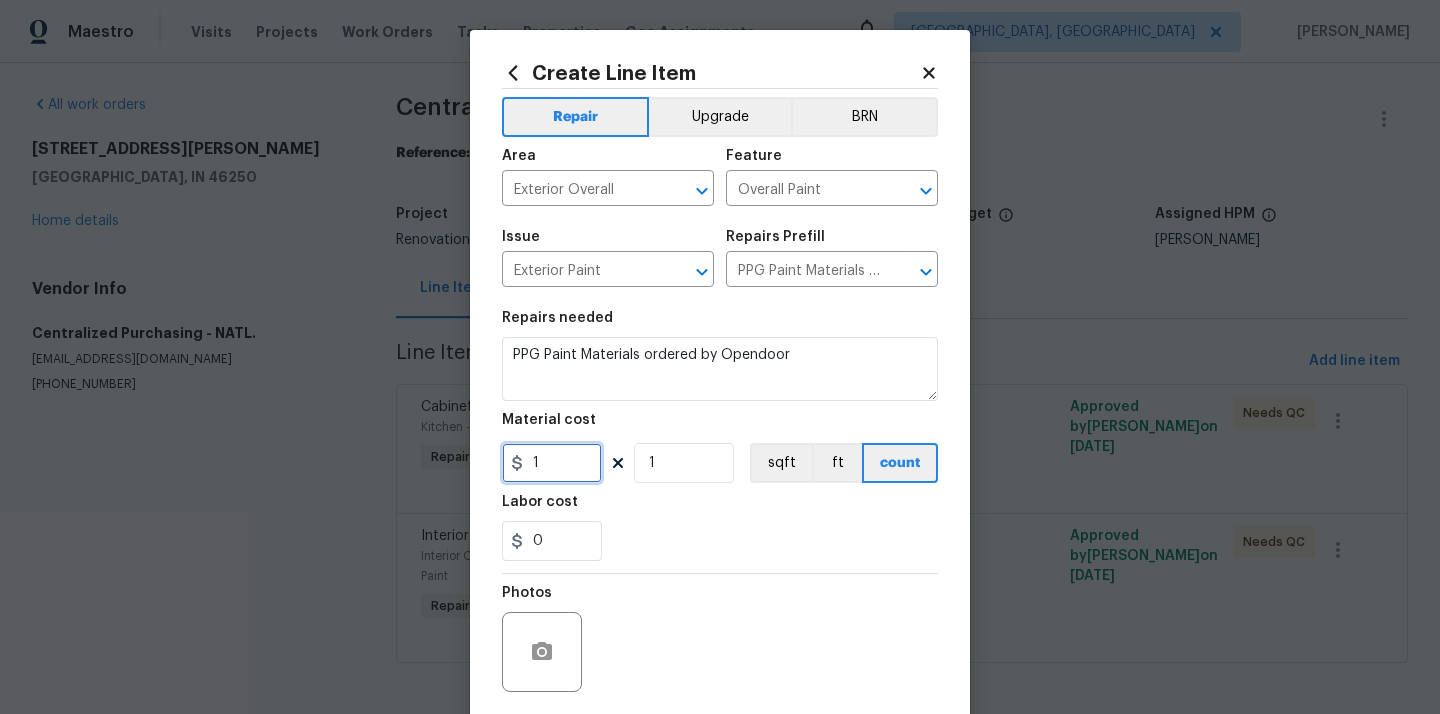 drag, startPoint x: 581, startPoint y: 467, endPoint x: 496, endPoint y: 452, distance: 86.313385 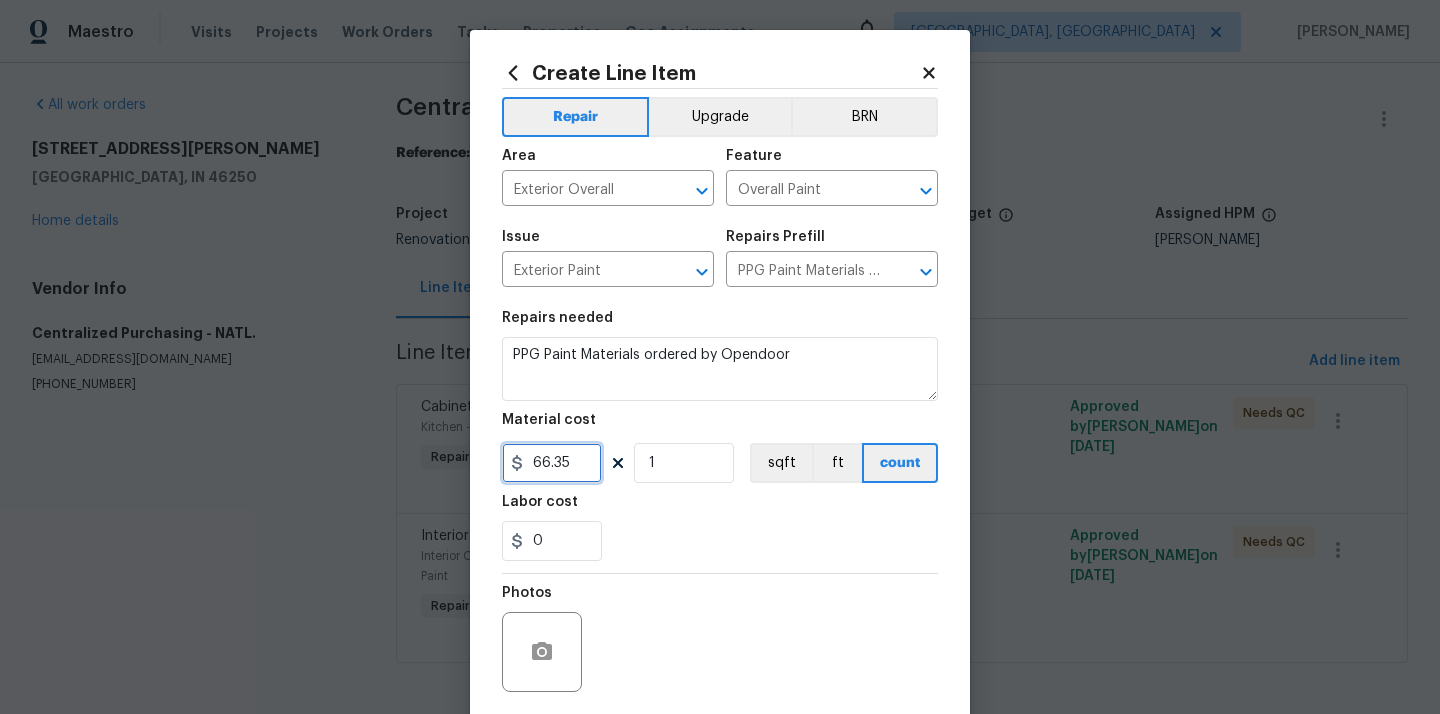 type on "66.35" 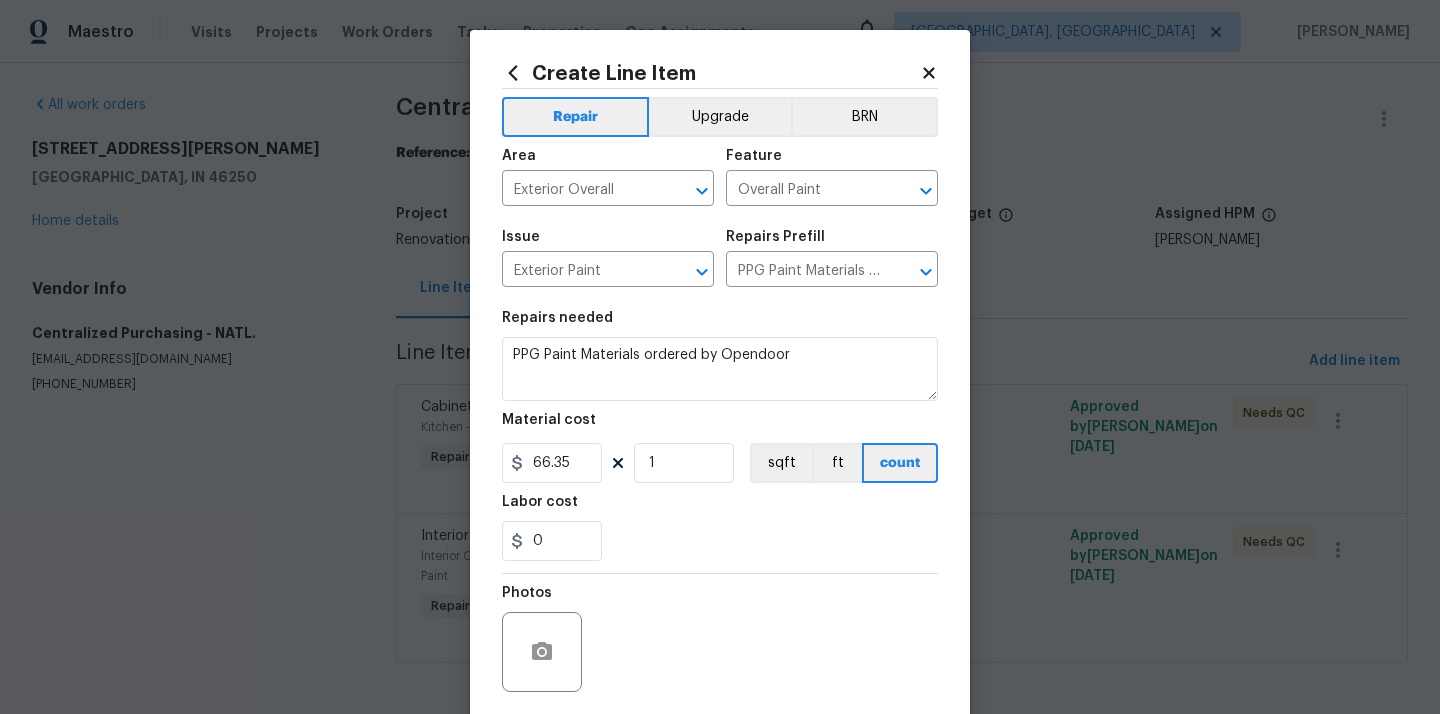 click on "Repairs needed PPG Paint Materials ordered by Opendoor Material cost 66.35 1 sqft ft count Labor cost 0" at bounding box center [720, 436] 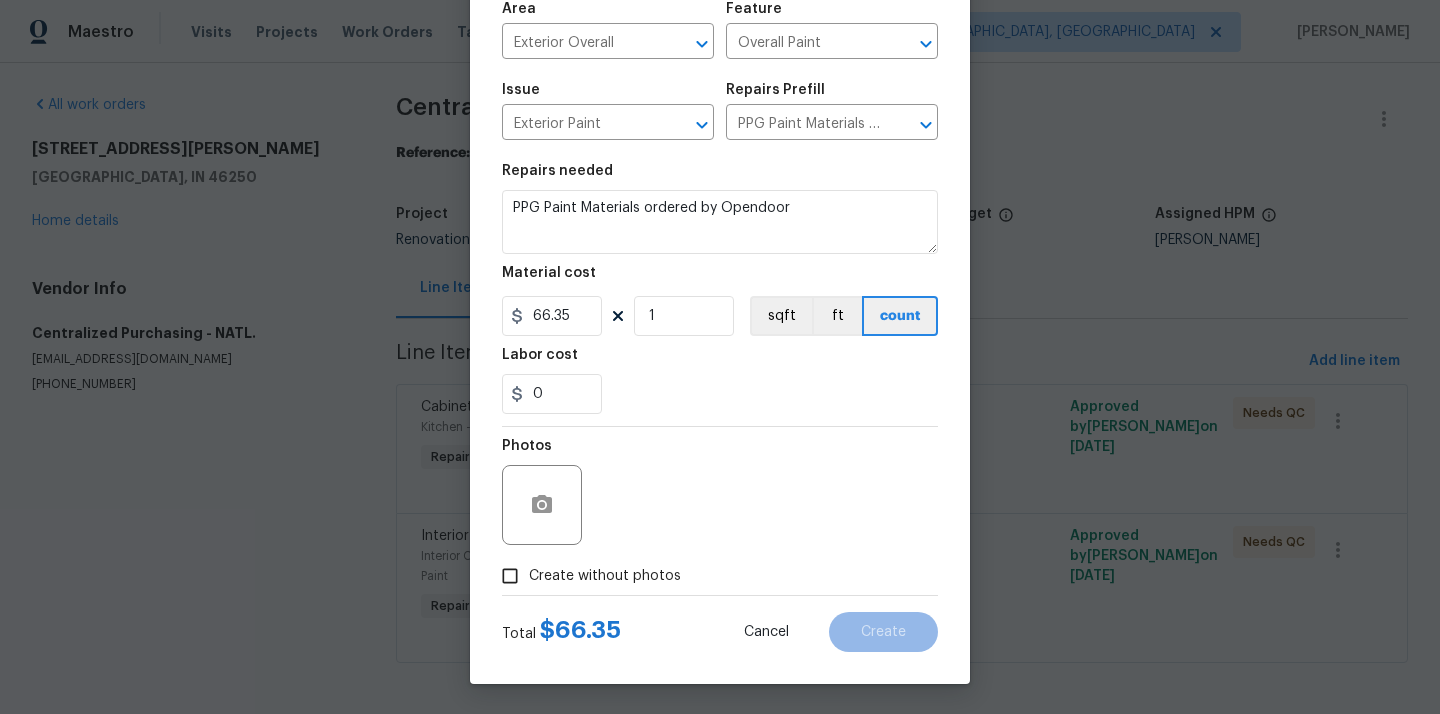click on "Create without photos" at bounding box center (605, 576) 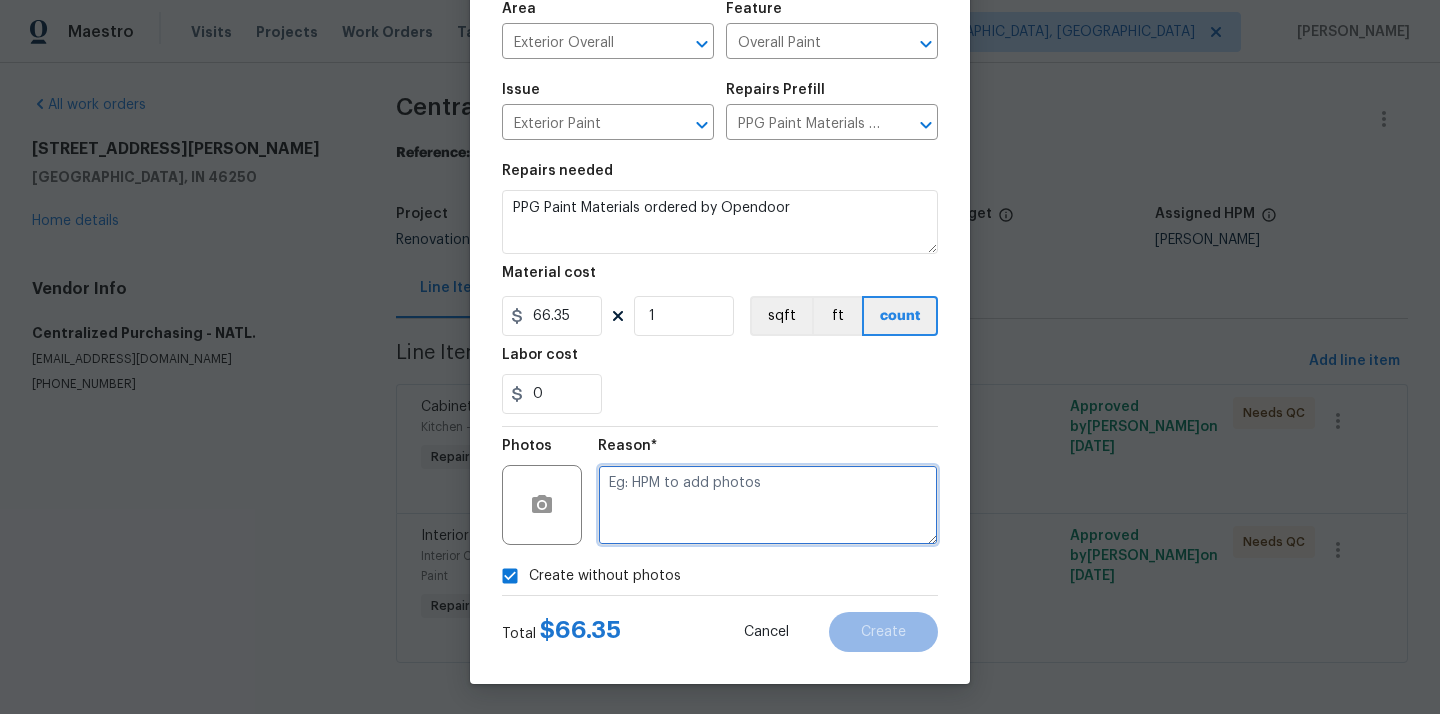 click at bounding box center (768, 505) 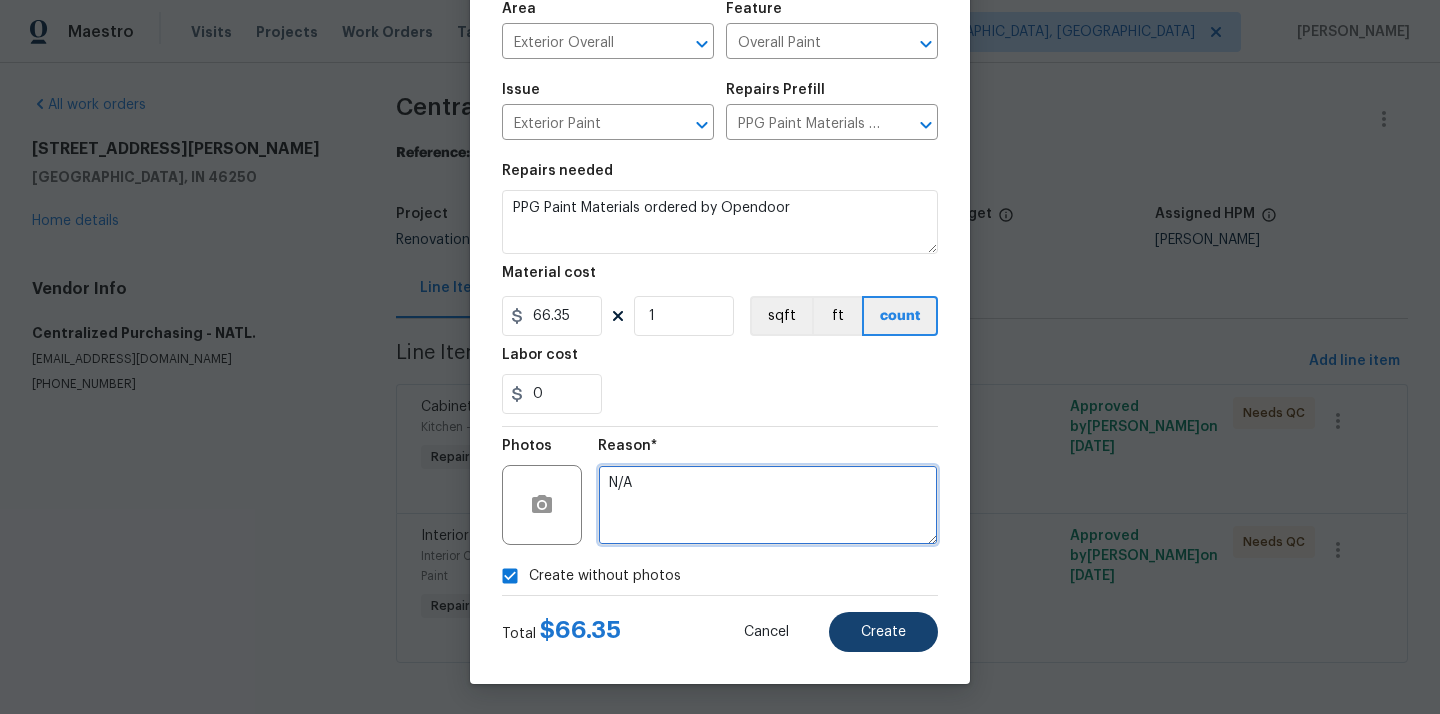 type on "N/A" 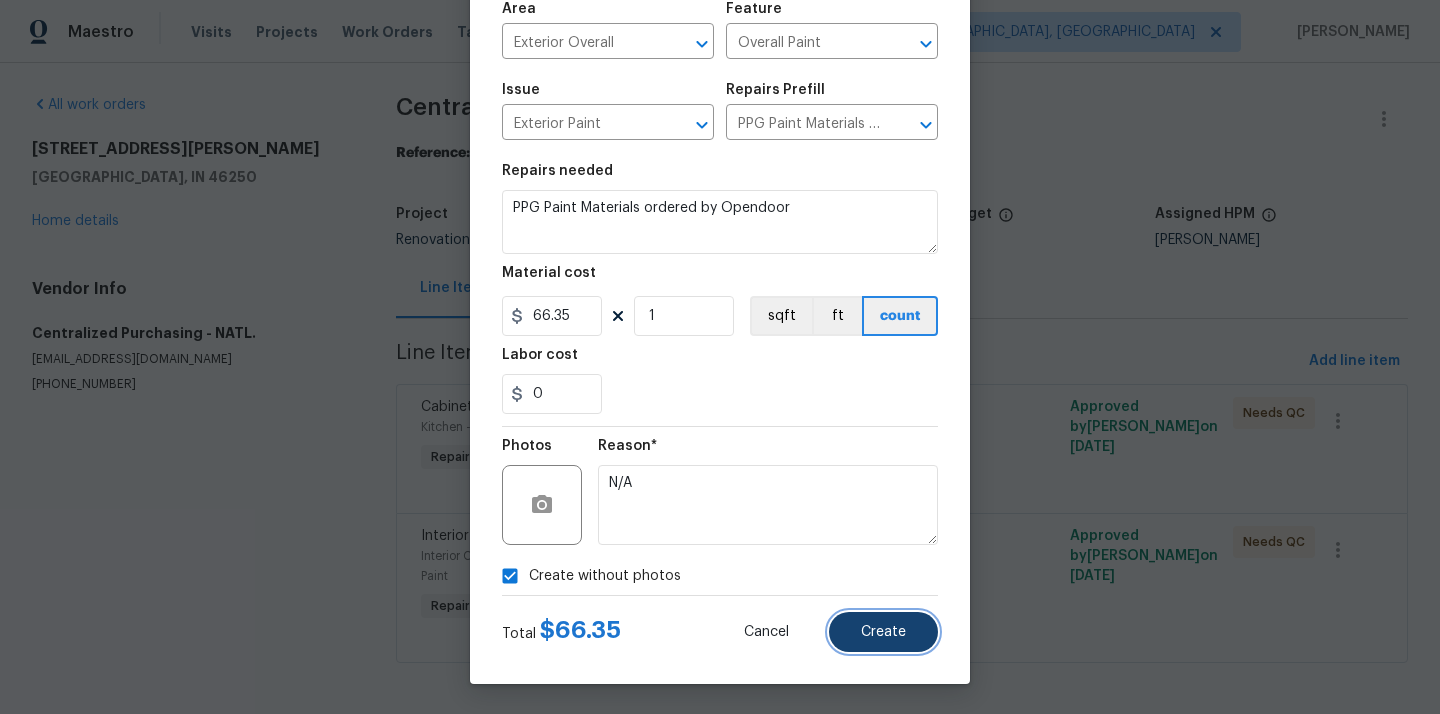 click on "Create" at bounding box center [883, 632] 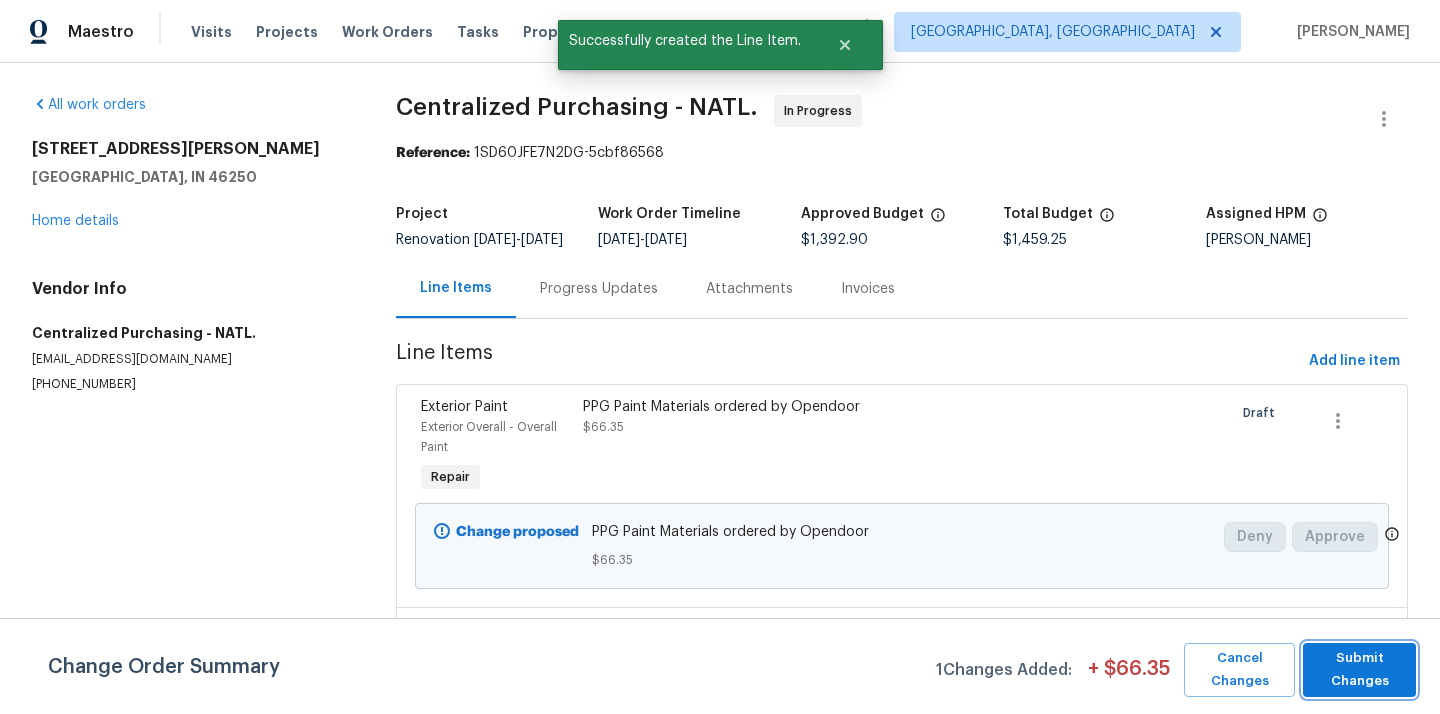 click on "Submit Changes" at bounding box center [1359, 670] 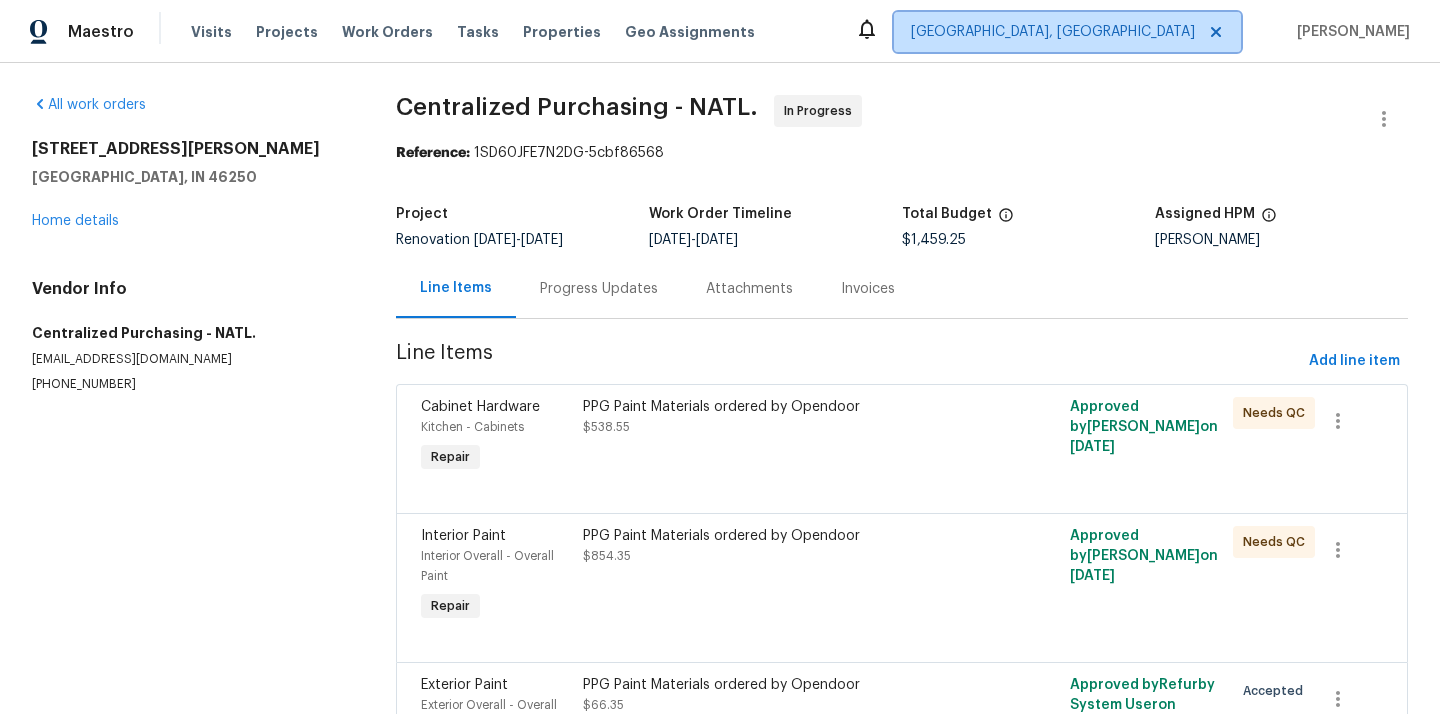 click on "[GEOGRAPHIC_DATA], [GEOGRAPHIC_DATA]" at bounding box center [1053, 32] 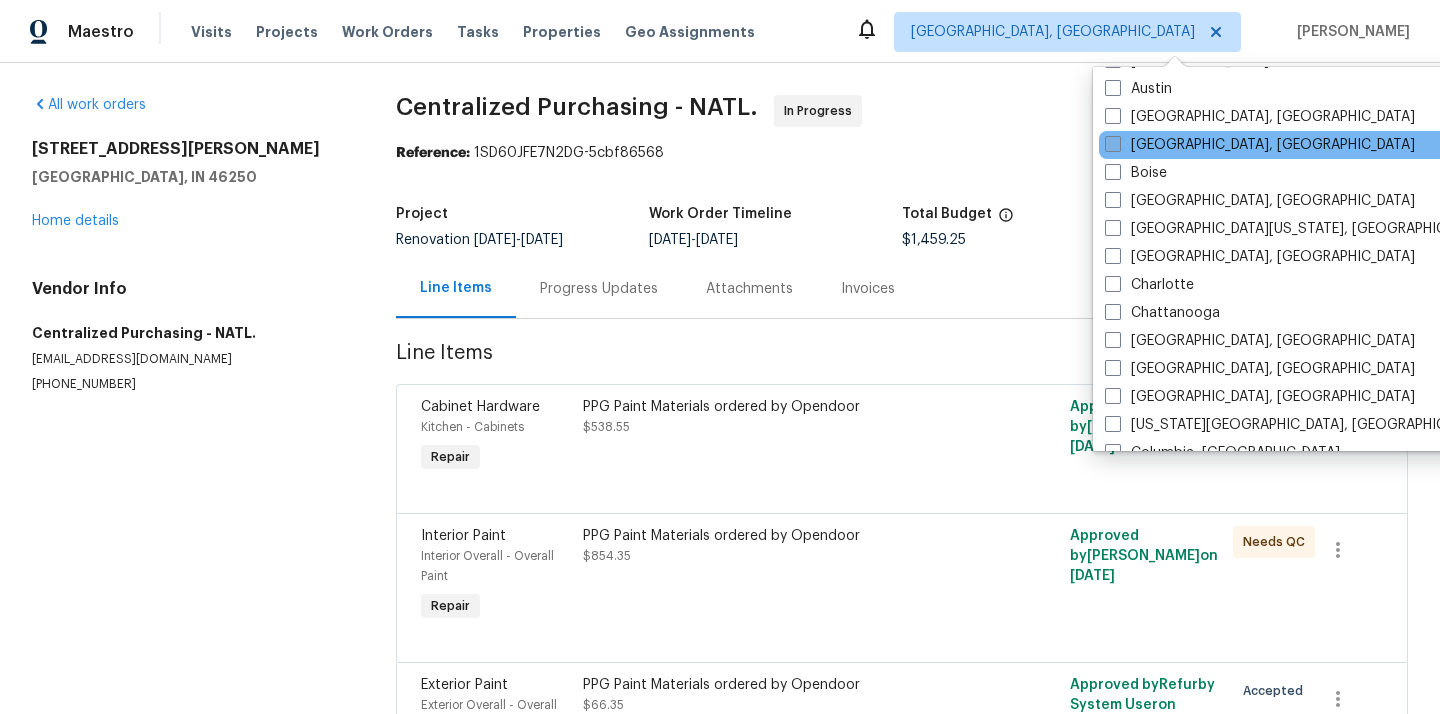 scroll, scrollTop: 119, scrollLeft: 0, axis: vertical 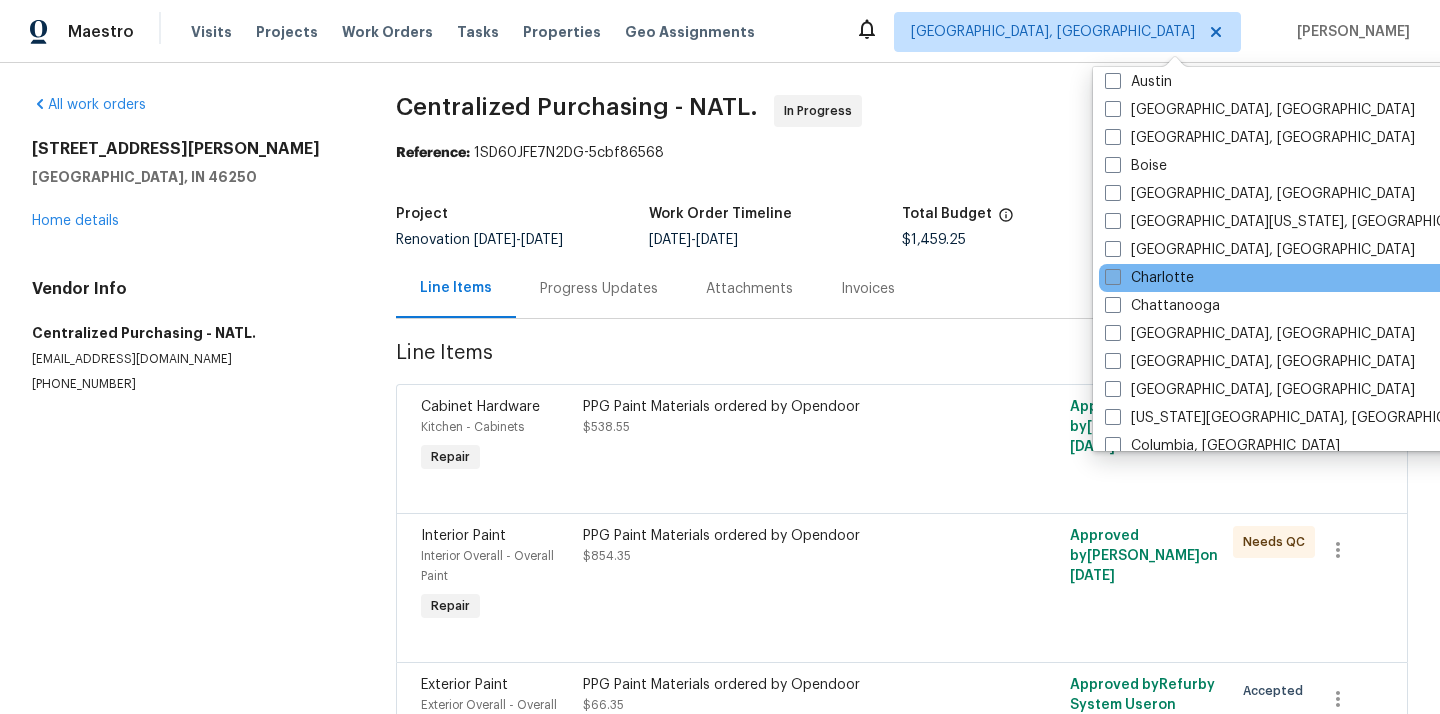 click on "Charlotte" at bounding box center (1149, 278) 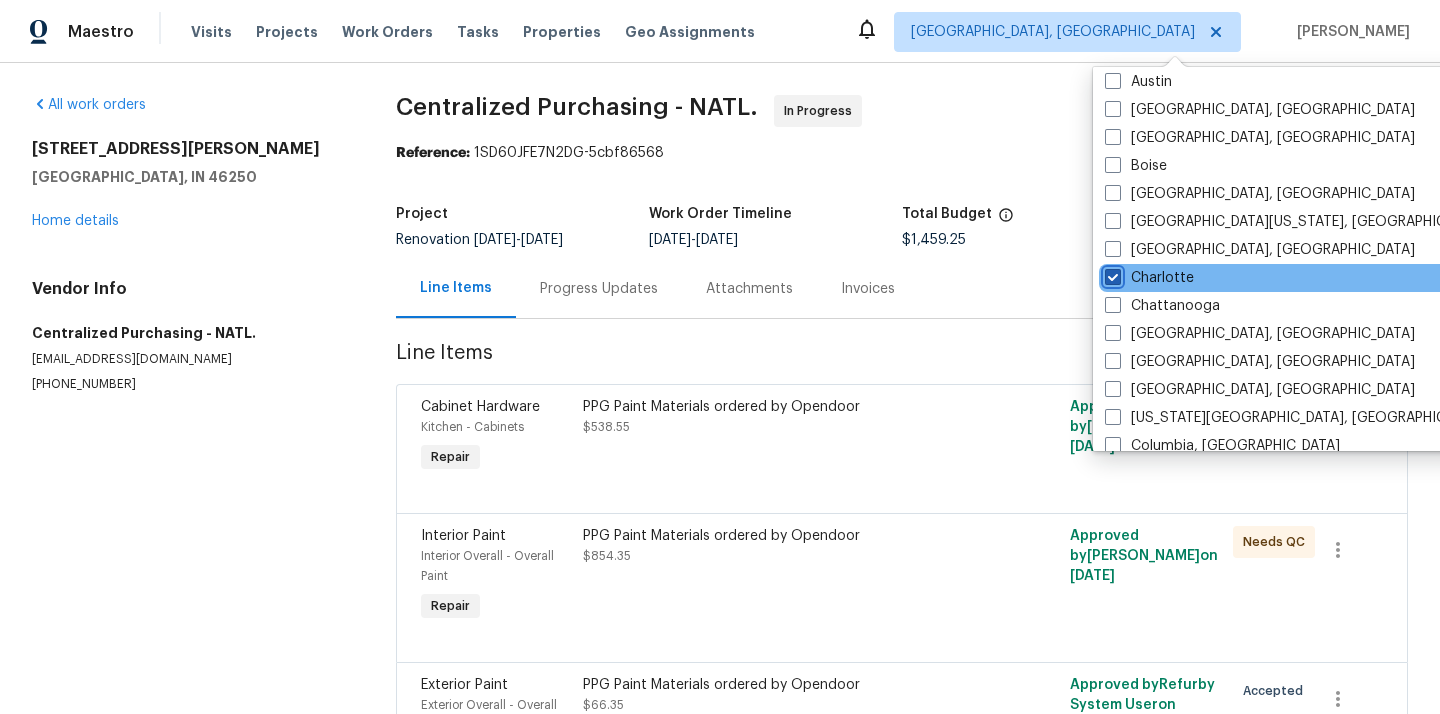checkbox on "true" 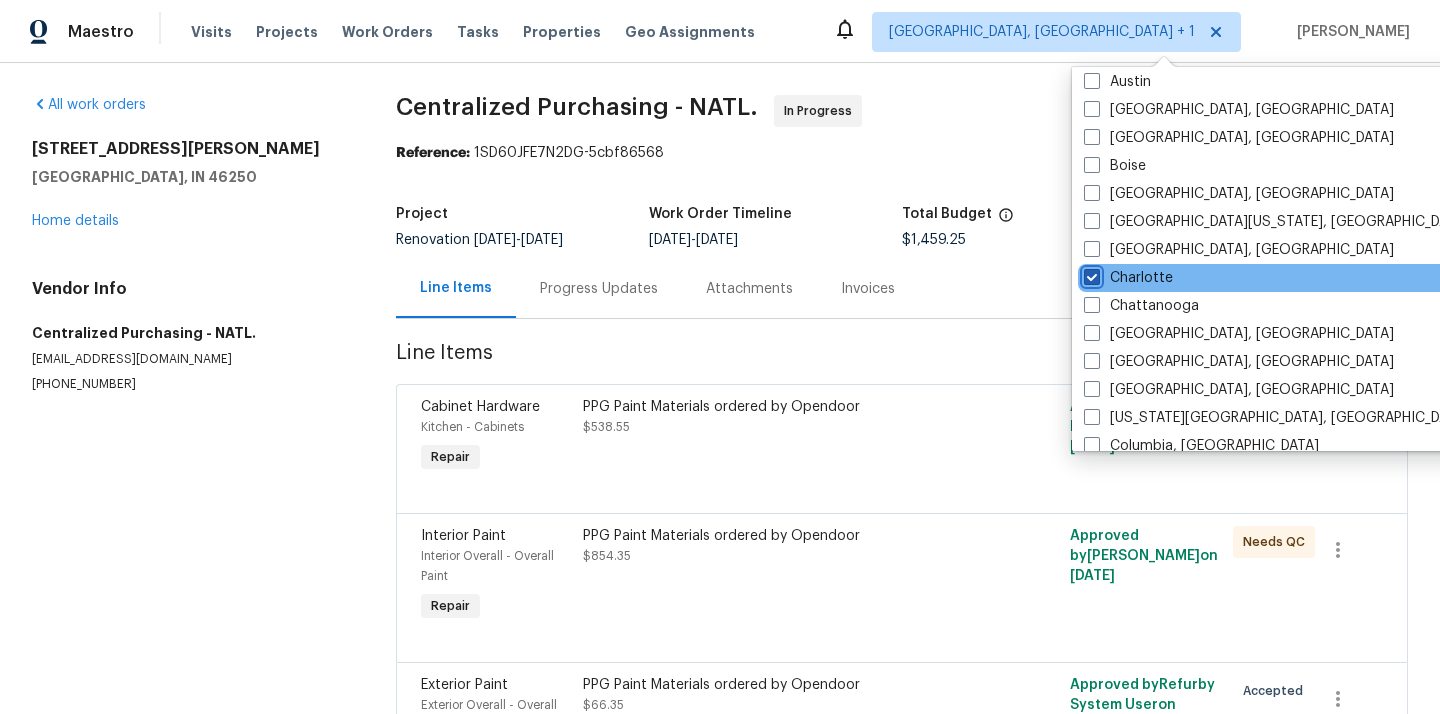 scroll, scrollTop: 0, scrollLeft: 0, axis: both 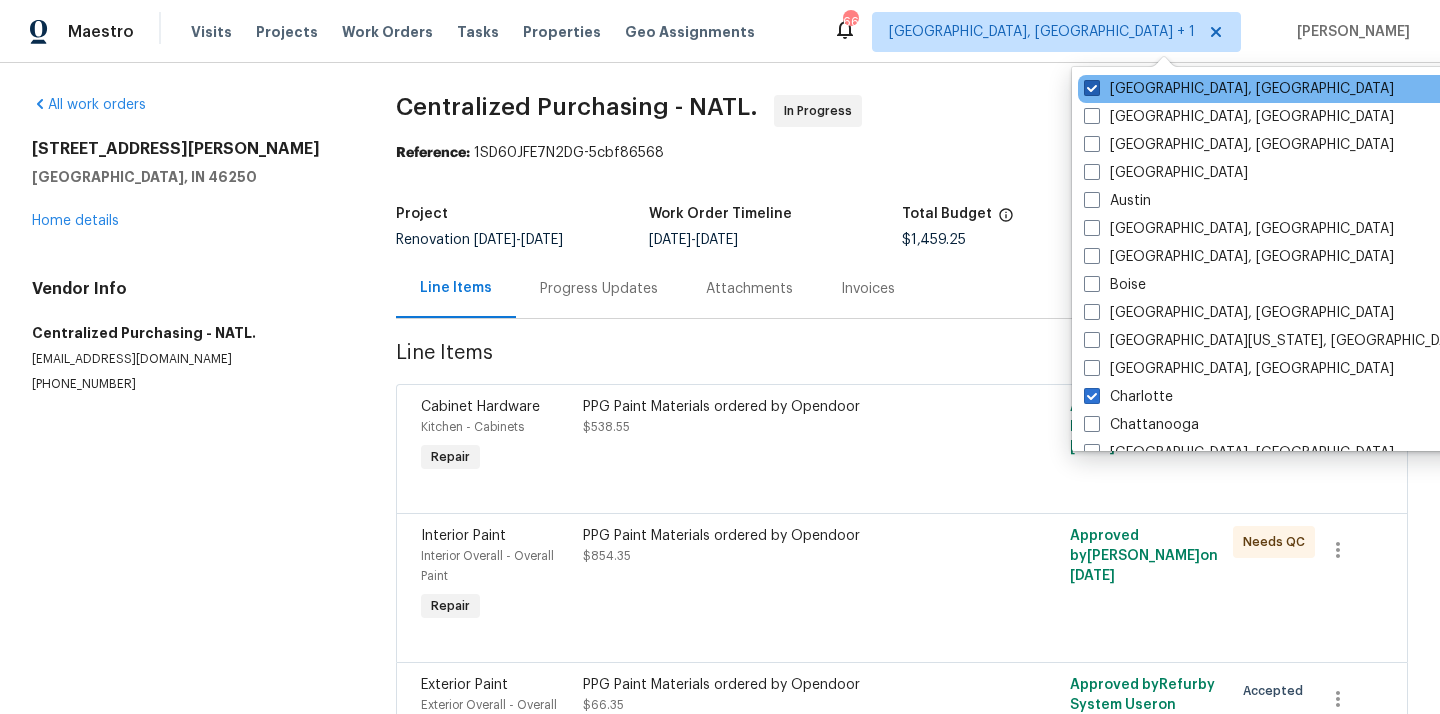 click on "[GEOGRAPHIC_DATA], [GEOGRAPHIC_DATA]" at bounding box center (1239, 89) 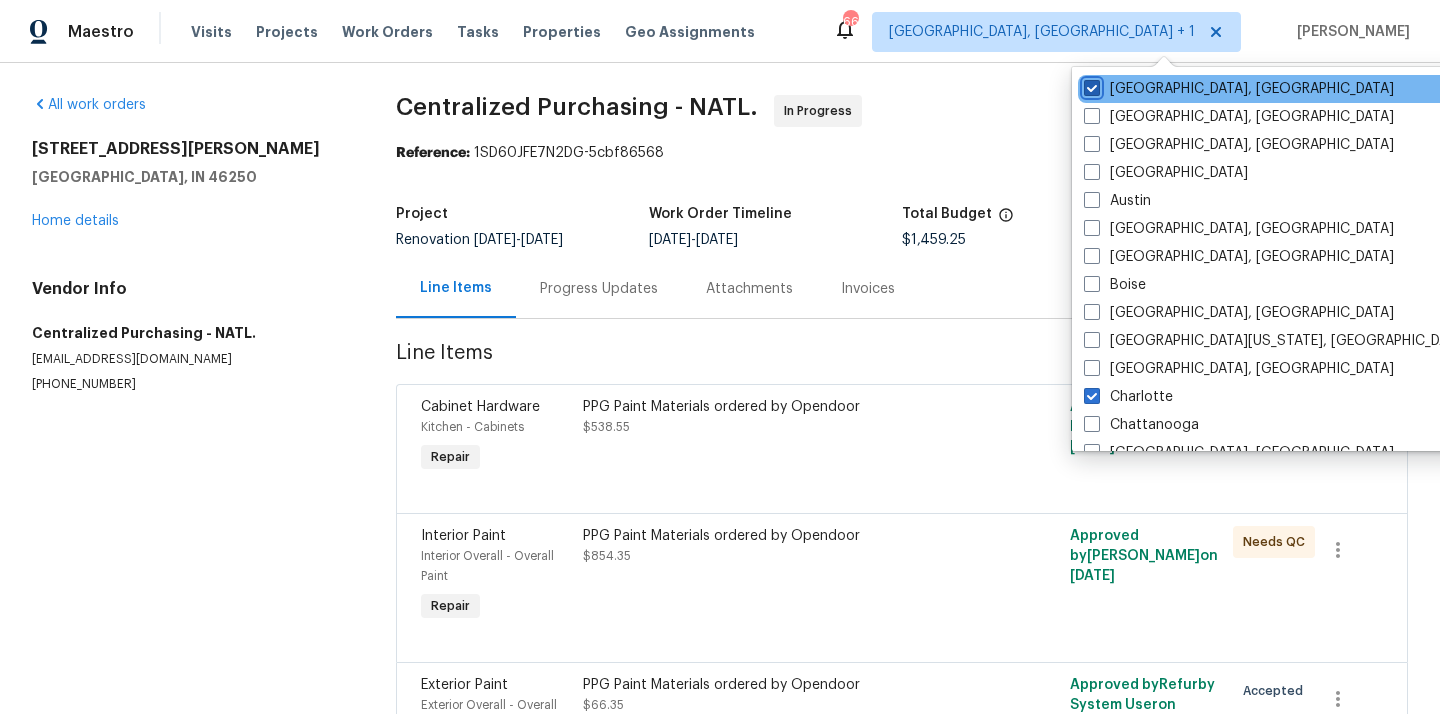 click on "[GEOGRAPHIC_DATA], [GEOGRAPHIC_DATA]" at bounding box center (1090, 85) 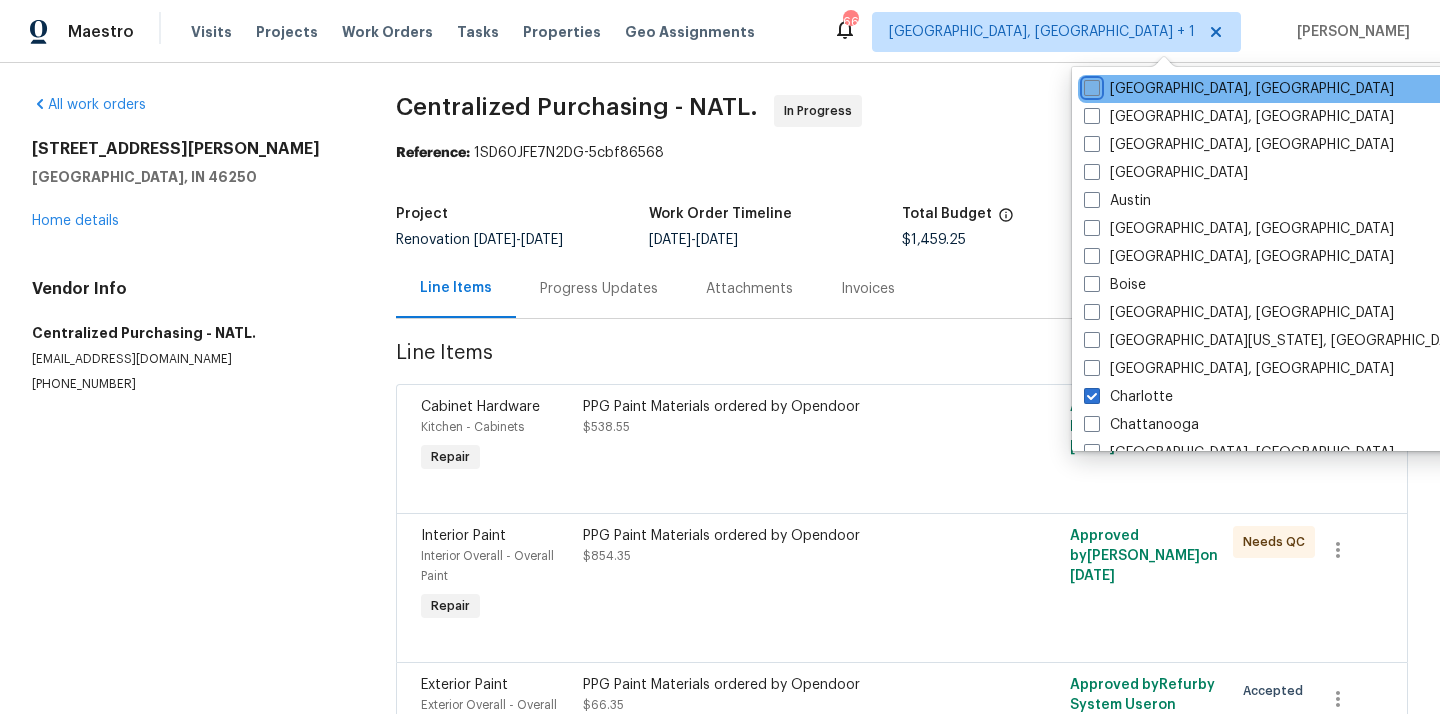 checkbox on "false" 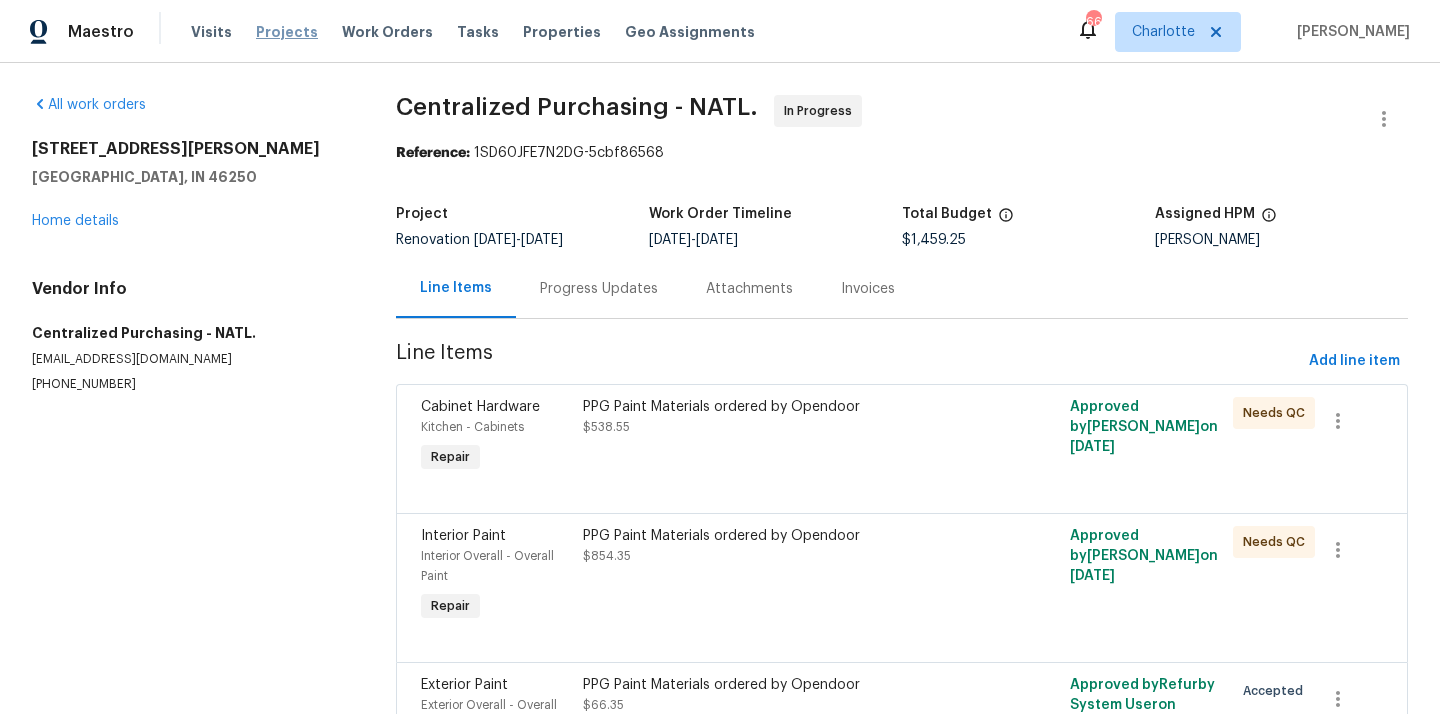 click on "Projects" at bounding box center [287, 32] 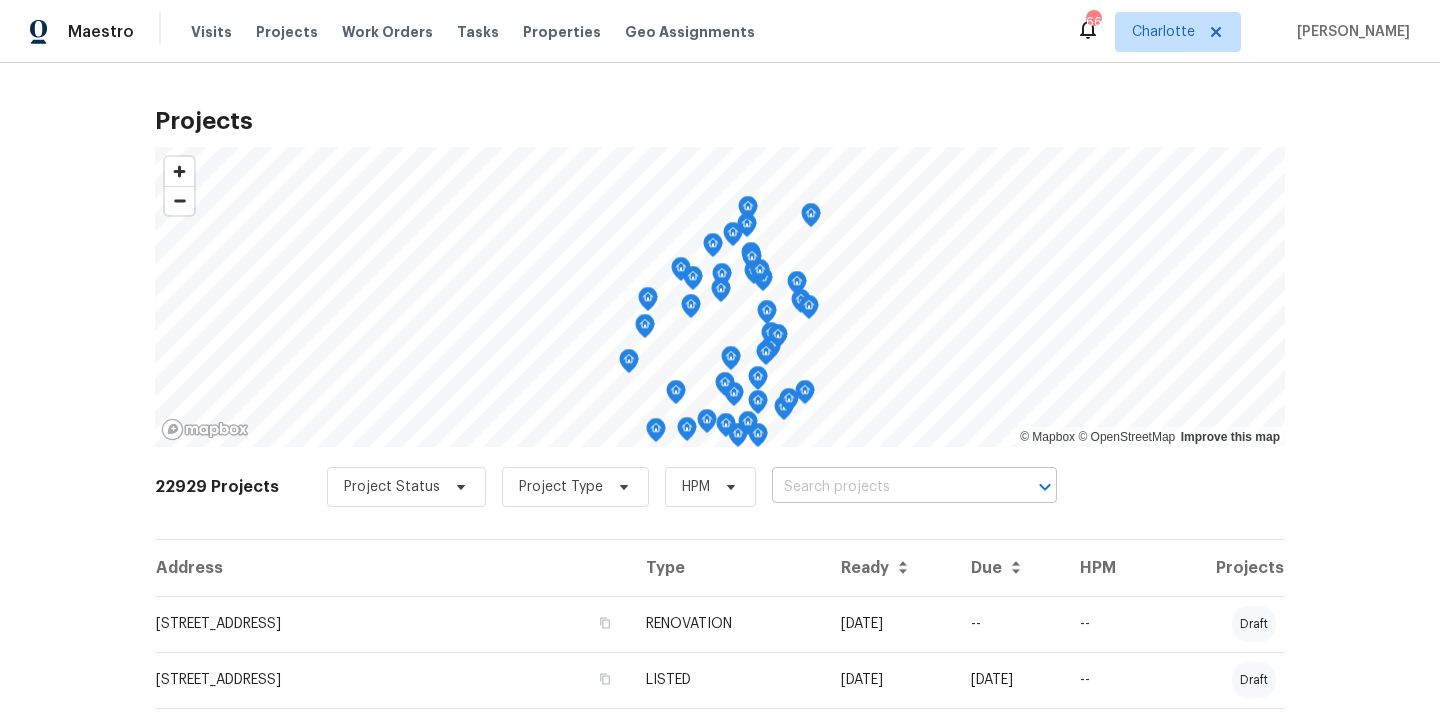 click at bounding box center [886, 487] 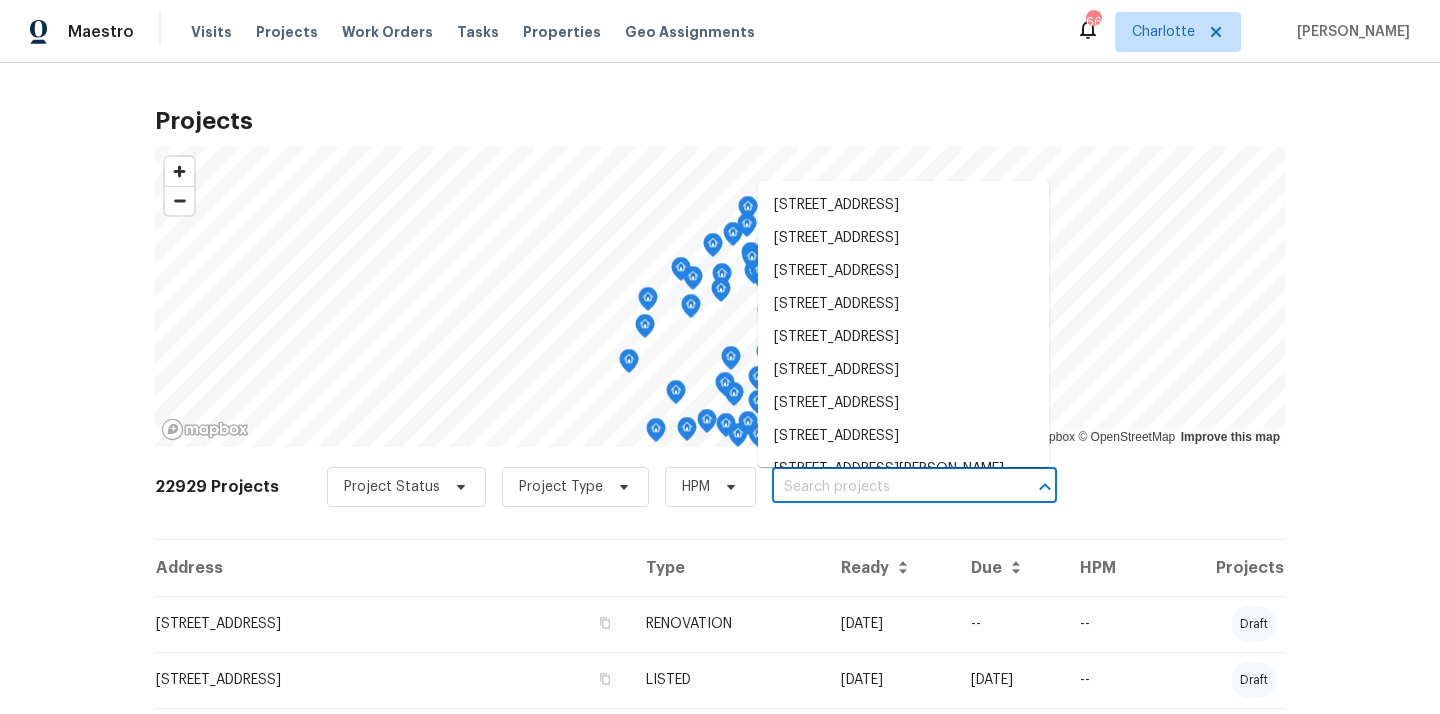 paste on "[STREET_ADDRESS][PERSON_NAME]" 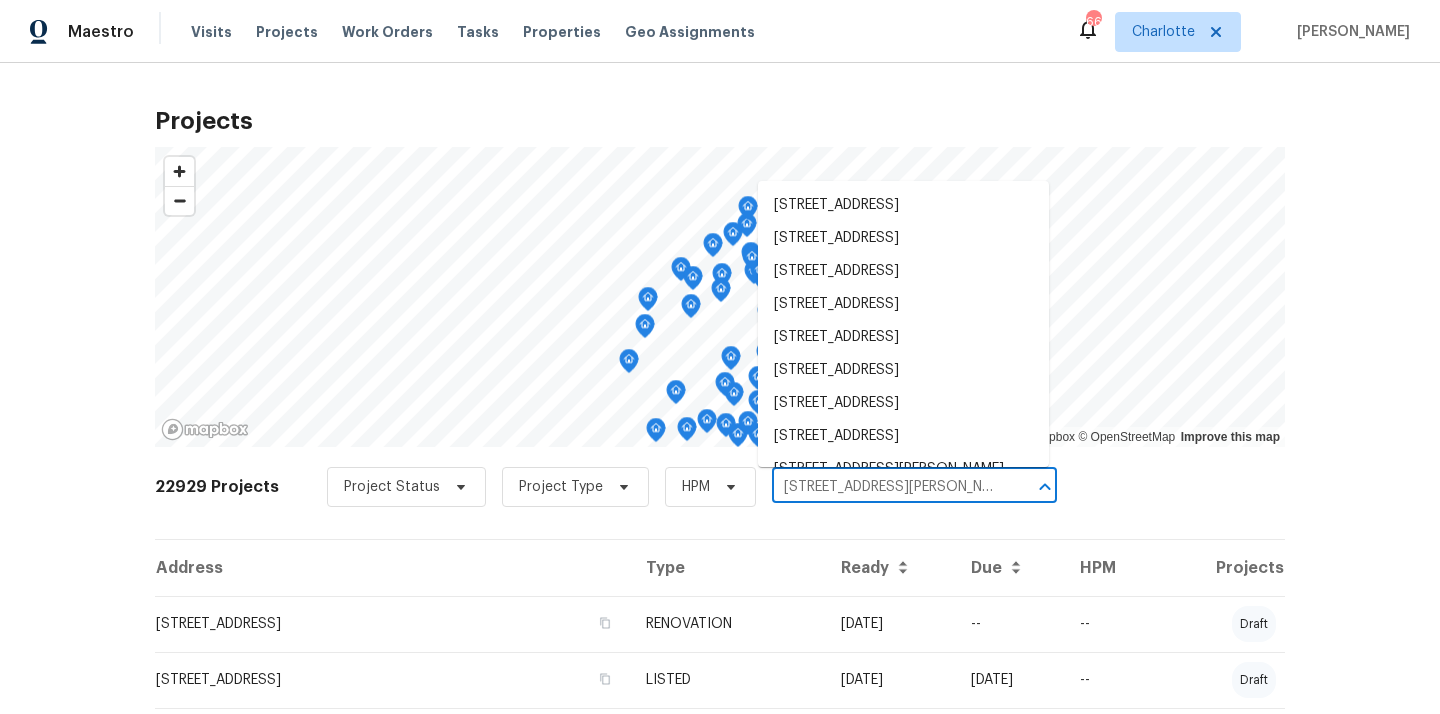 scroll, scrollTop: 0, scrollLeft: 38, axis: horizontal 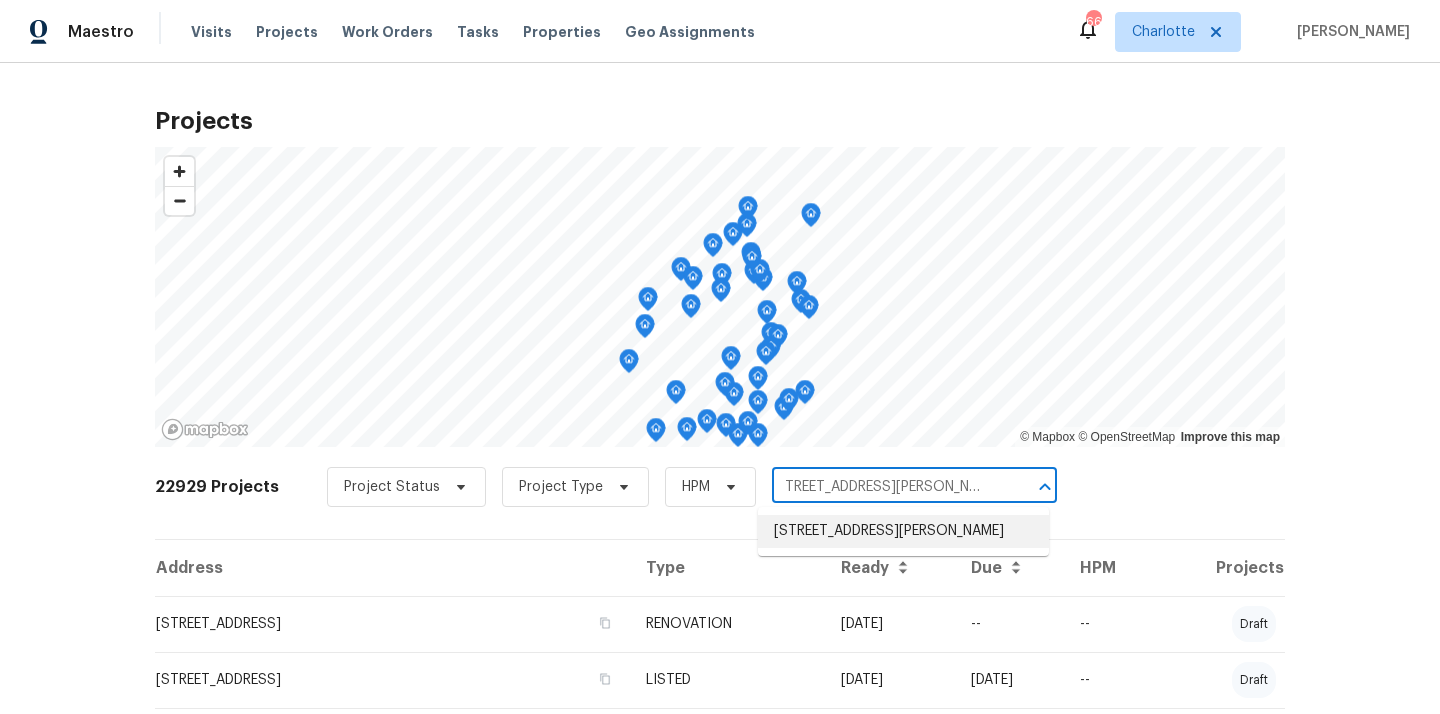 click on "[STREET_ADDRESS][PERSON_NAME]" at bounding box center (903, 531) 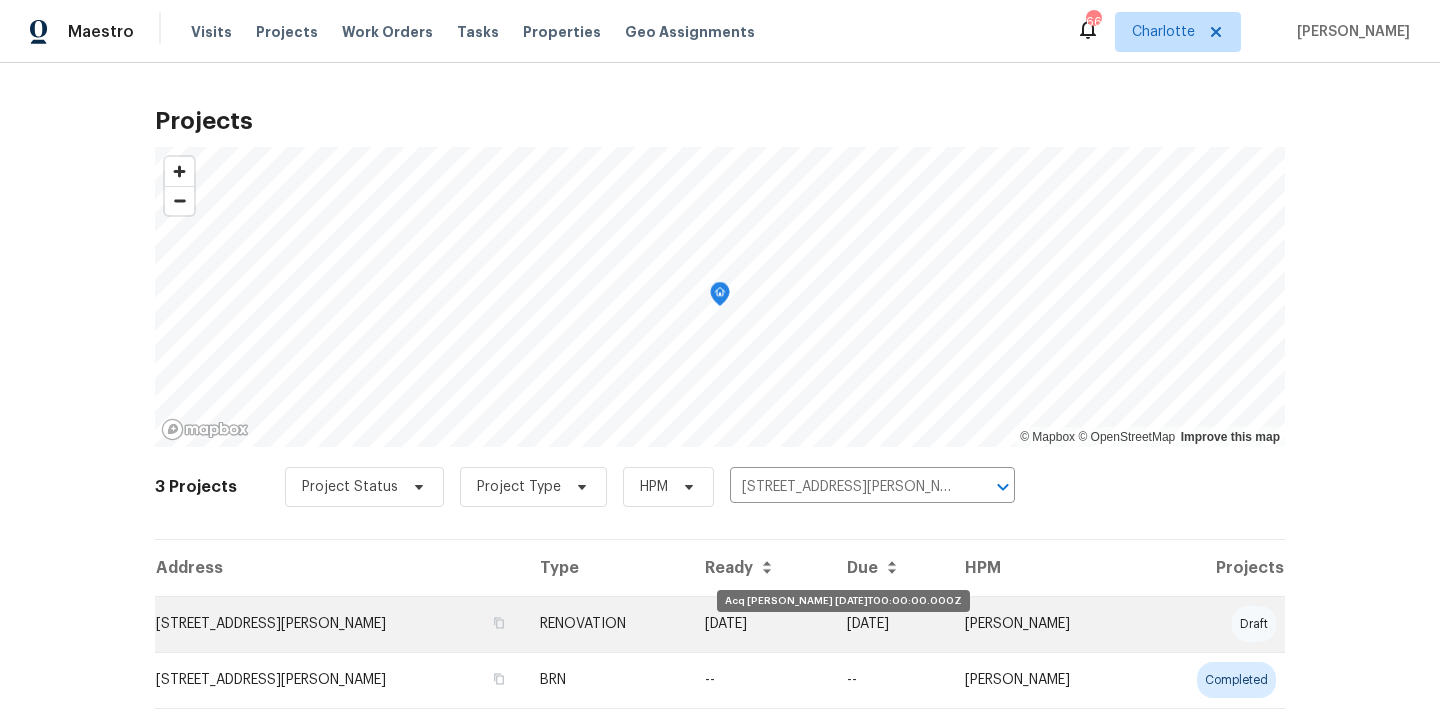 click on "[DATE]" at bounding box center (760, 624) 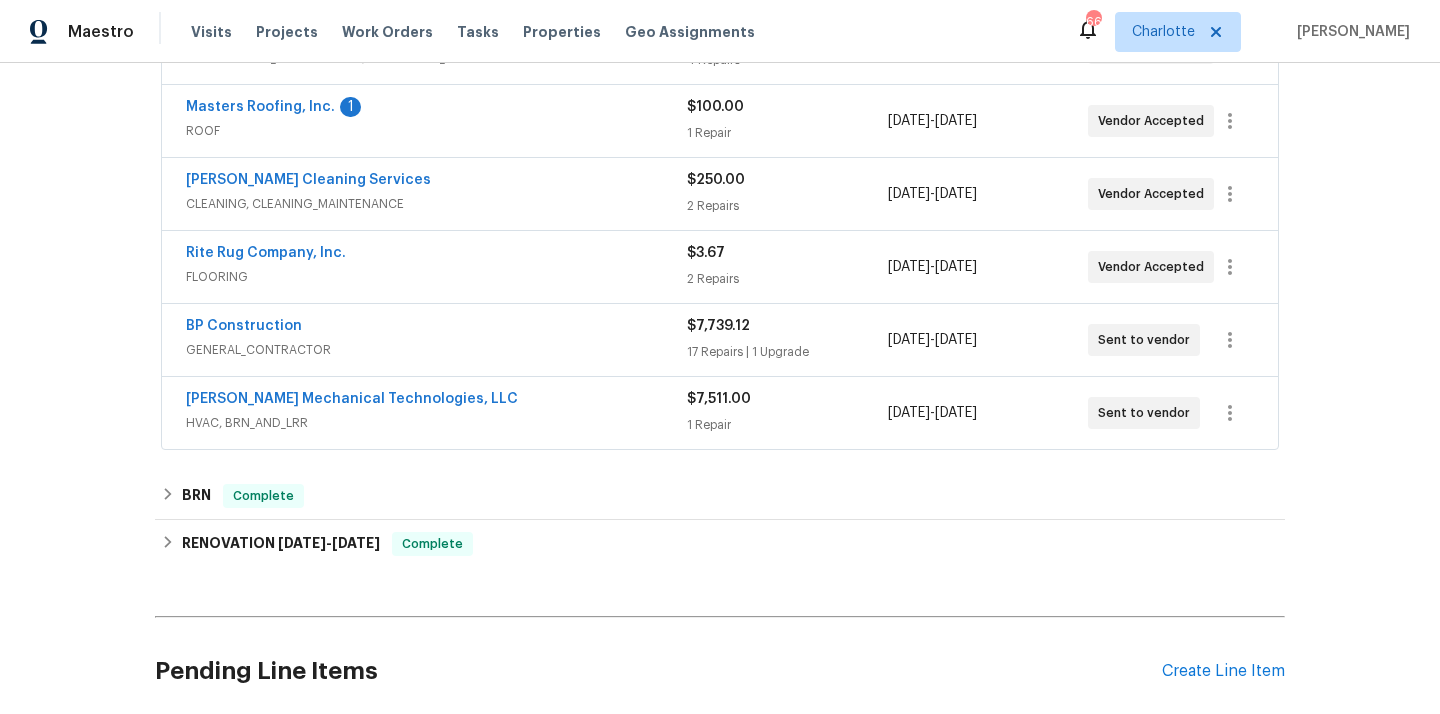 scroll, scrollTop: 520, scrollLeft: 0, axis: vertical 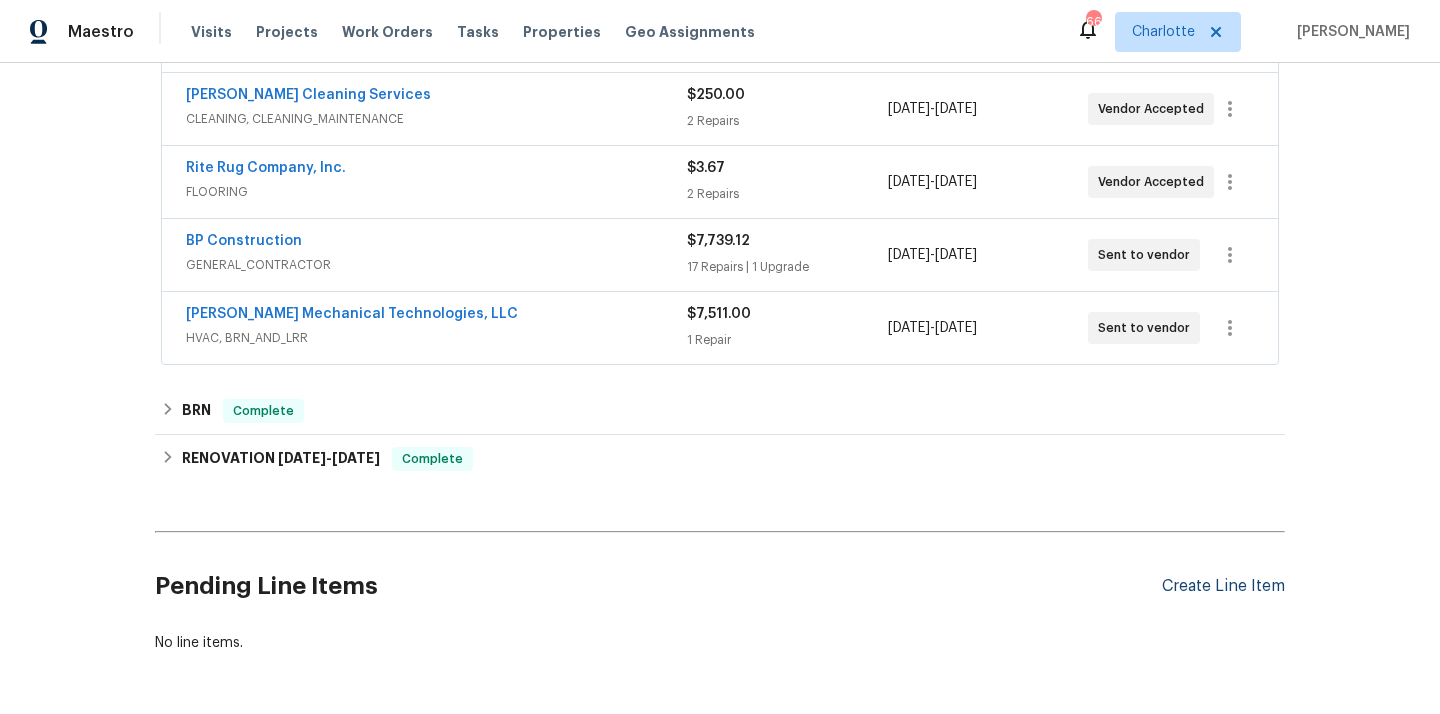 click on "Create Line Item" at bounding box center (1223, 586) 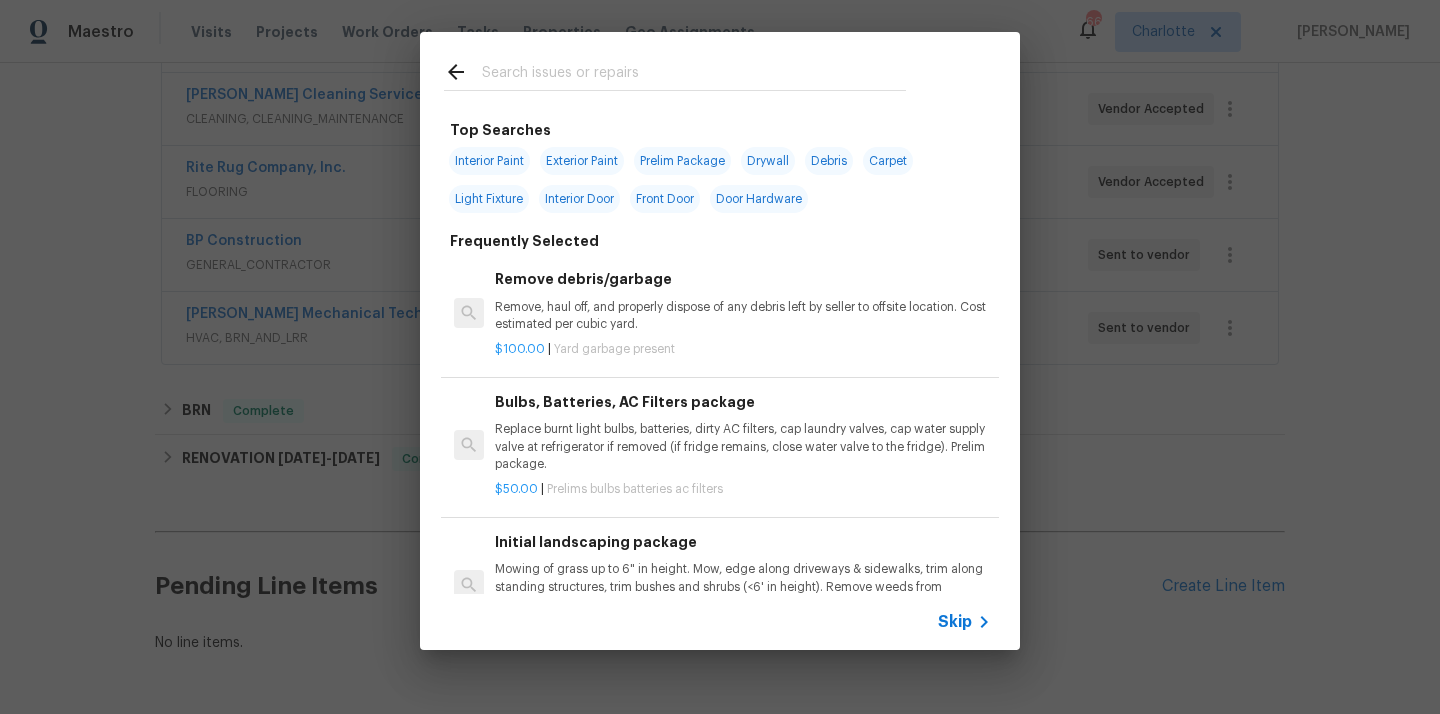 click at bounding box center (694, 75) 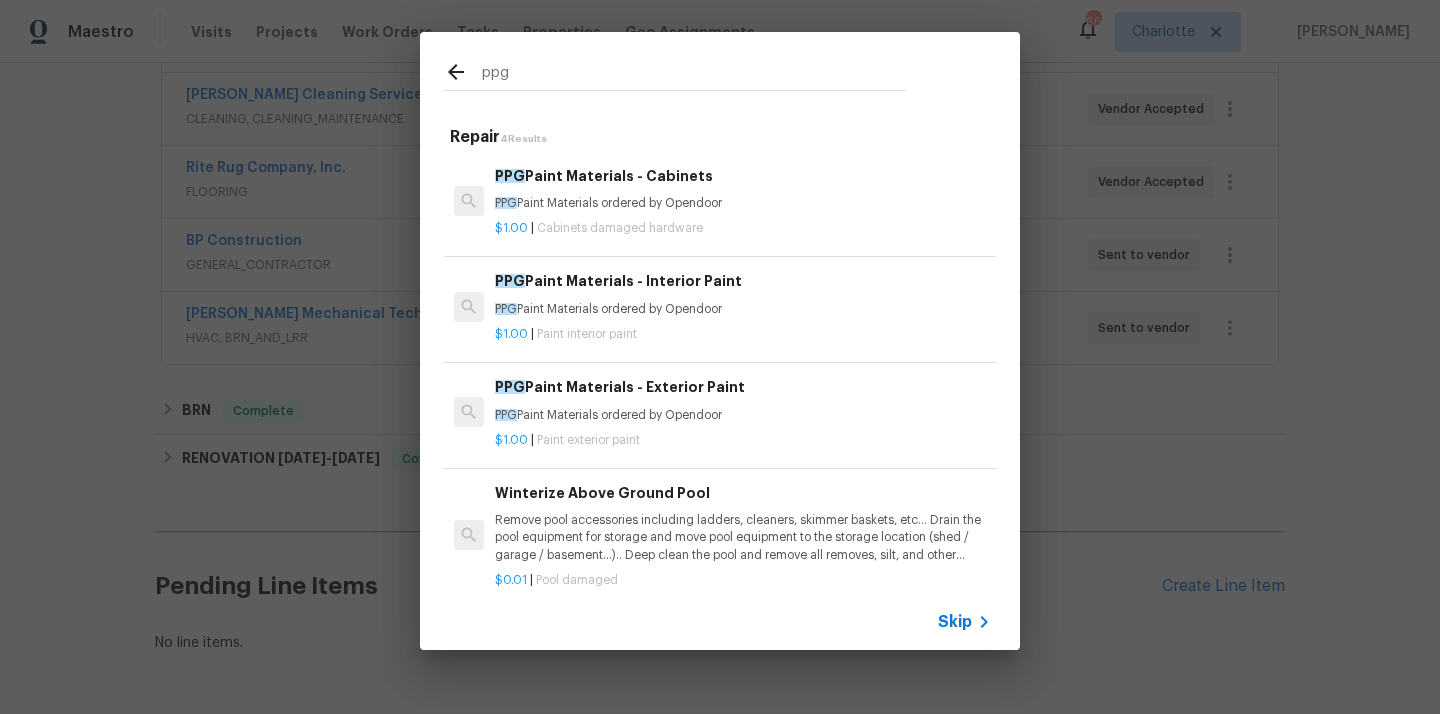 type on "ppg" 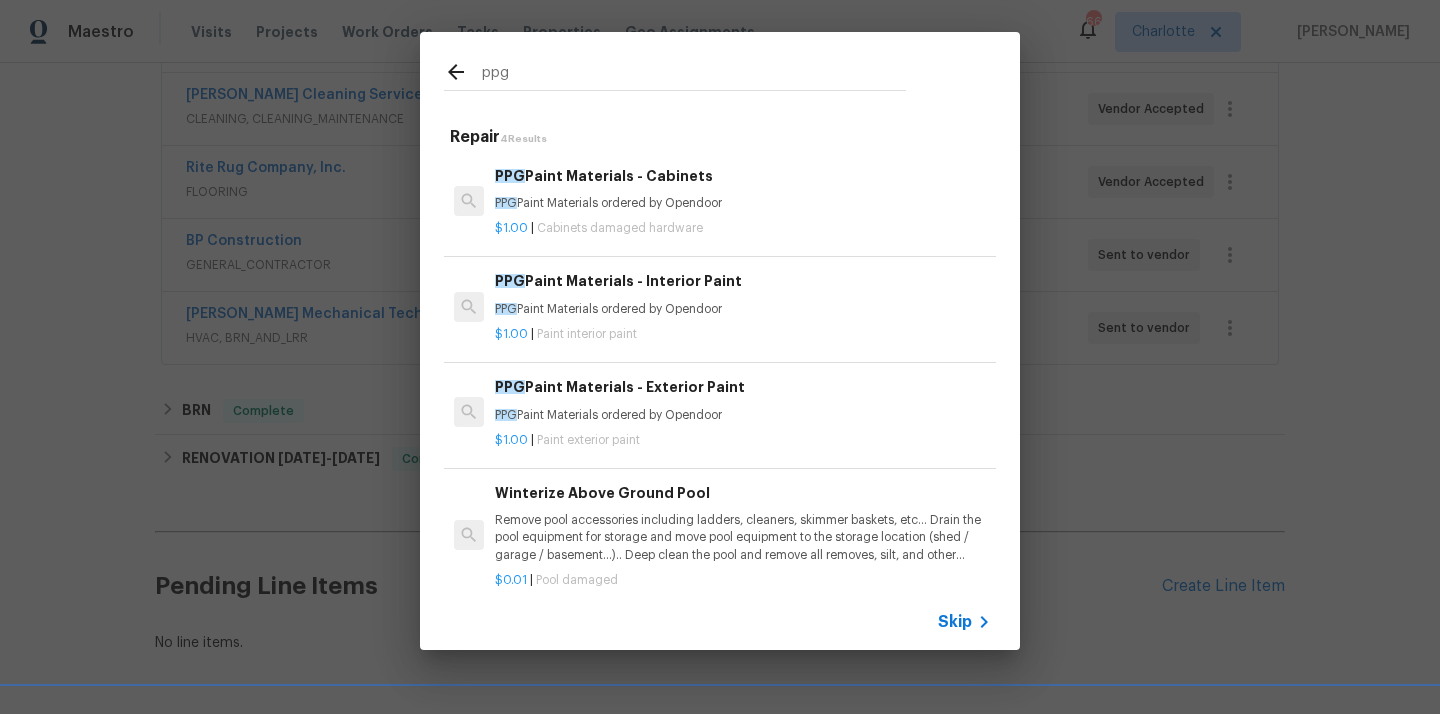 click on "PPG  Paint Materials ordered by Opendoor" at bounding box center (743, 309) 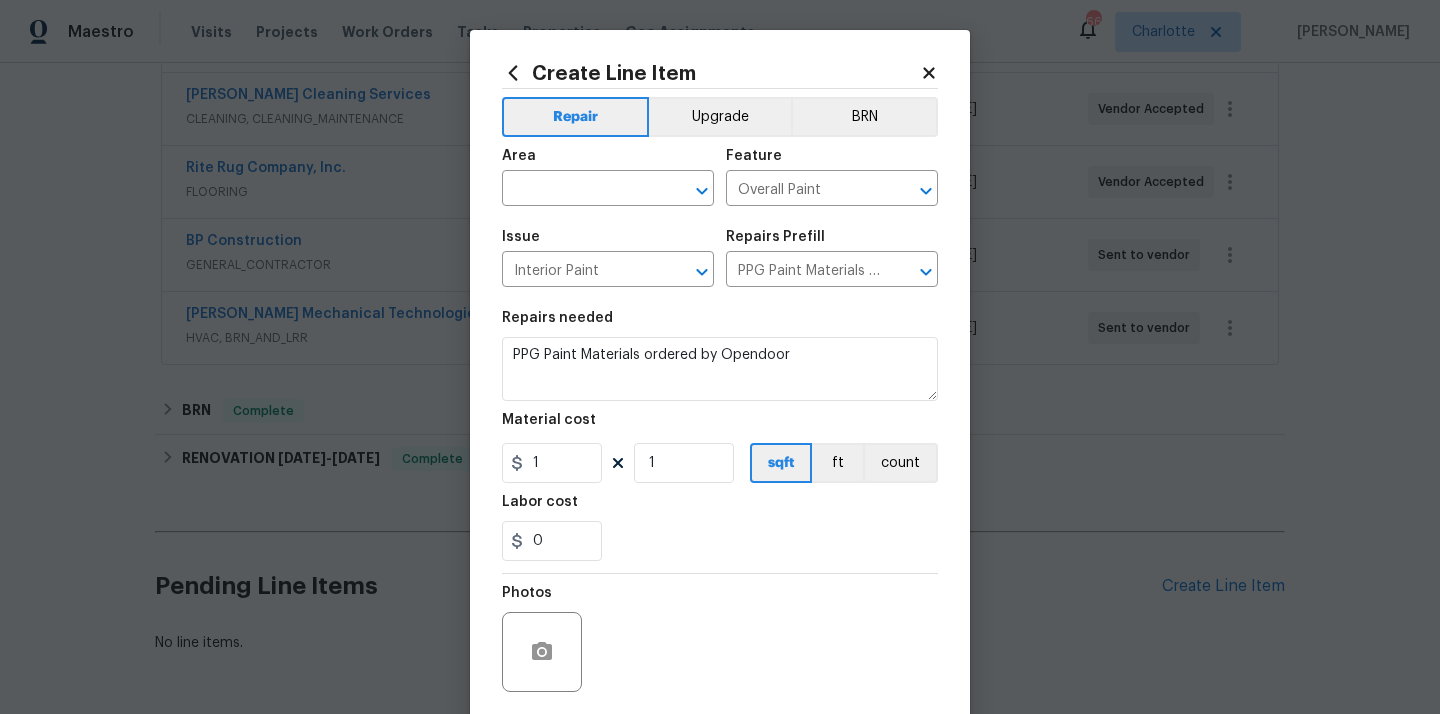 click on "Area" at bounding box center (608, 162) 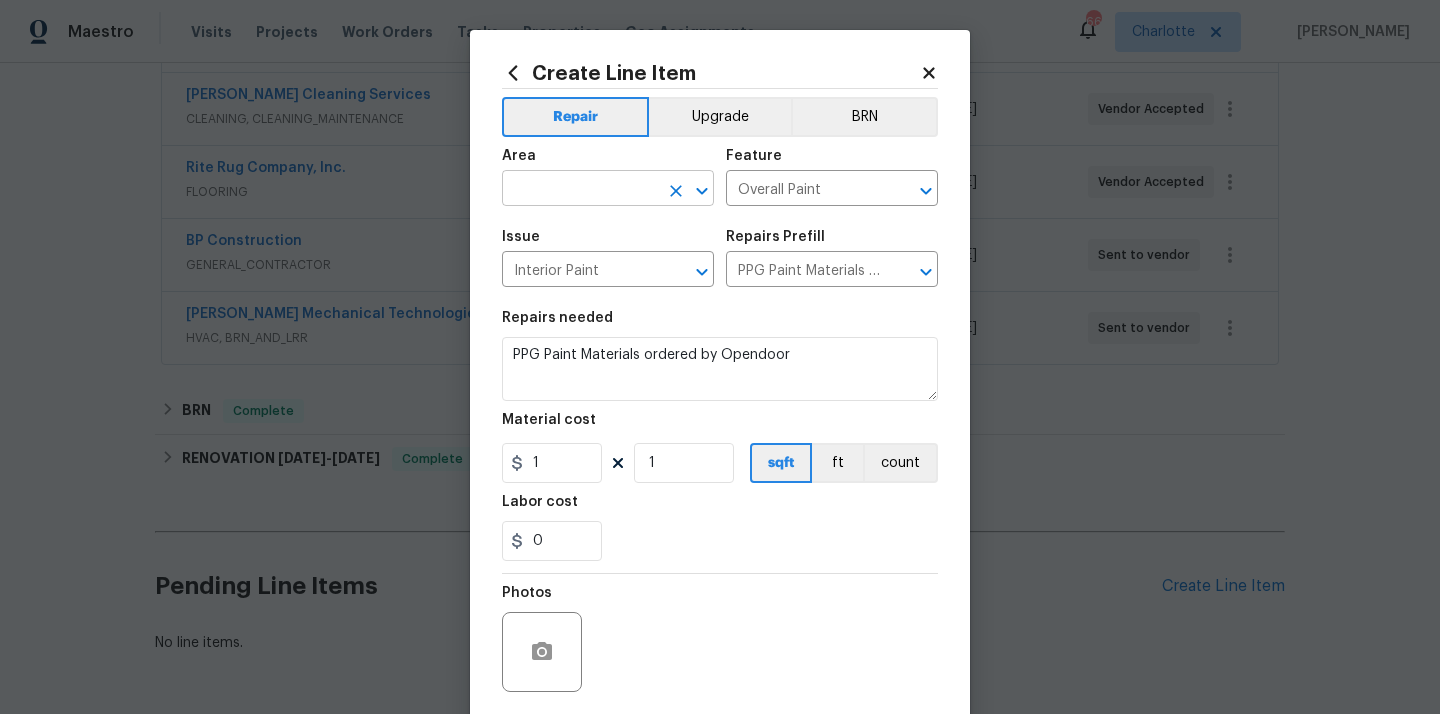 click at bounding box center [580, 190] 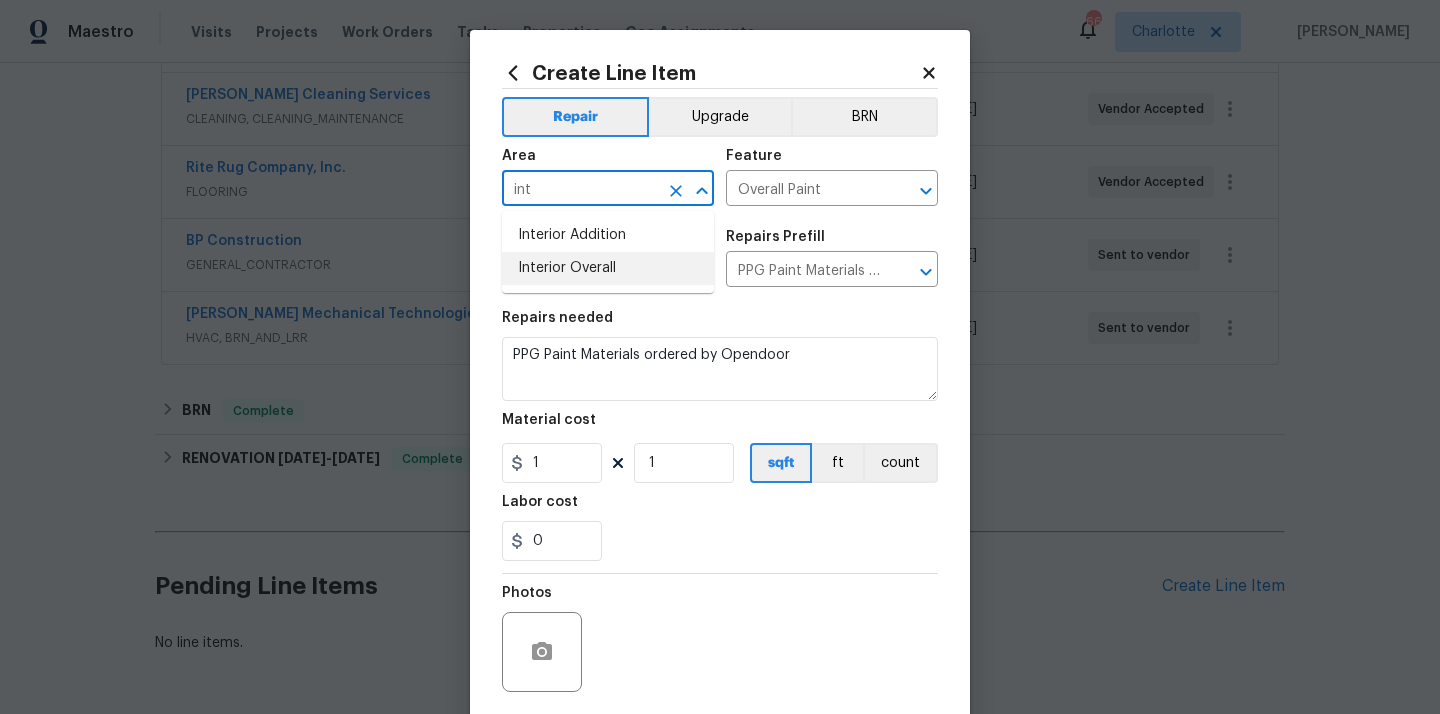 click on "Interior Overall" at bounding box center [608, 268] 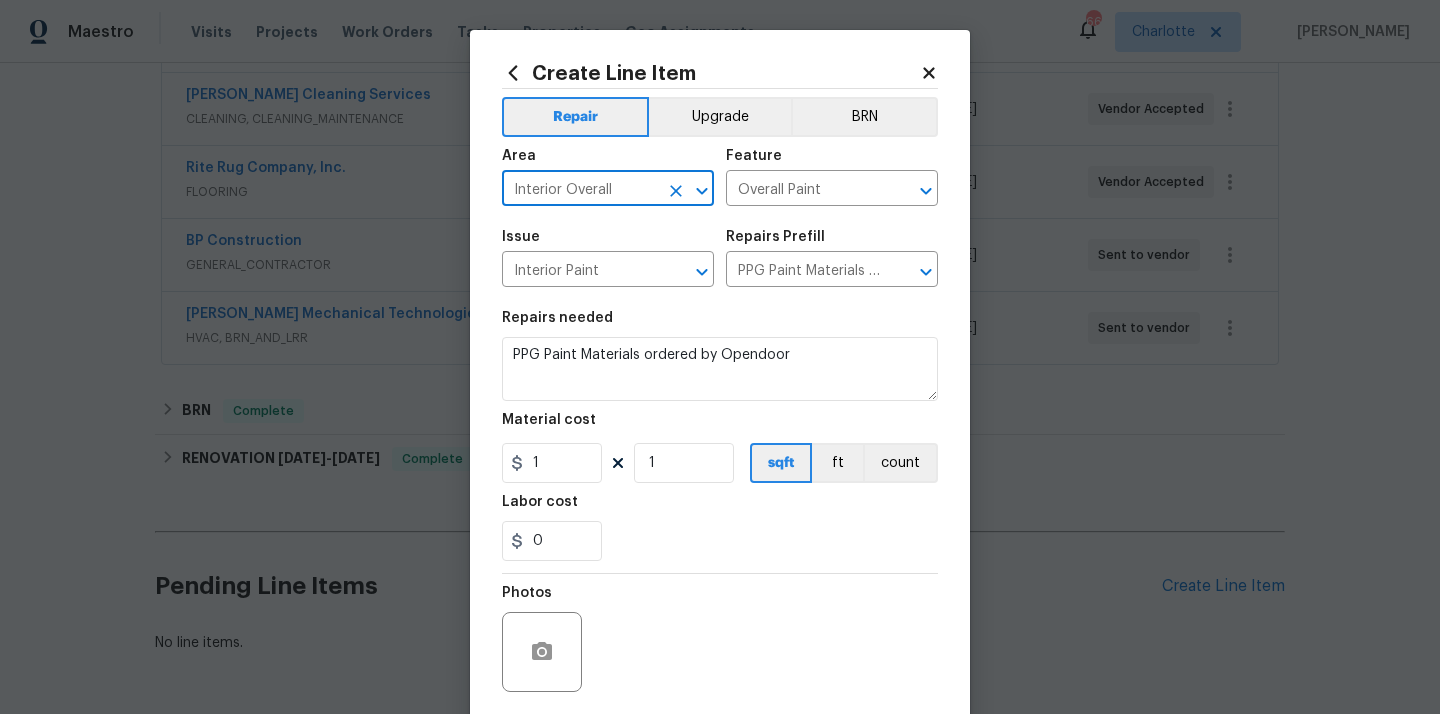 type on "Interior Overall" 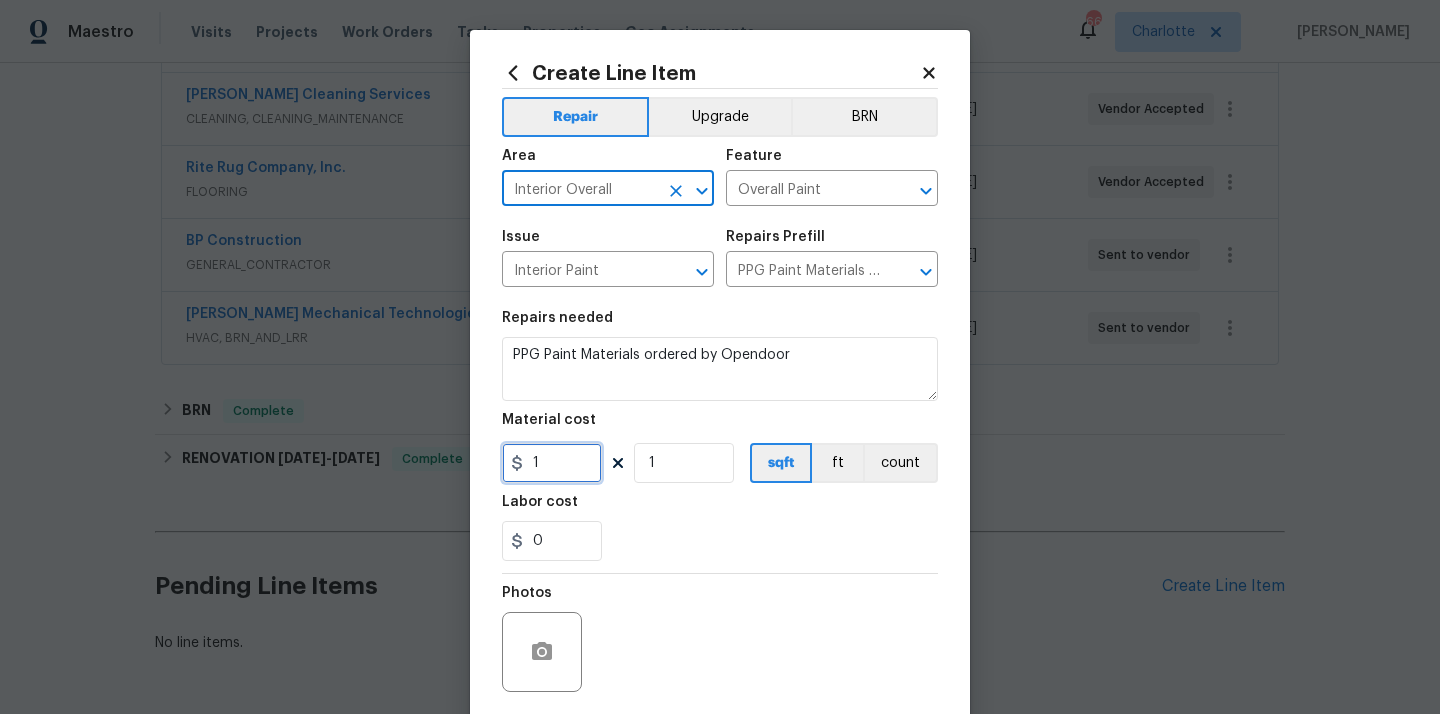 drag, startPoint x: 577, startPoint y: 469, endPoint x: 494, endPoint y: 467, distance: 83.02409 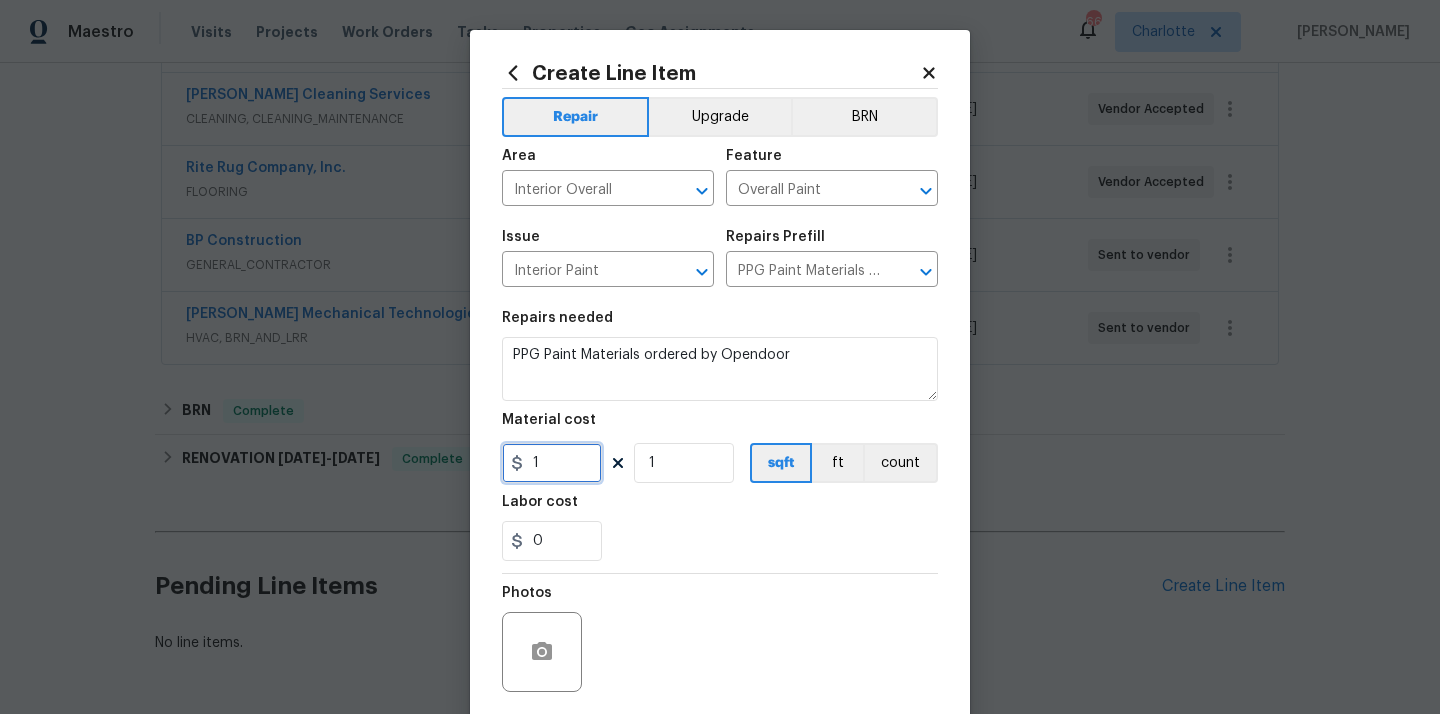 paste on "753.5" 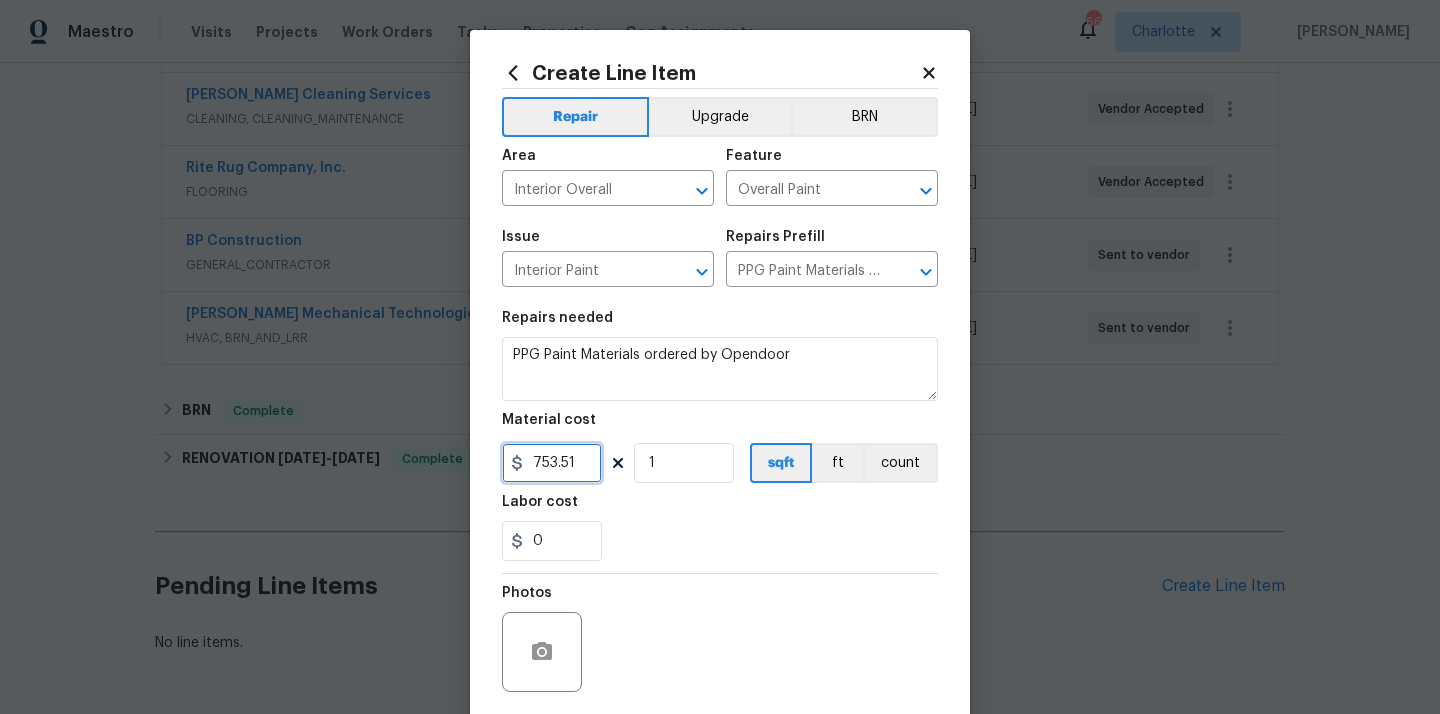 type on "753.51" 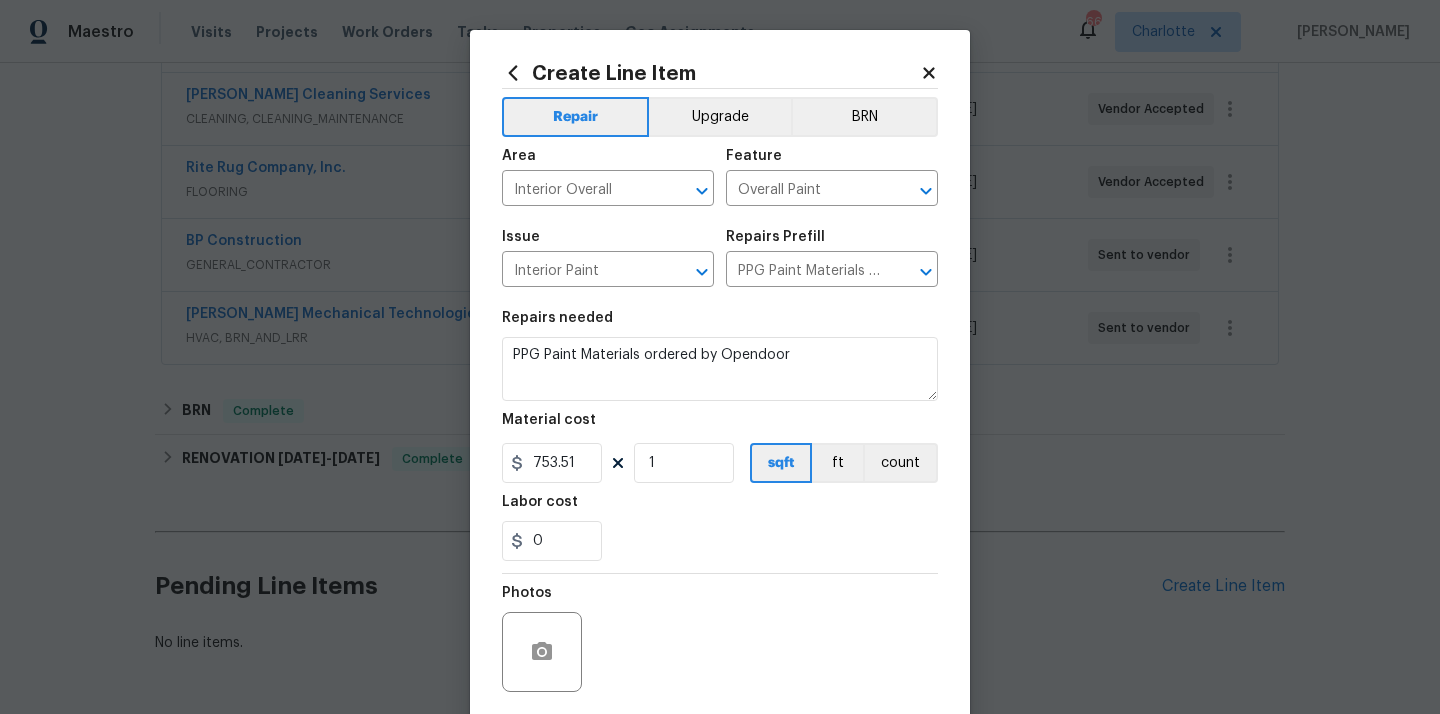 click on "0" at bounding box center (720, 541) 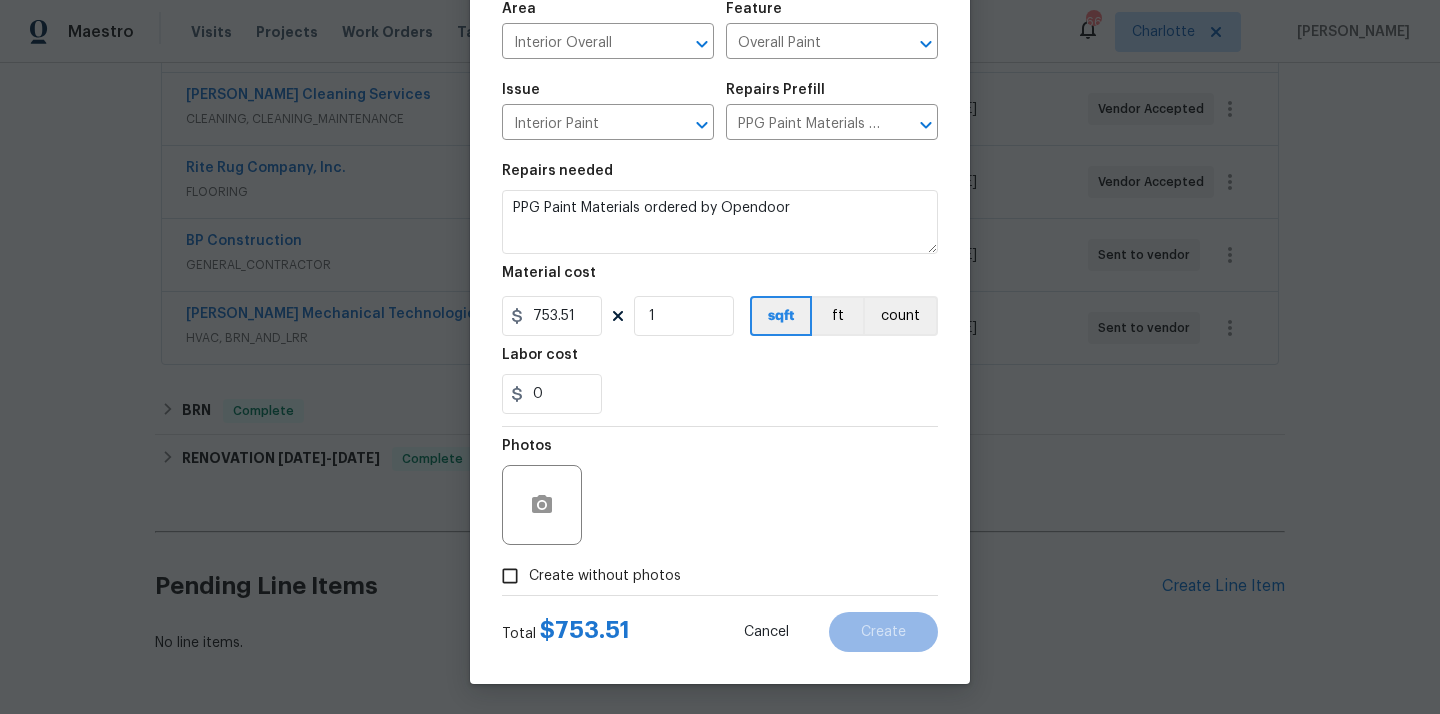 click on "Create without photos" at bounding box center (605, 576) 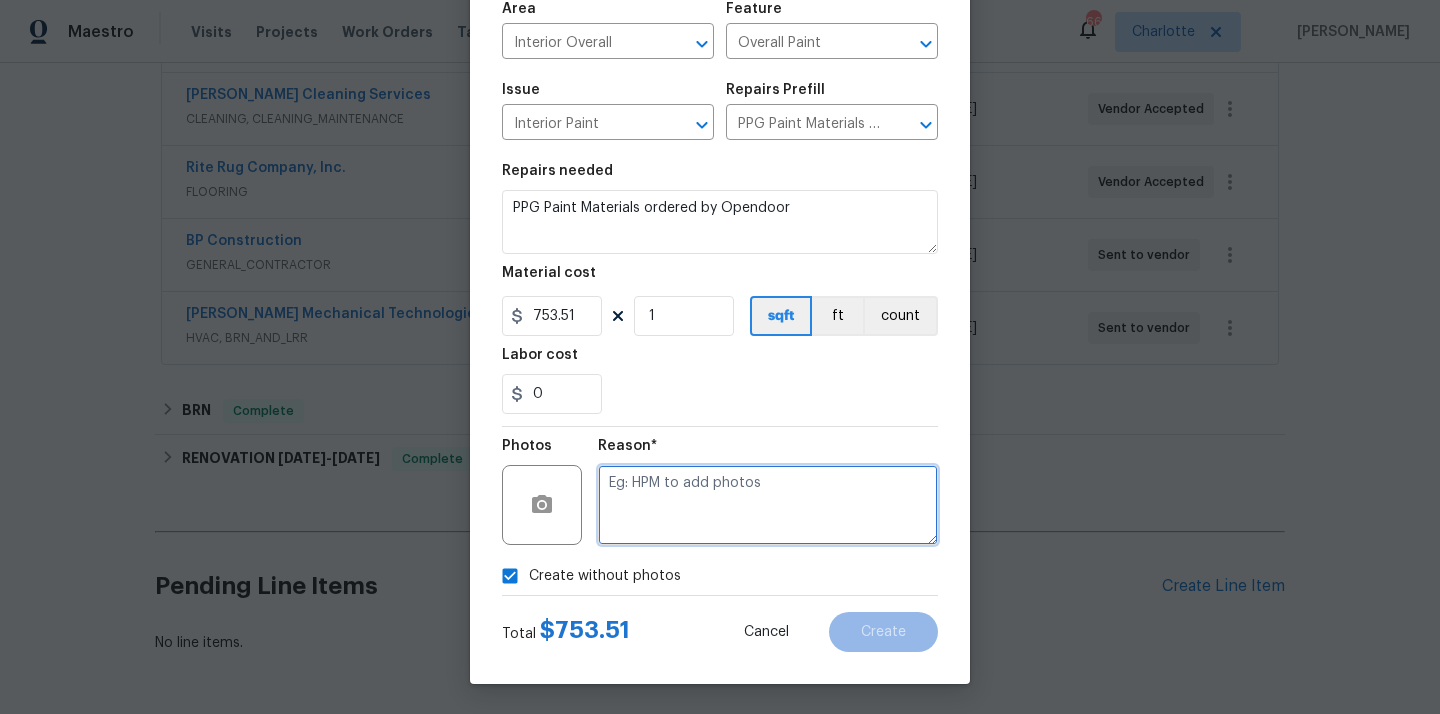 drag, startPoint x: 661, startPoint y: 530, endPoint x: 661, endPoint y: 514, distance: 16 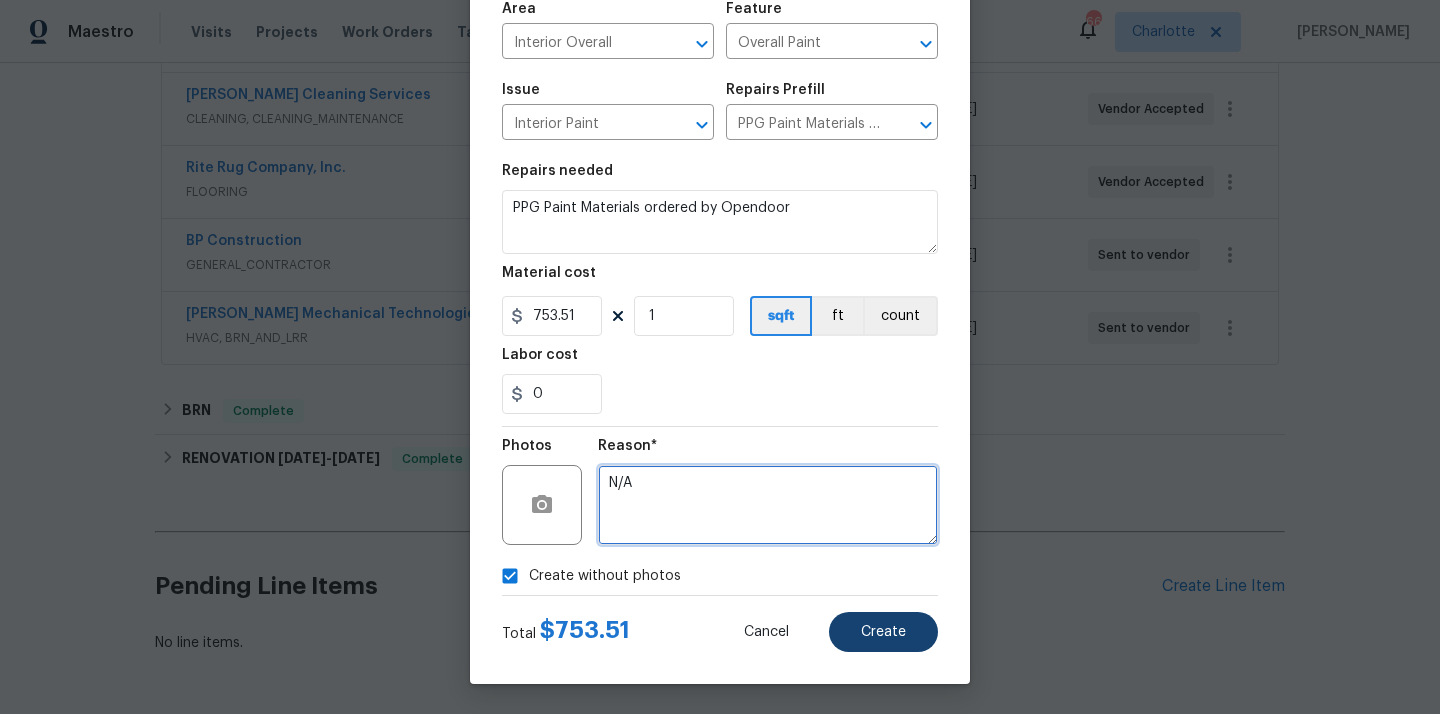 type on "N/A" 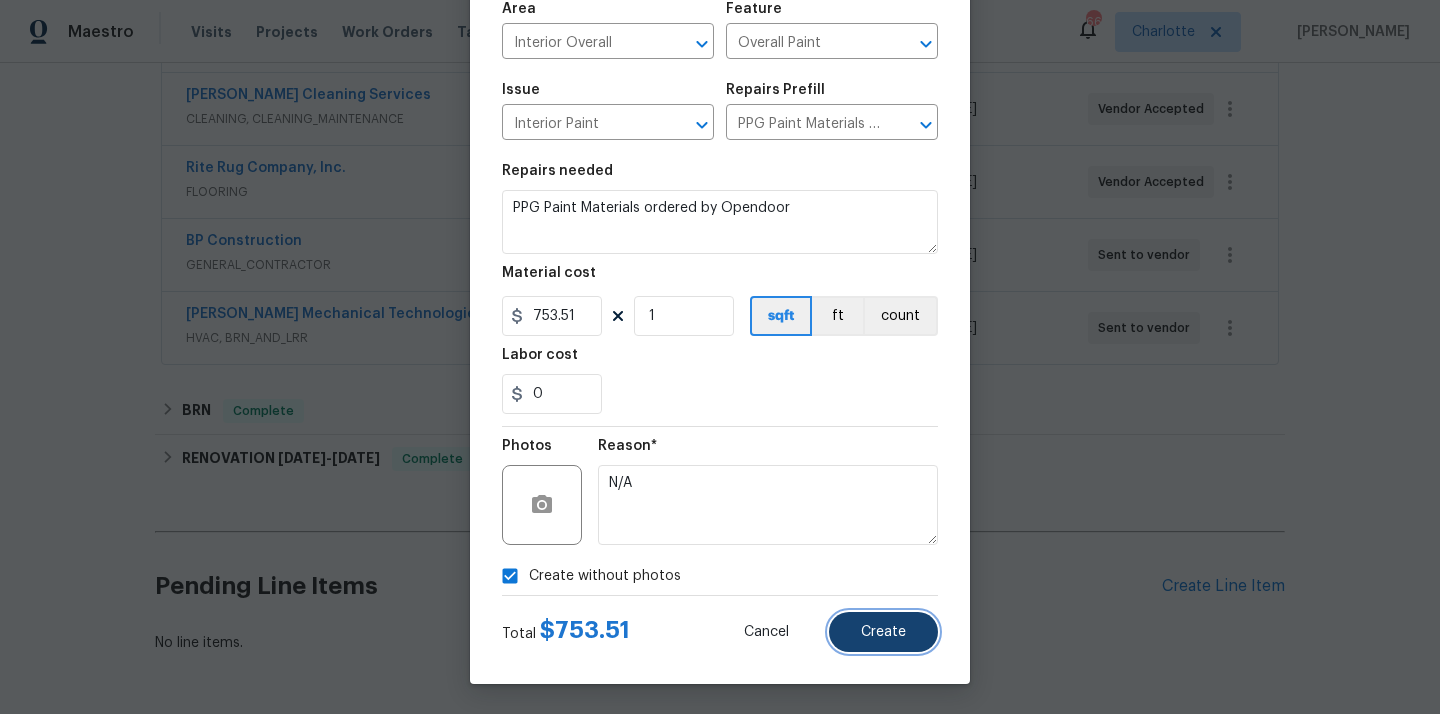click on "Create" at bounding box center (883, 632) 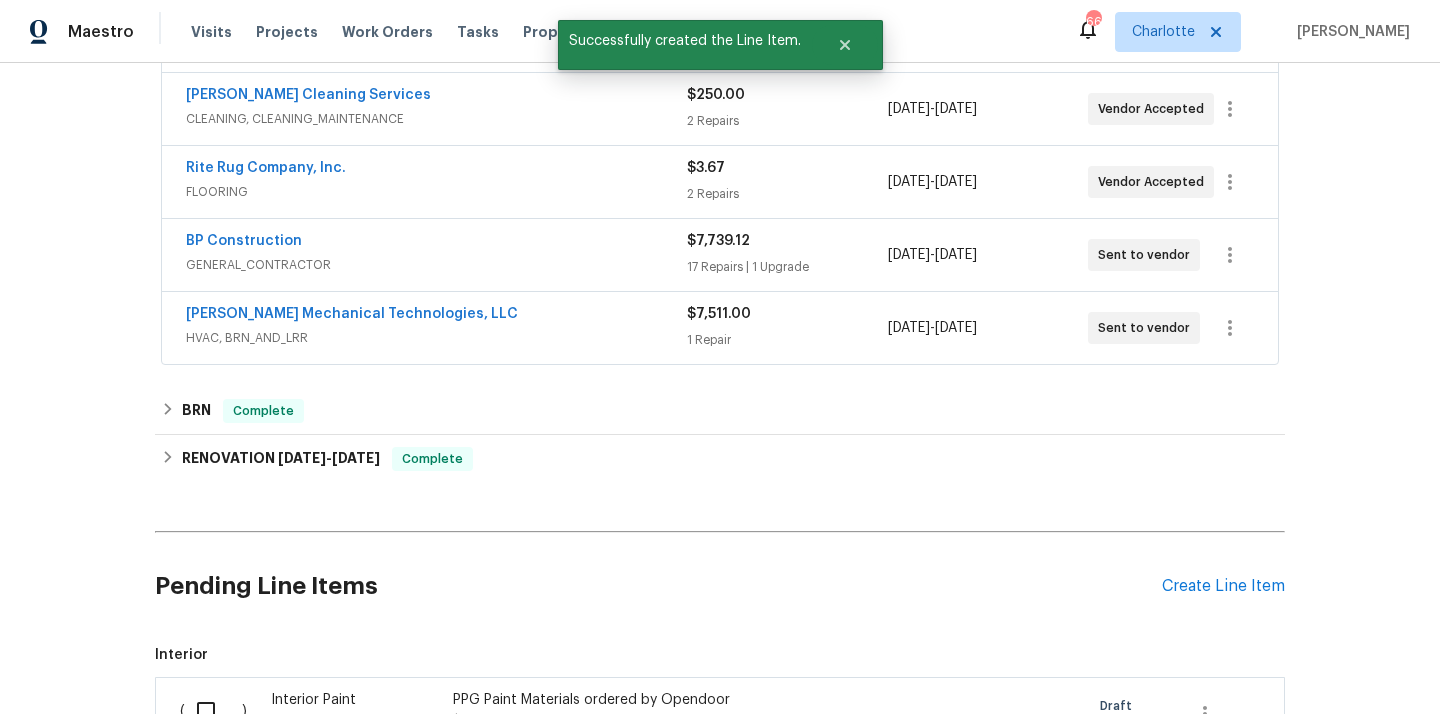 click on "Create Line Item" at bounding box center [1223, 586] 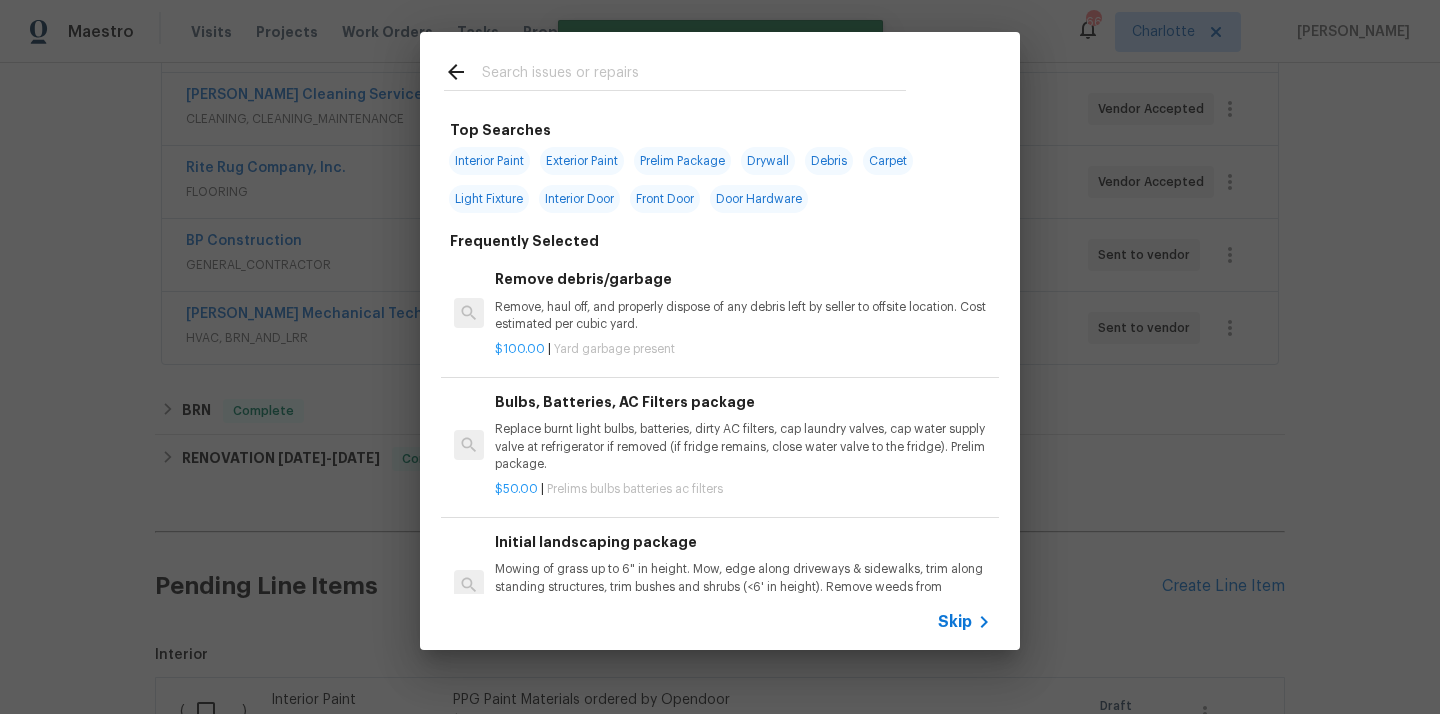 click at bounding box center (694, 75) 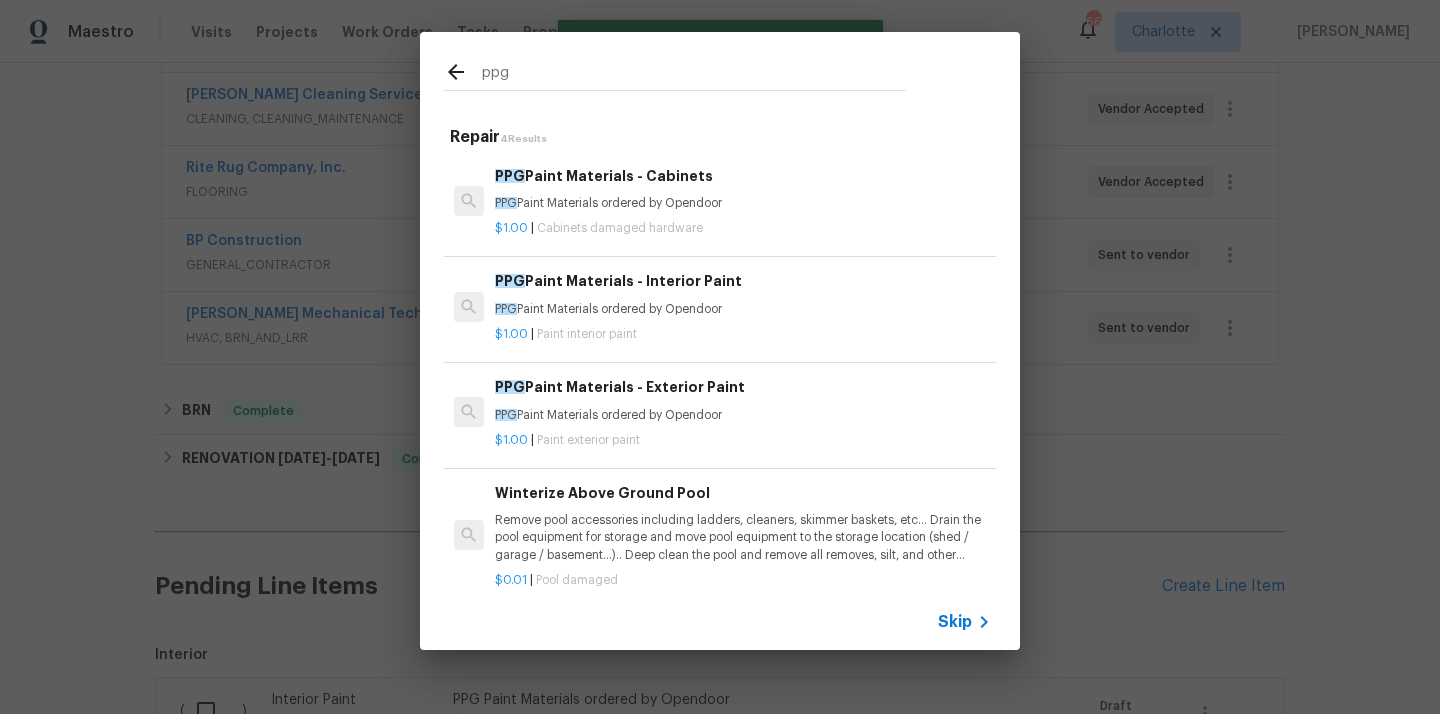 type on "ppg" 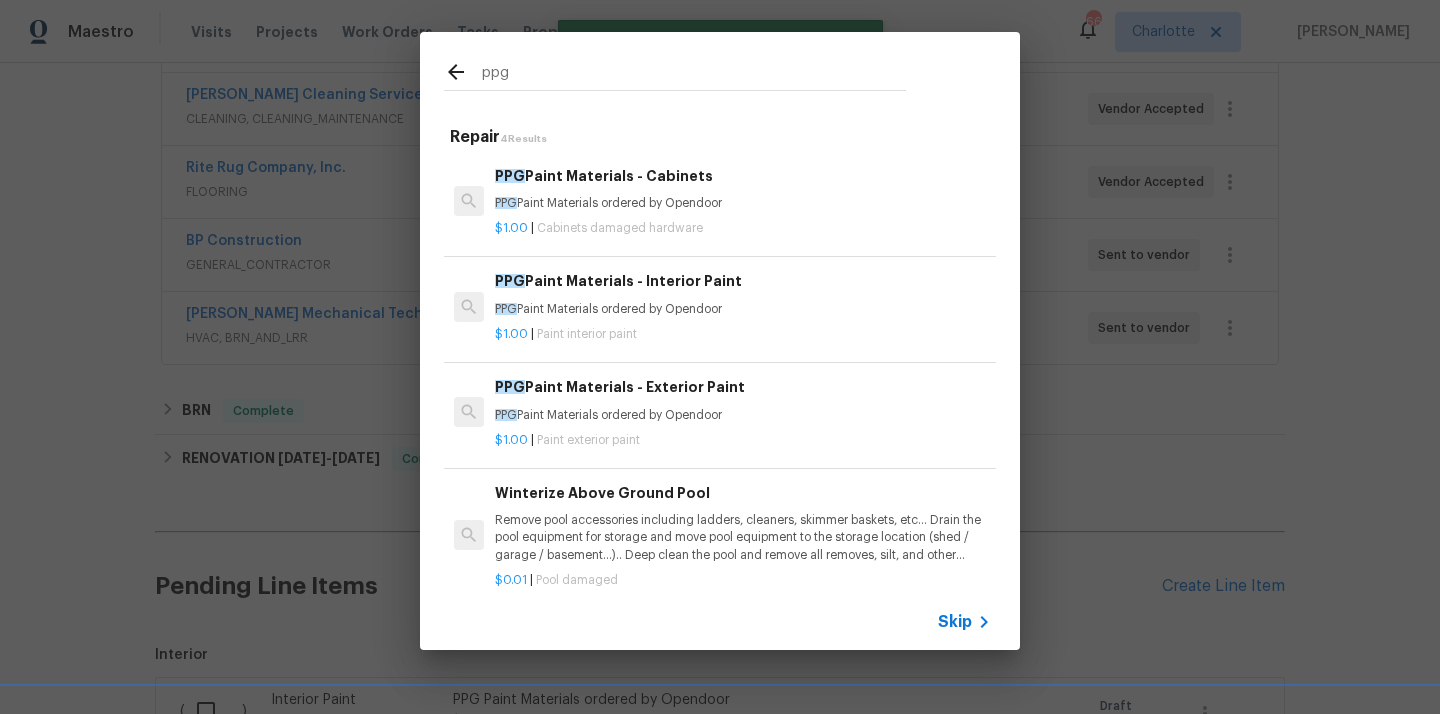 click on "PPG  Paint Materials ordered by Opendoor" at bounding box center [743, 203] 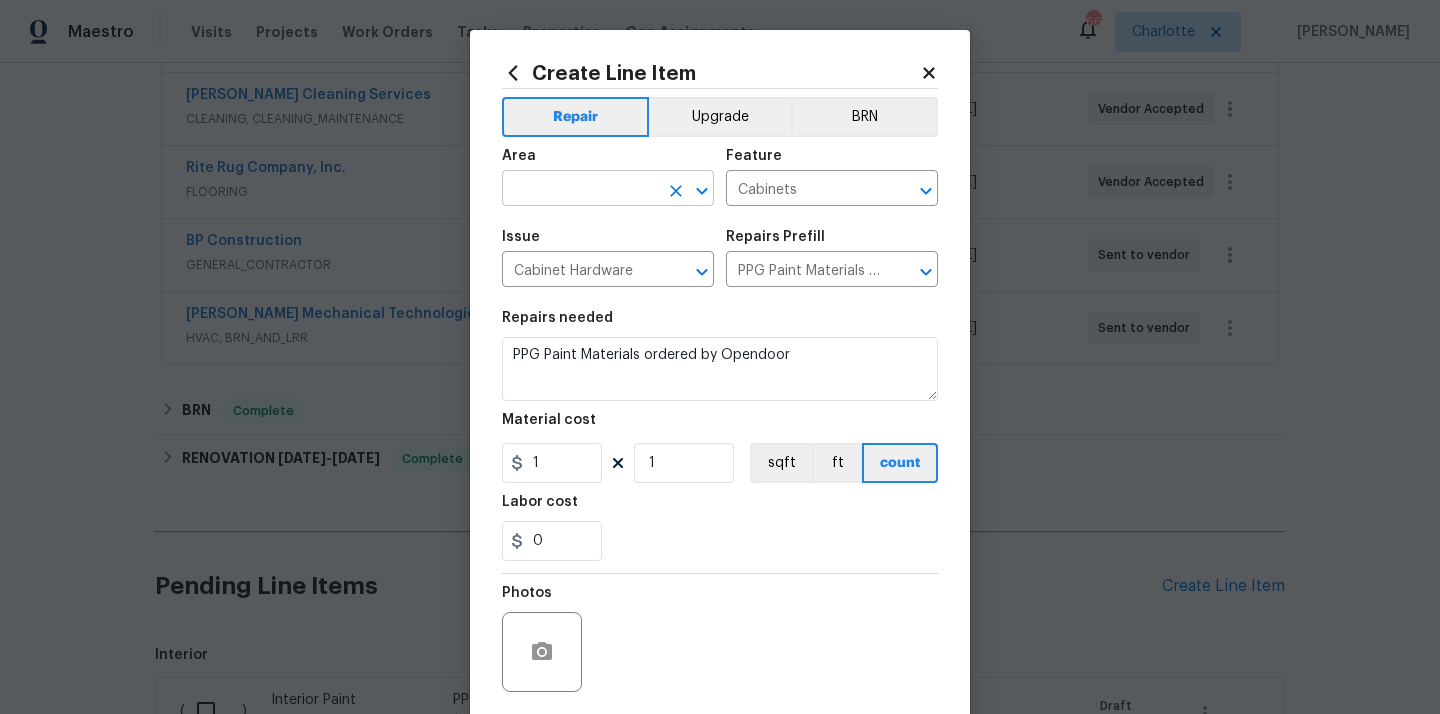 click at bounding box center [580, 190] 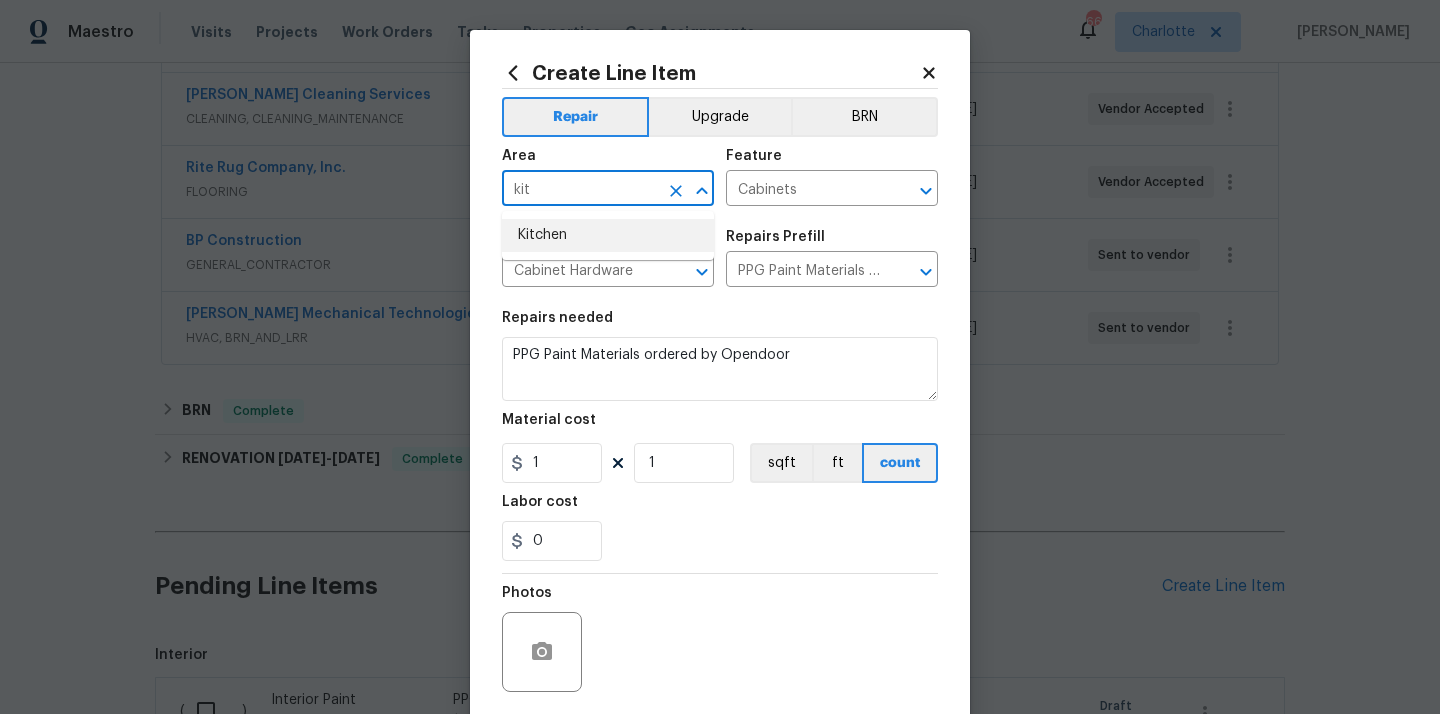 click on "Kitchen" at bounding box center [608, 235] 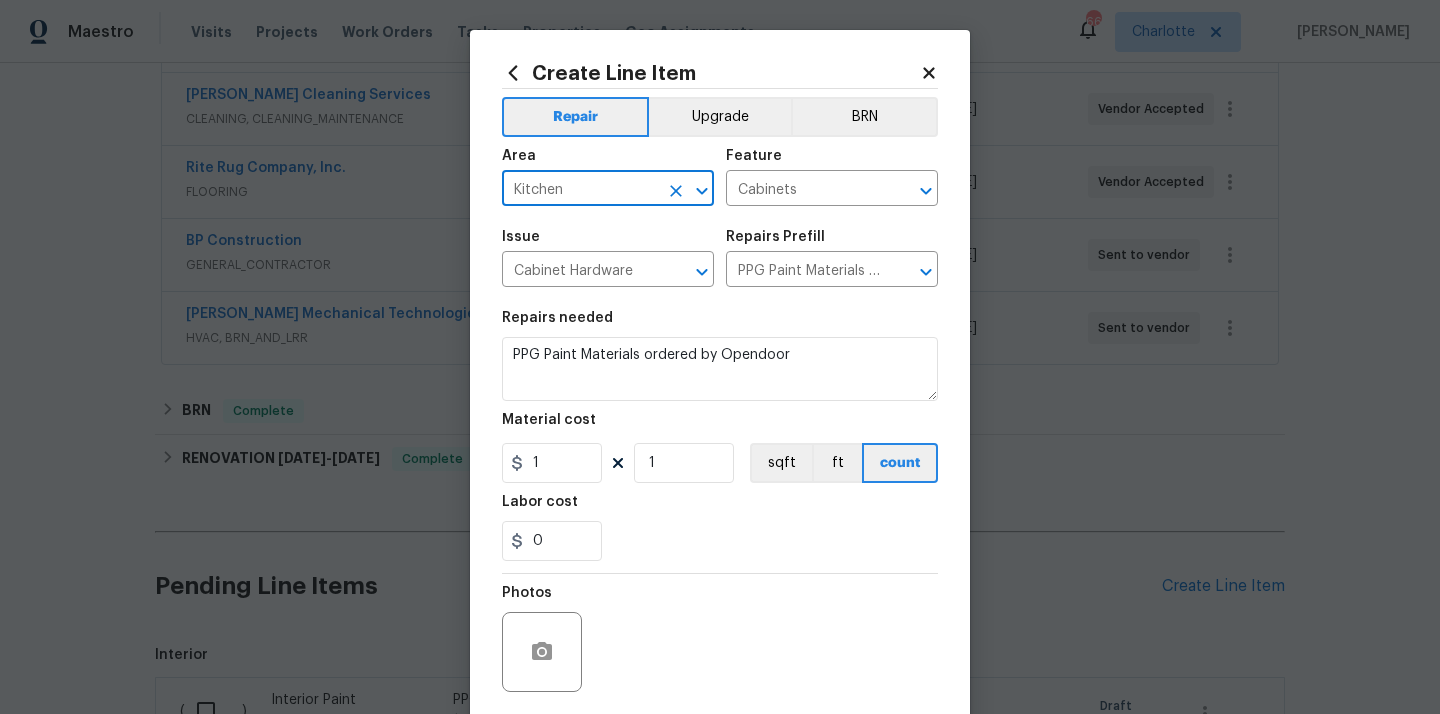 type on "Kitchen" 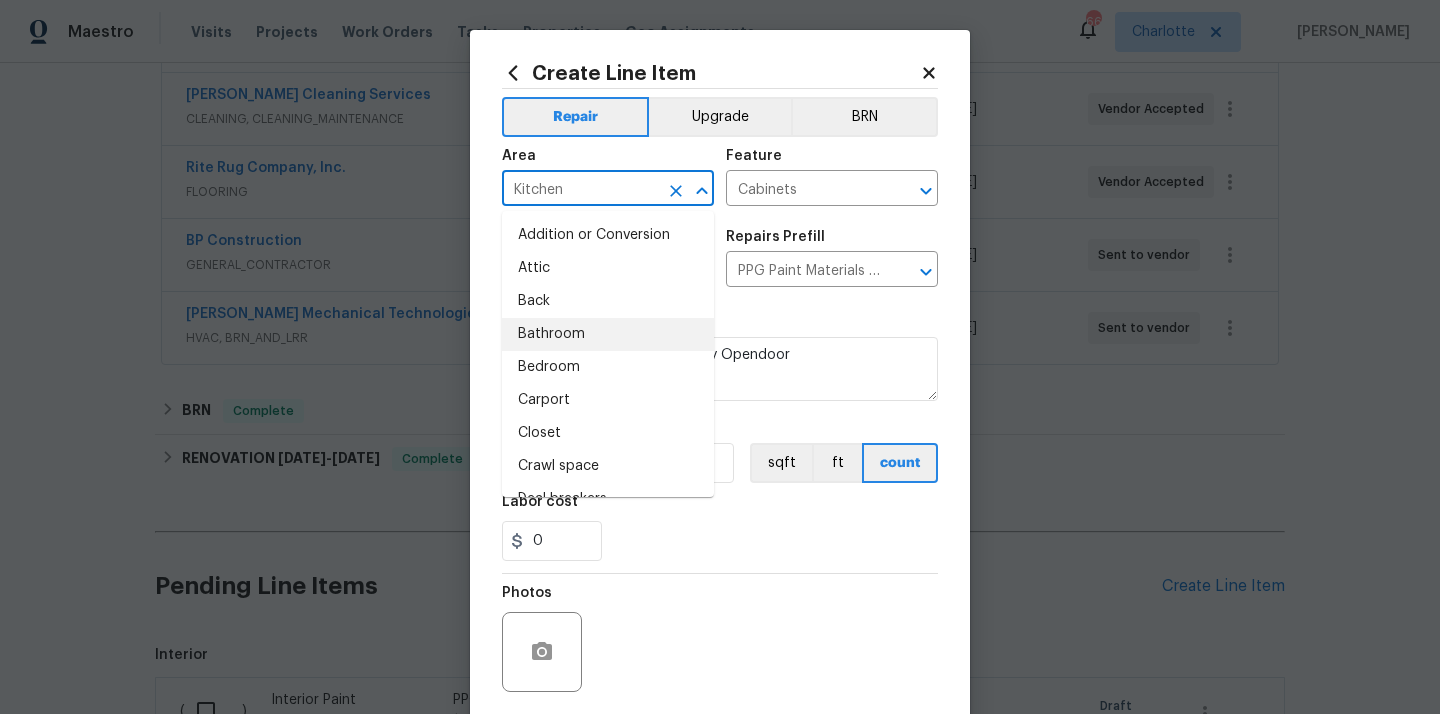 click on "Repairs needed PPG Paint Materials ordered by Opendoor Material cost 1 1 sqft ft count Labor cost 0" at bounding box center [720, 436] 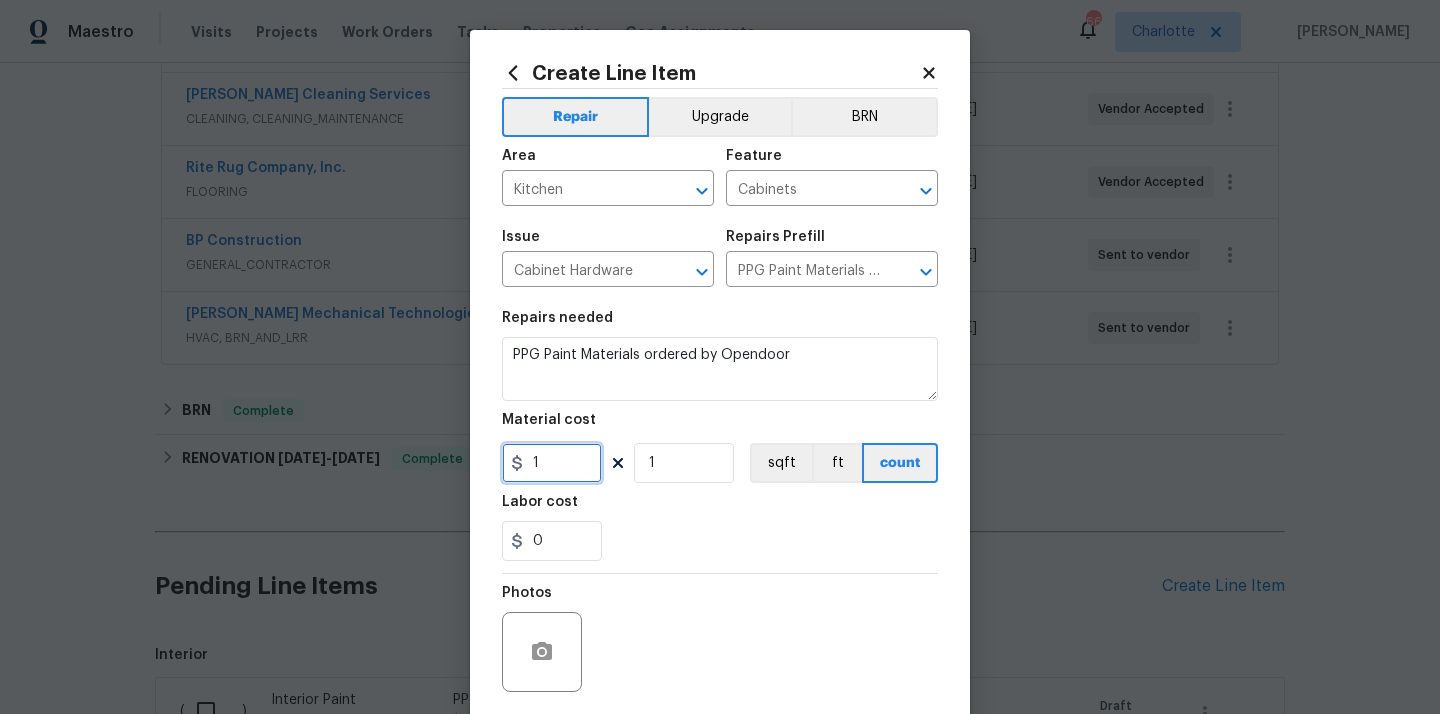 drag, startPoint x: 543, startPoint y: 462, endPoint x: 498, endPoint y: 462, distance: 45 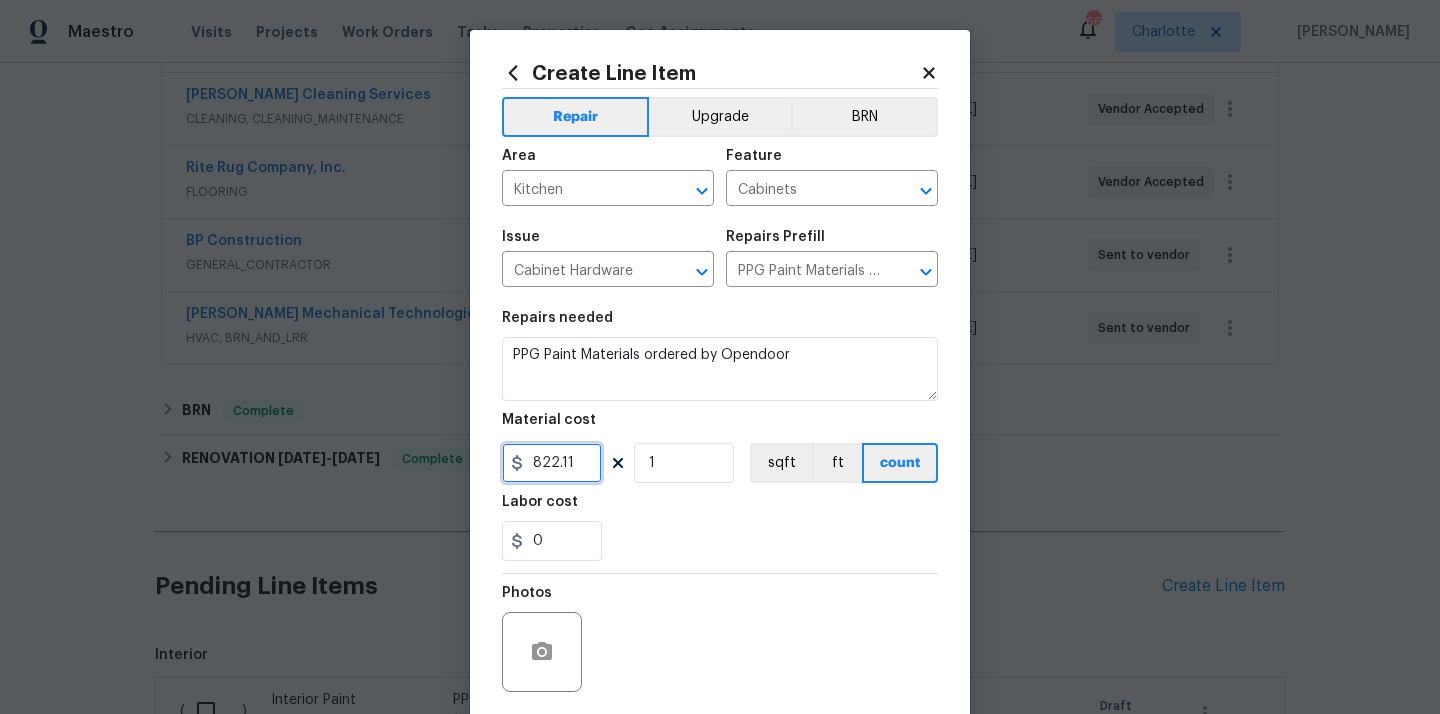 type on "822.11" 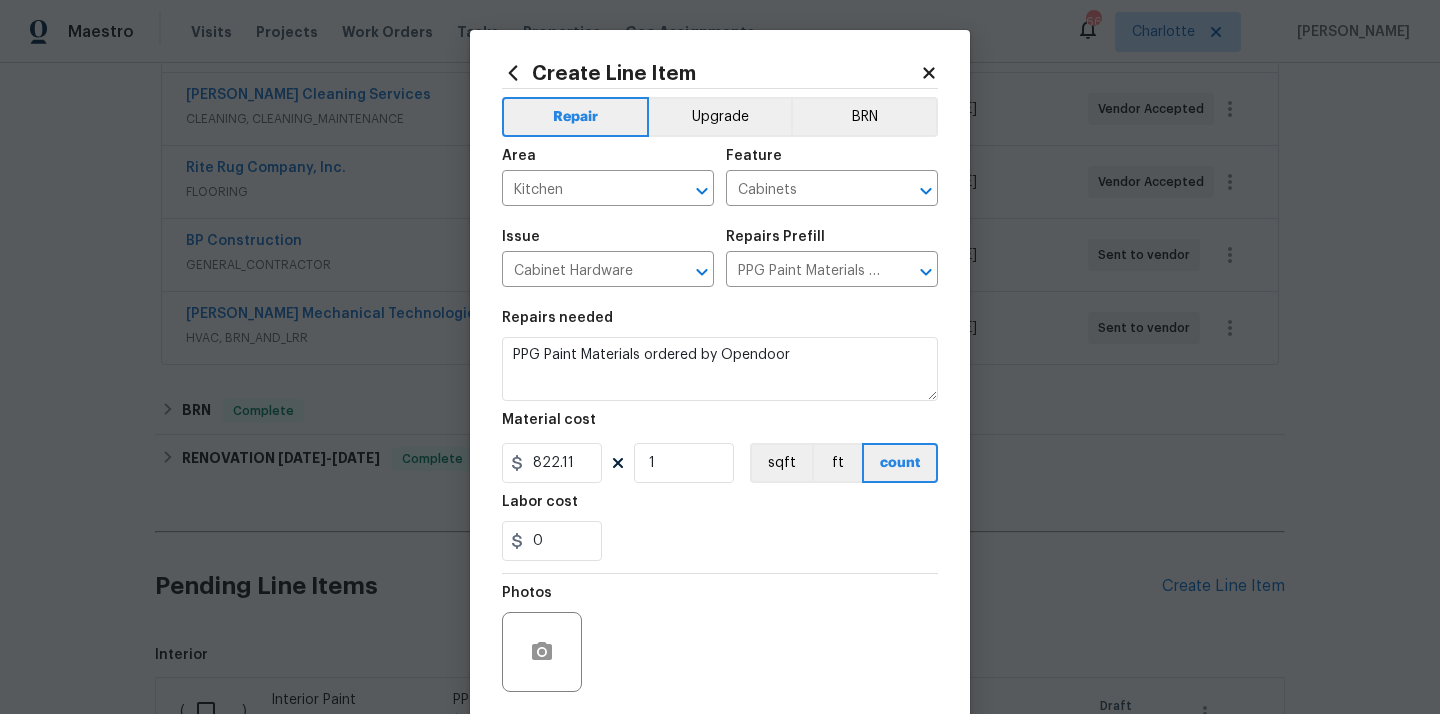 click on "Labor cost" at bounding box center (720, 508) 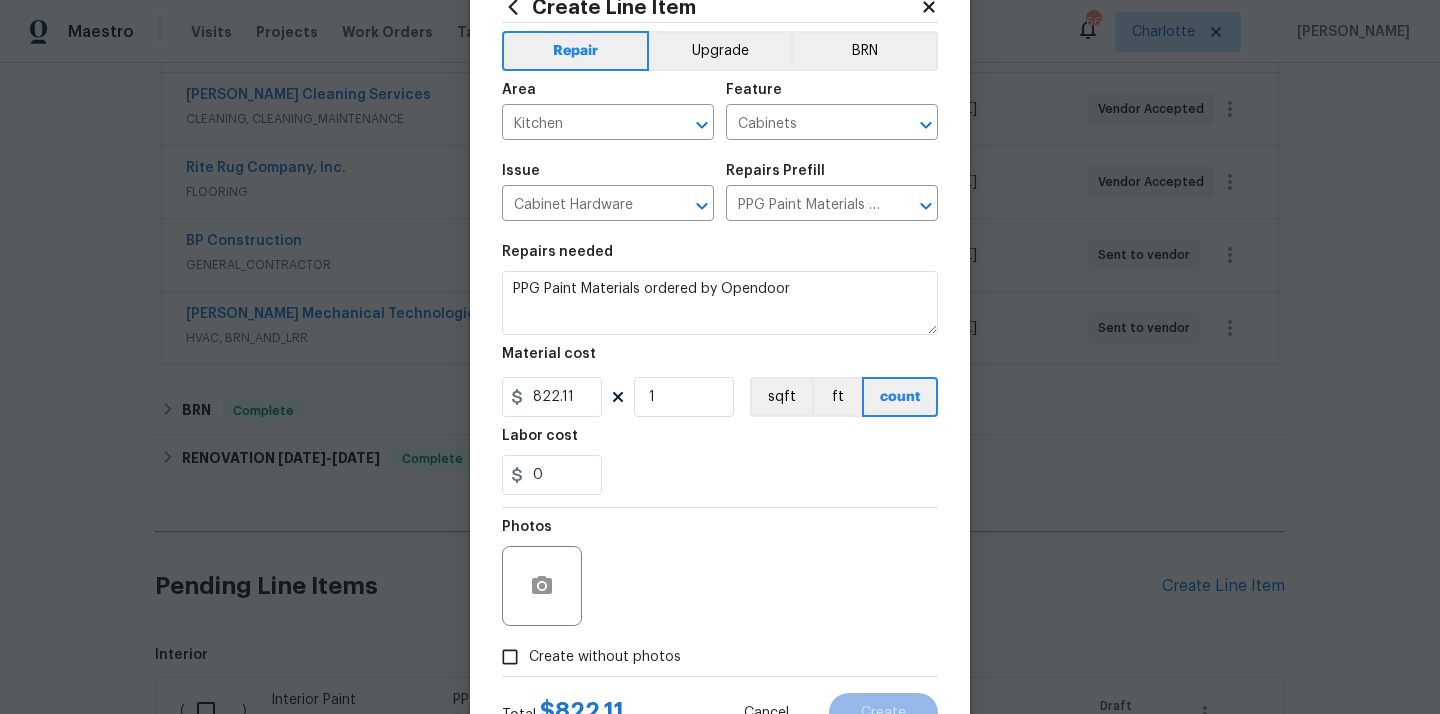 scroll, scrollTop: 148, scrollLeft: 0, axis: vertical 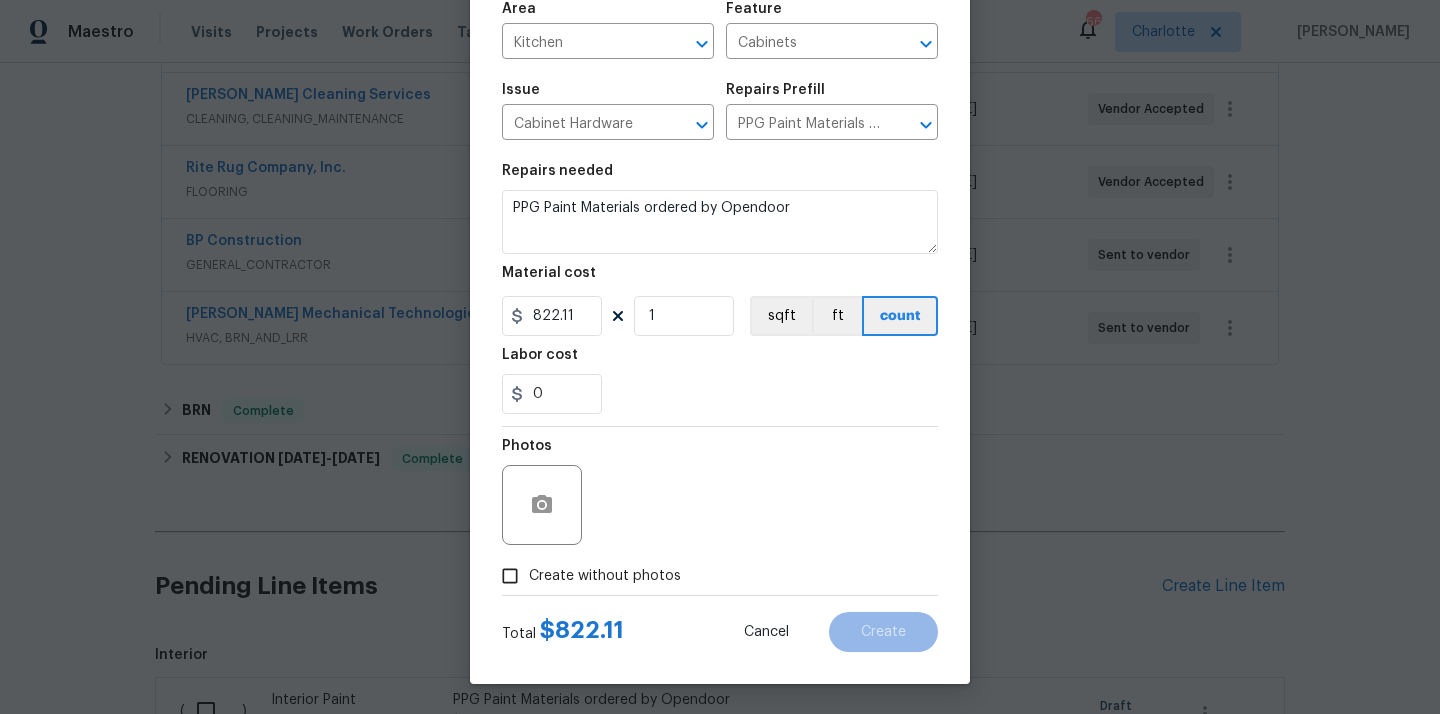 click on "Create without photos" at bounding box center [605, 576] 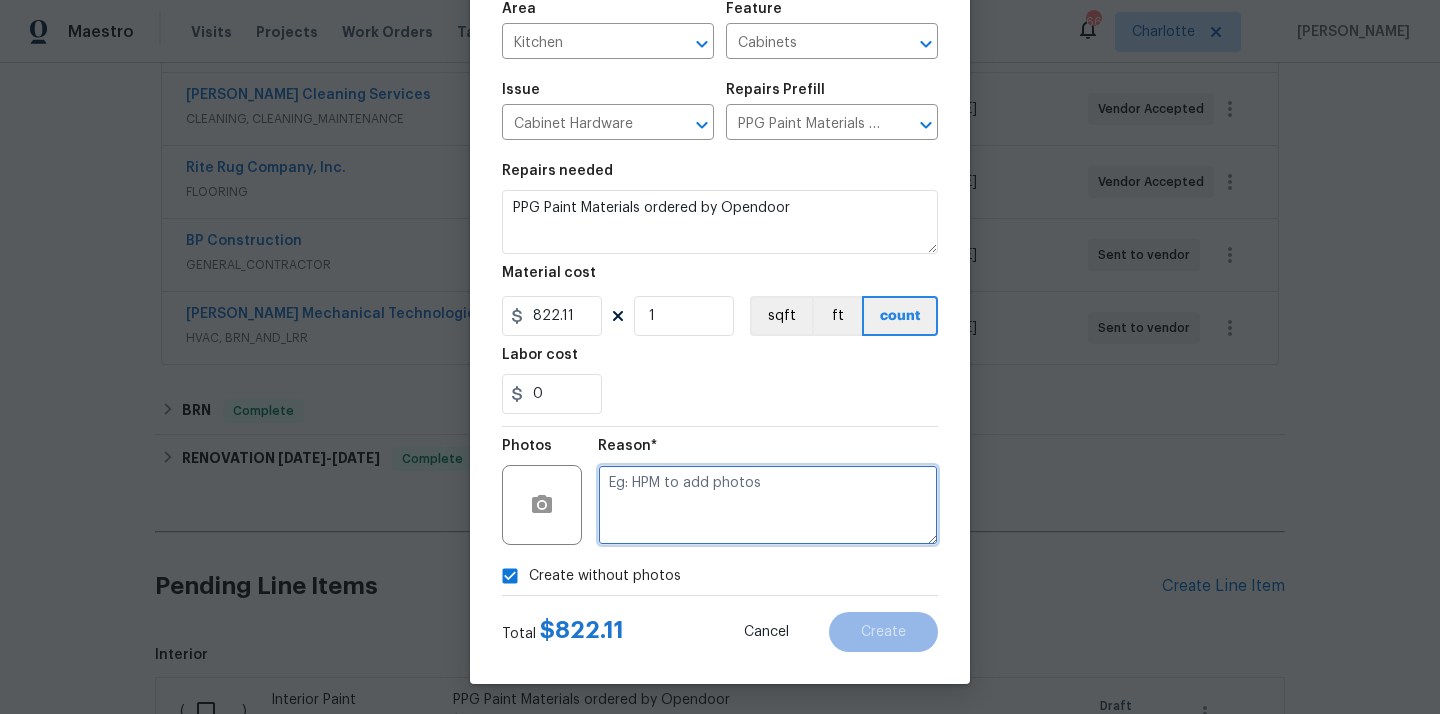 click at bounding box center [768, 505] 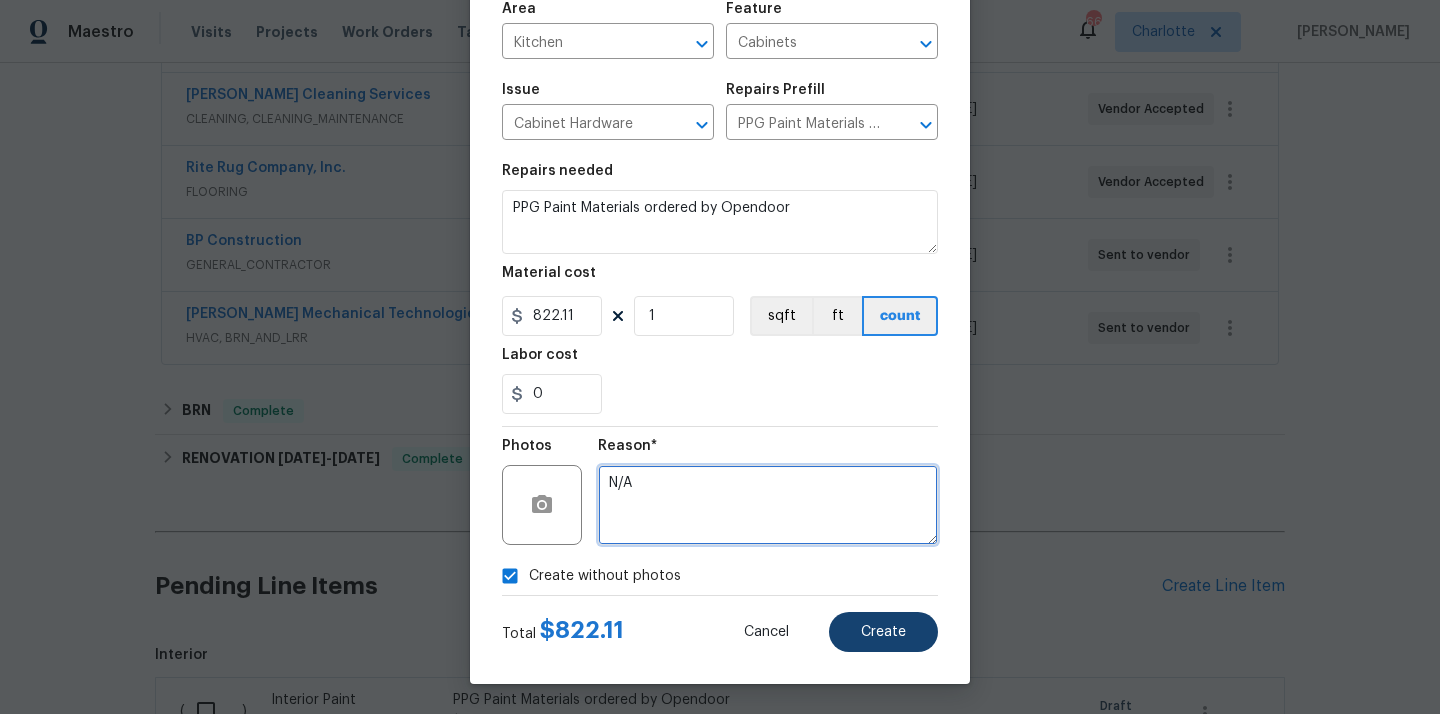 type on "N/A" 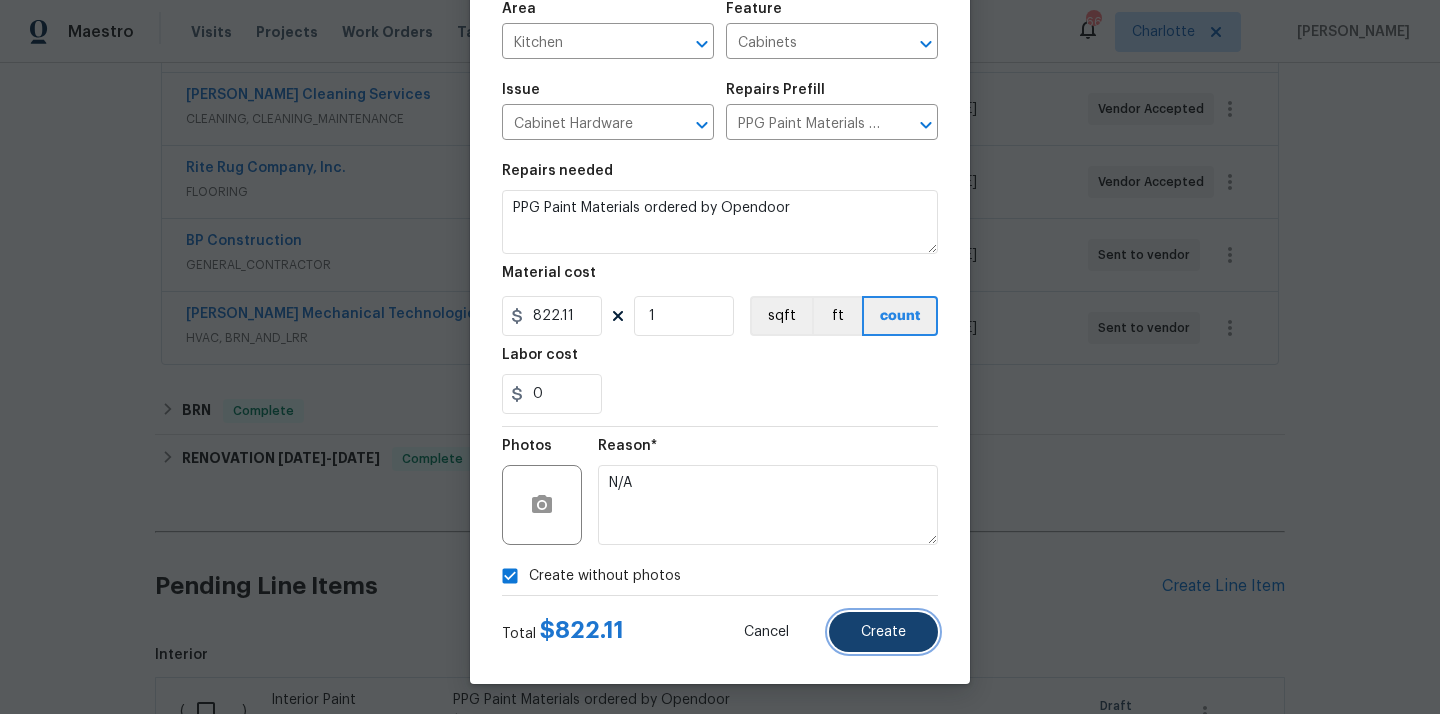 click on "Create" at bounding box center [883, 632] 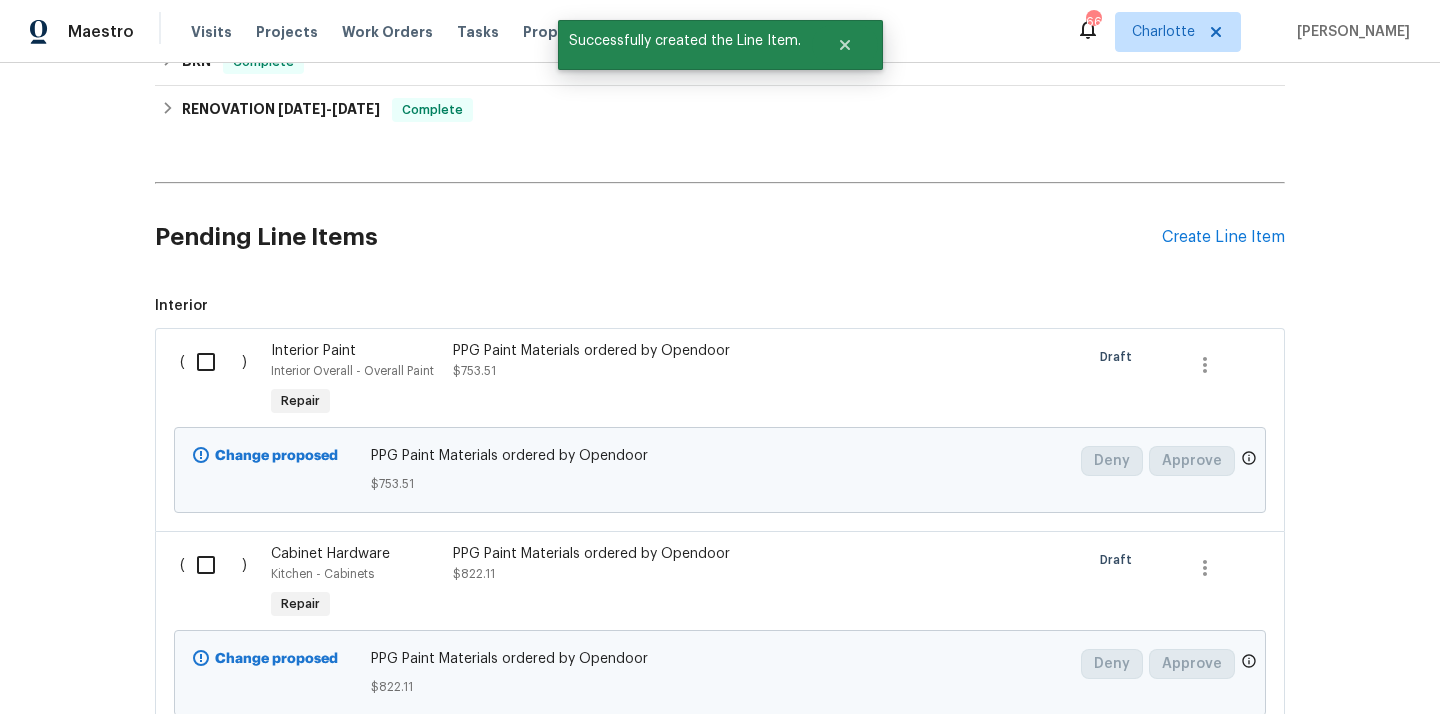 scroll, scrollTop: 941, scrollLeft: 0, axis: vertical 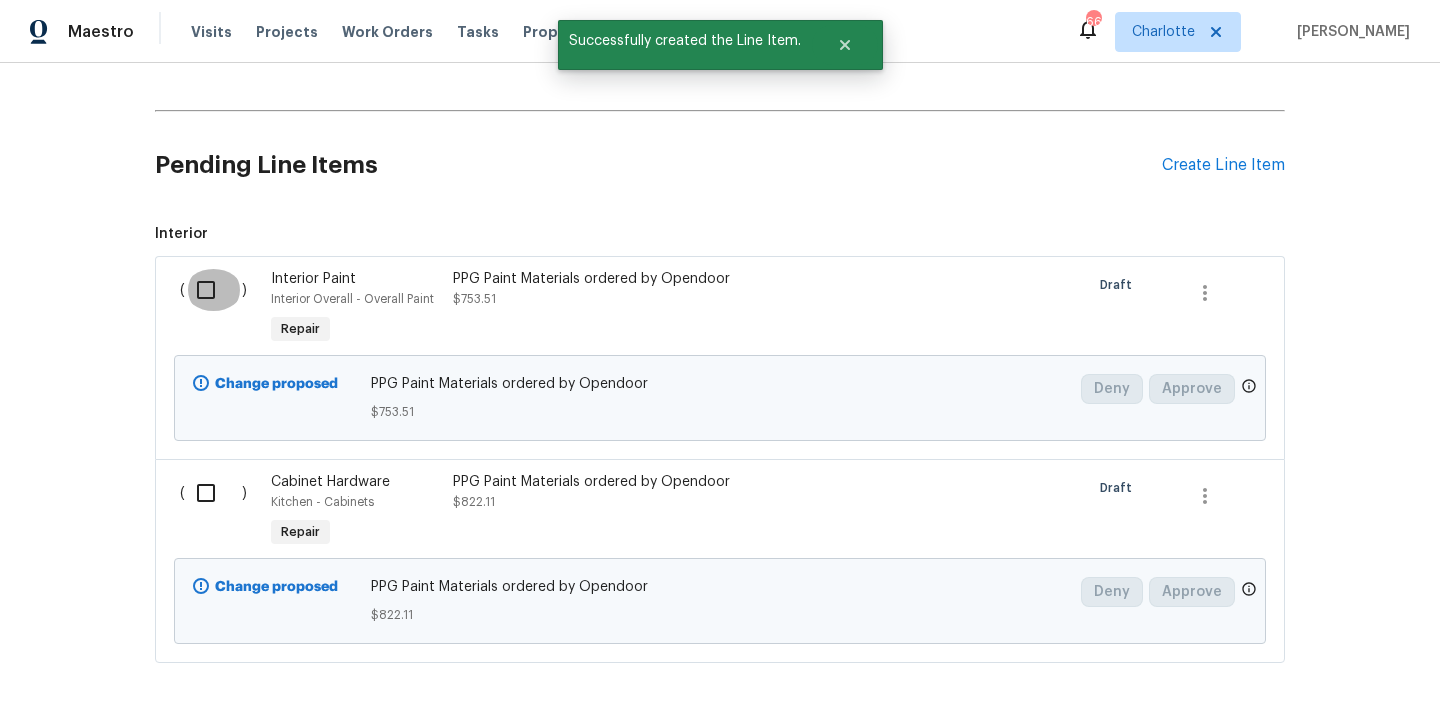 click at bounding box center [213, 290] 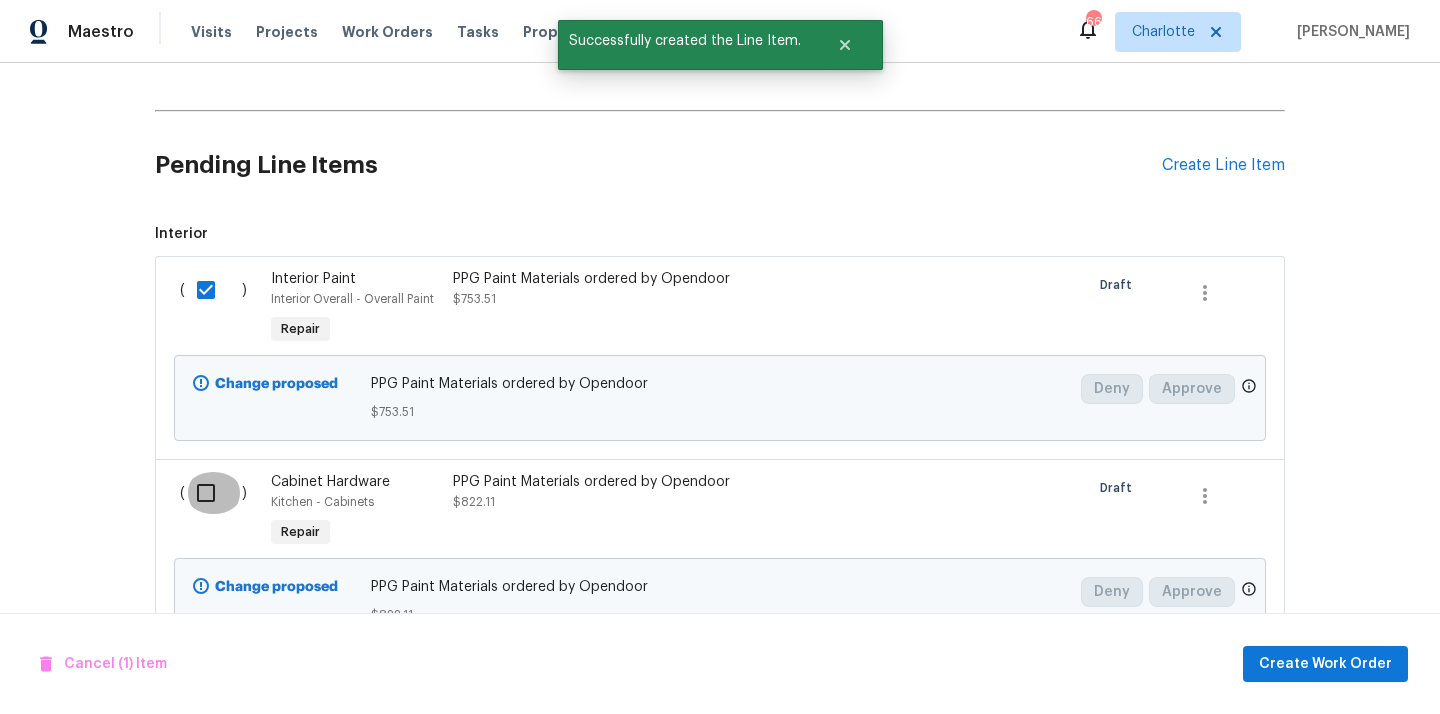 click at bounding box center [213, 493] 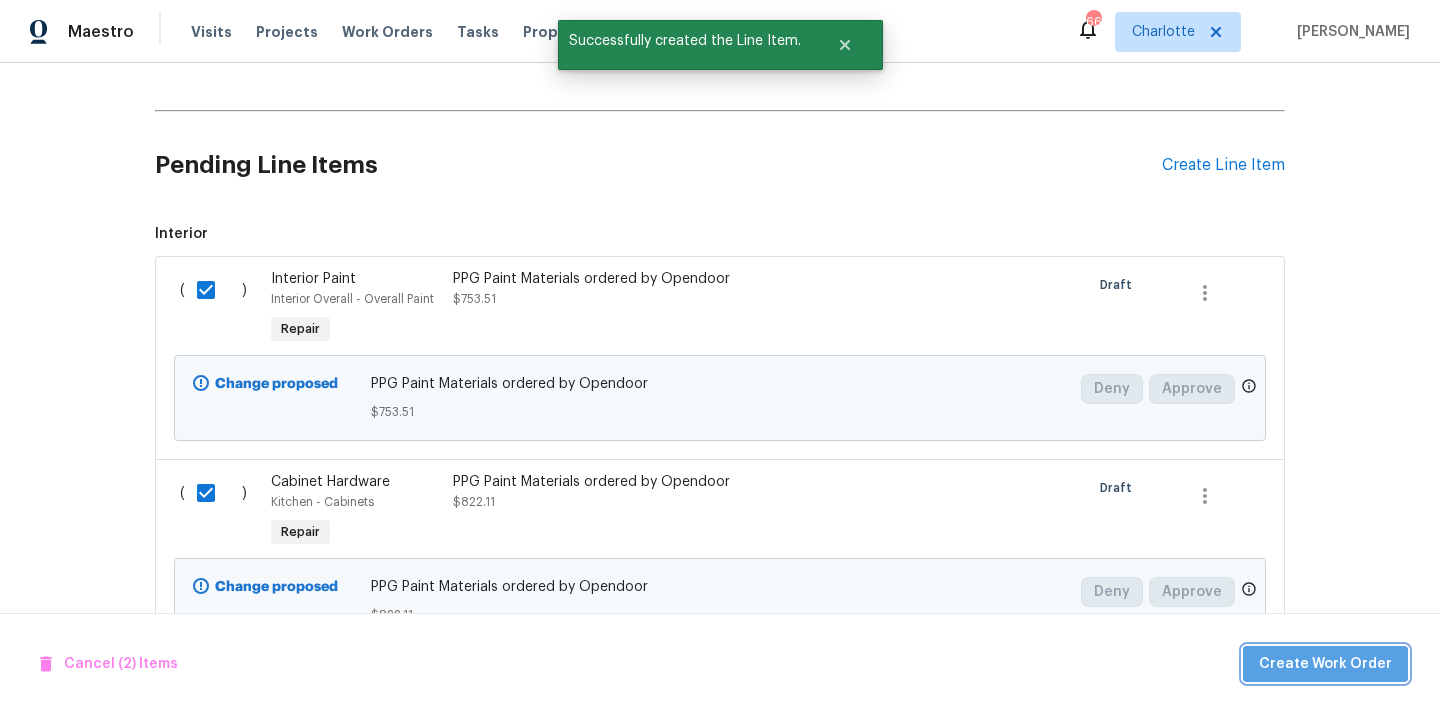 click on "Create Work Order" at bounding box center [1325, 664] 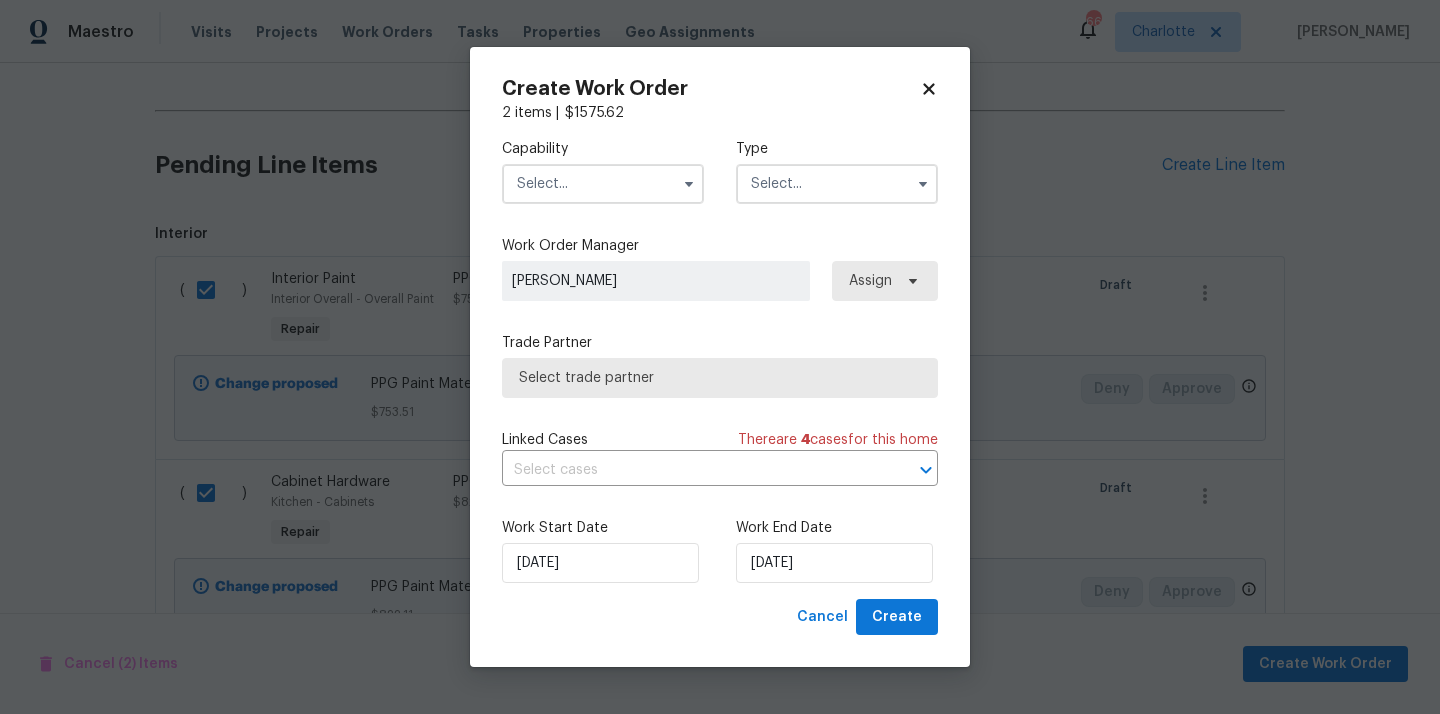 click at bounding box center [603, 184] 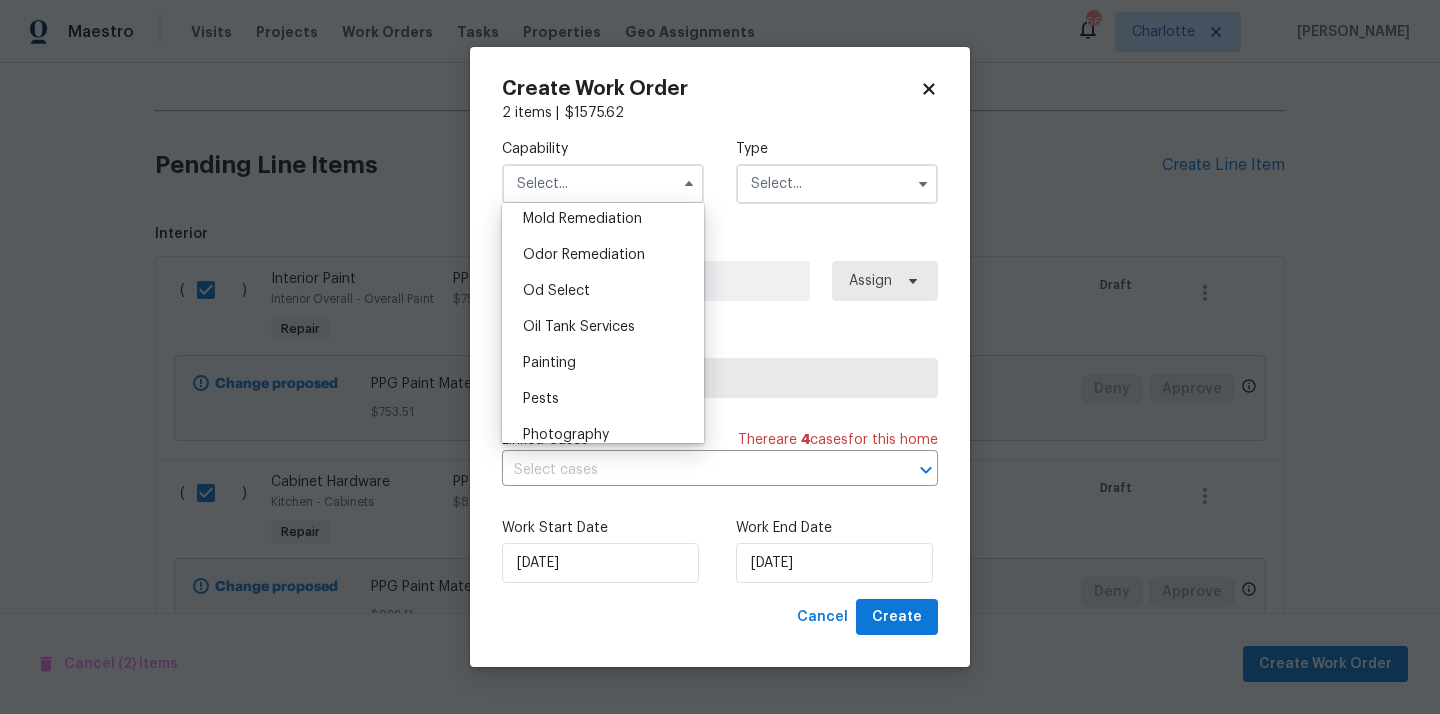 scroll, scrollTop: 1563, scrollLeft: 0, axis: vertical 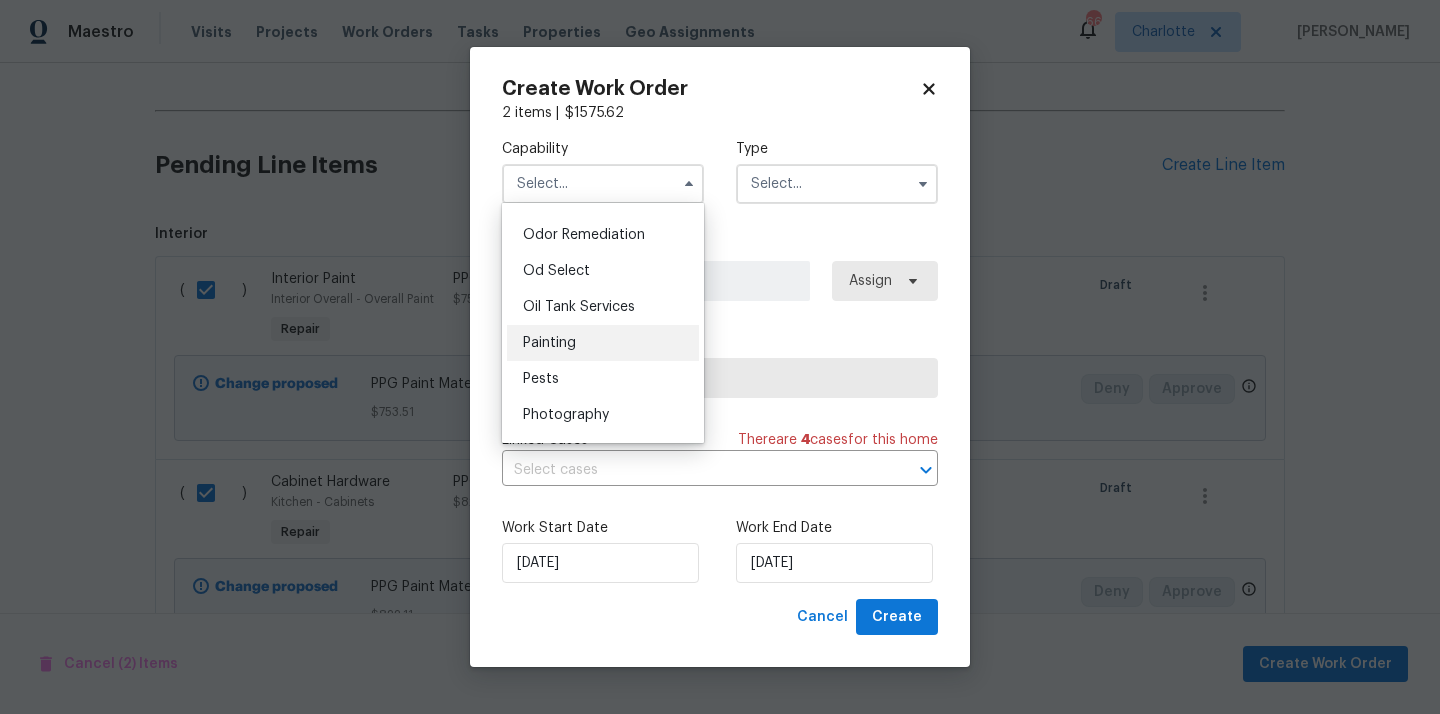click on "Painting" at bounding box center [603, 343] 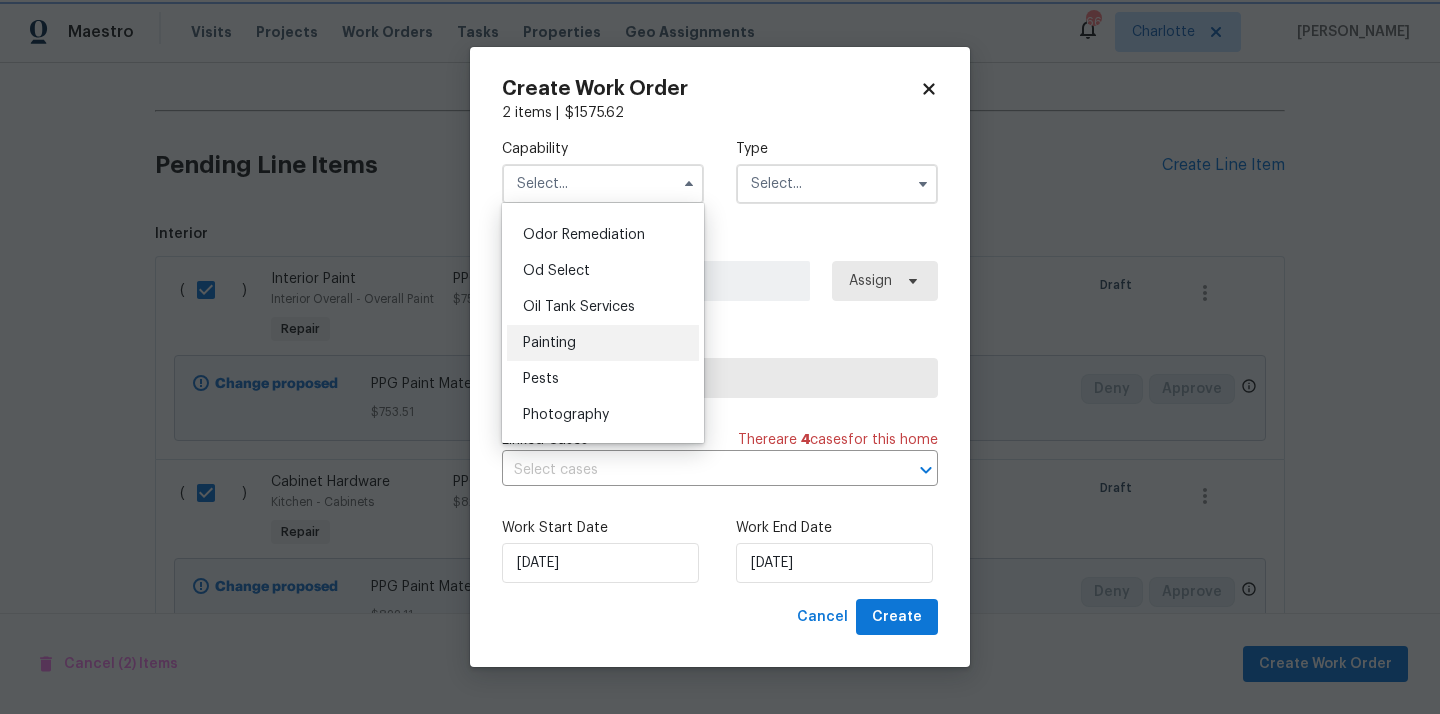 type on "Painting" 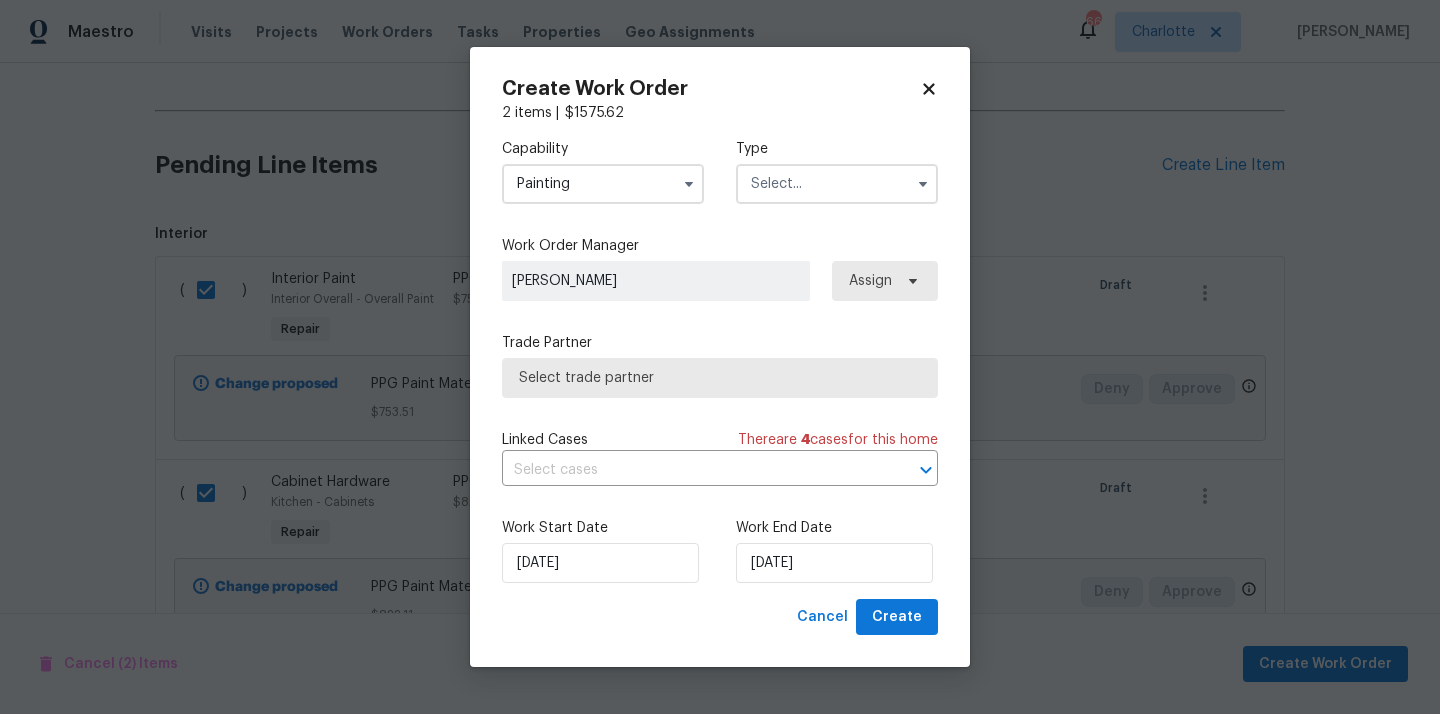 click at bounding box center (837, 184) 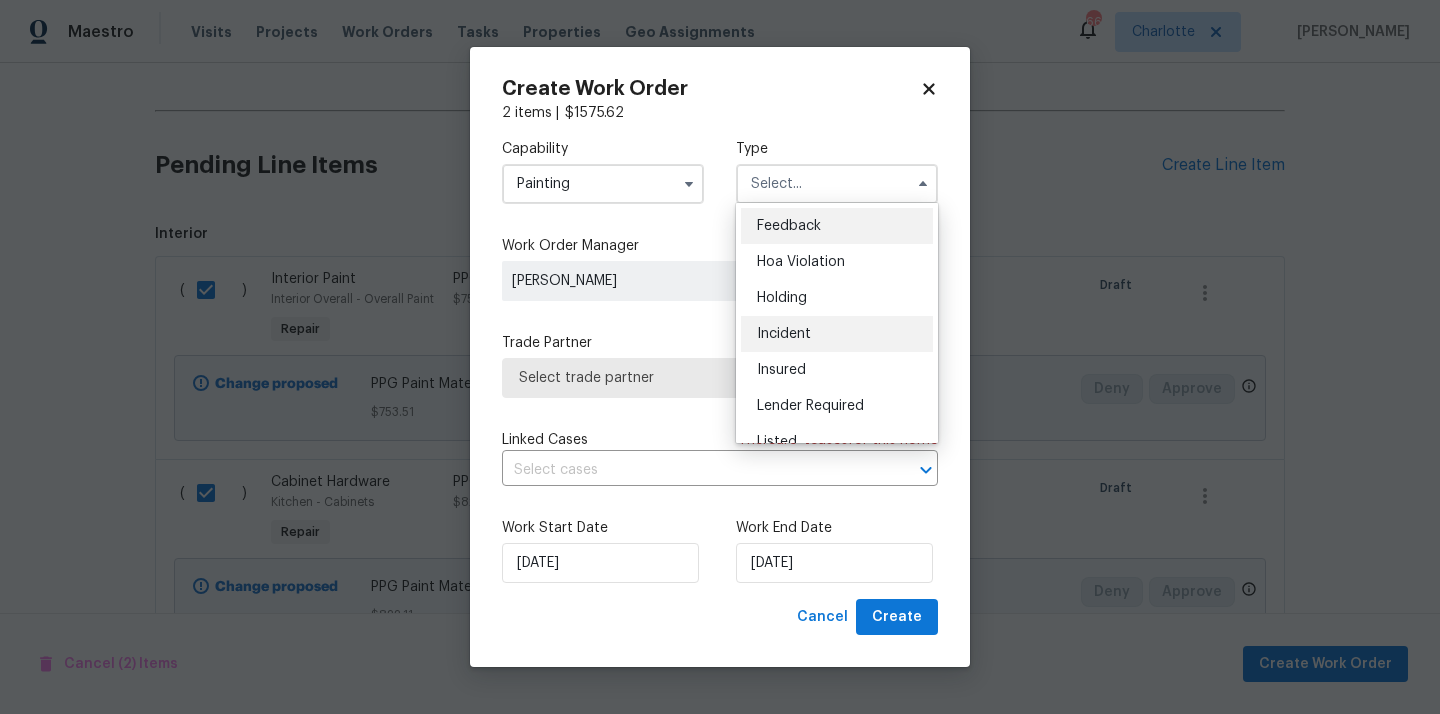 scroll, scrollTop: 454, scrollLeft: 0, axis: vertical 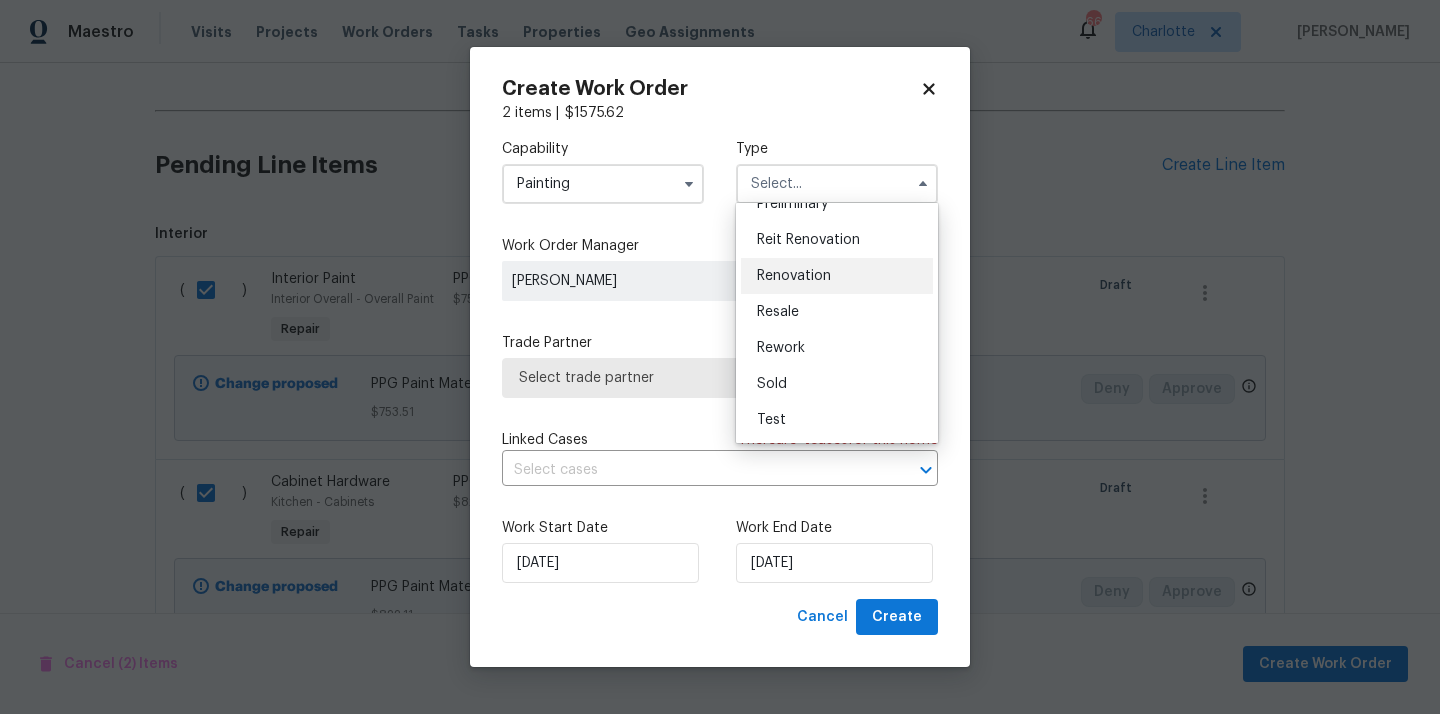 click on "Renovation" at bounding box center (794, 276) 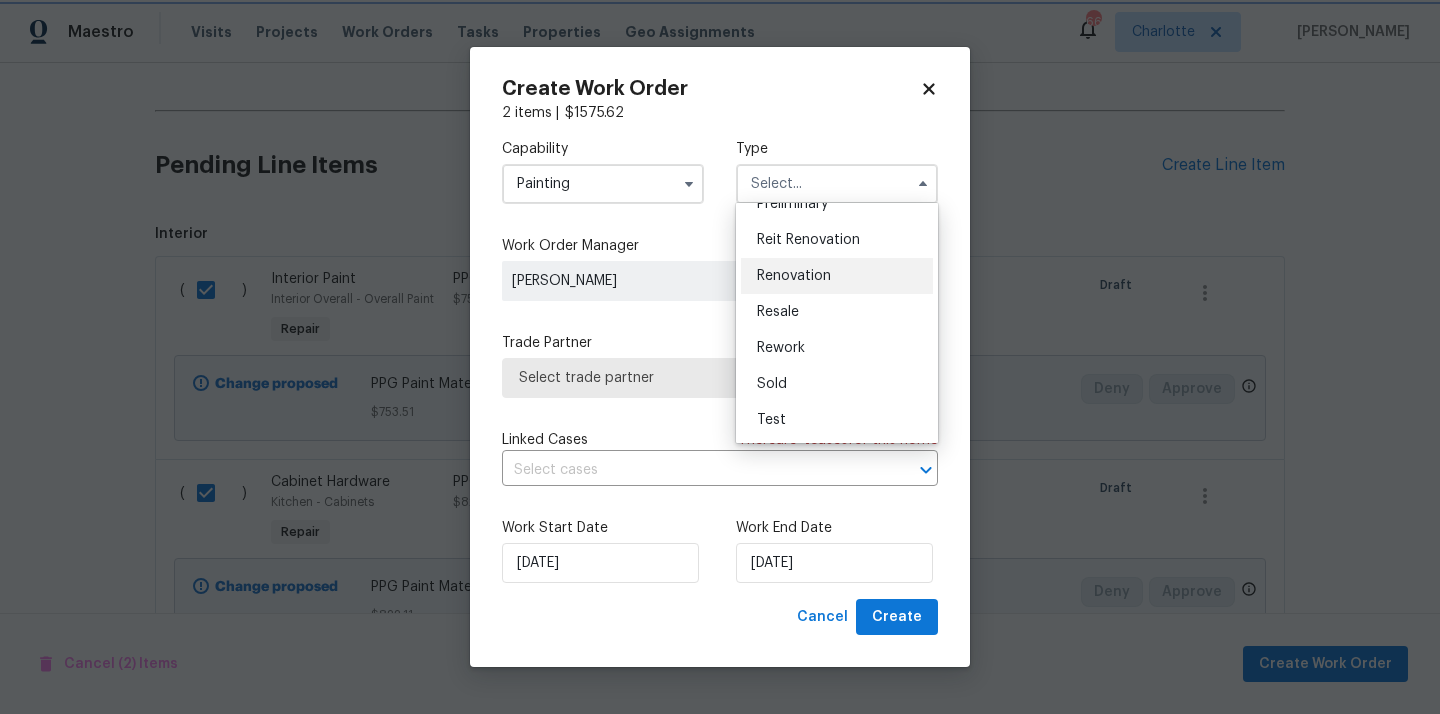 type on "Renovation" 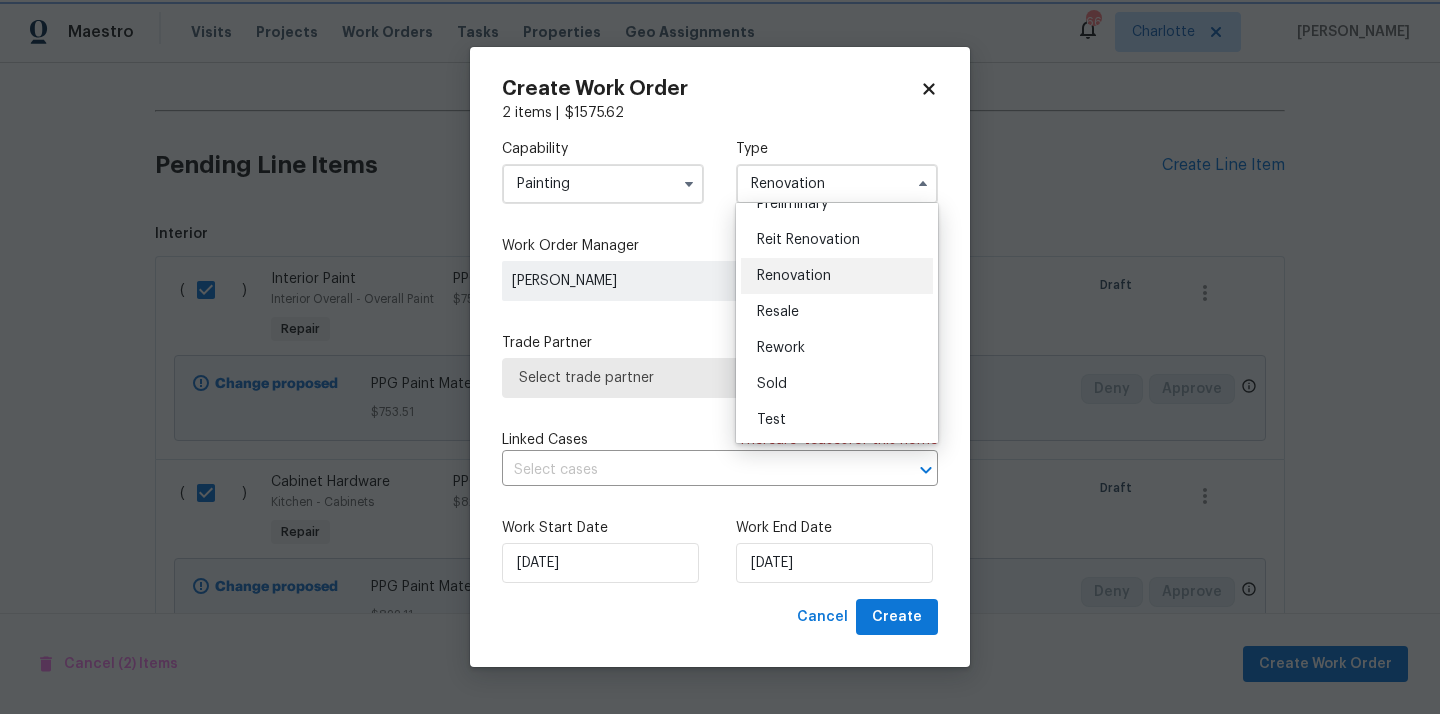scroll, scrollTop: 0, scrollLeft: 0, axis: both 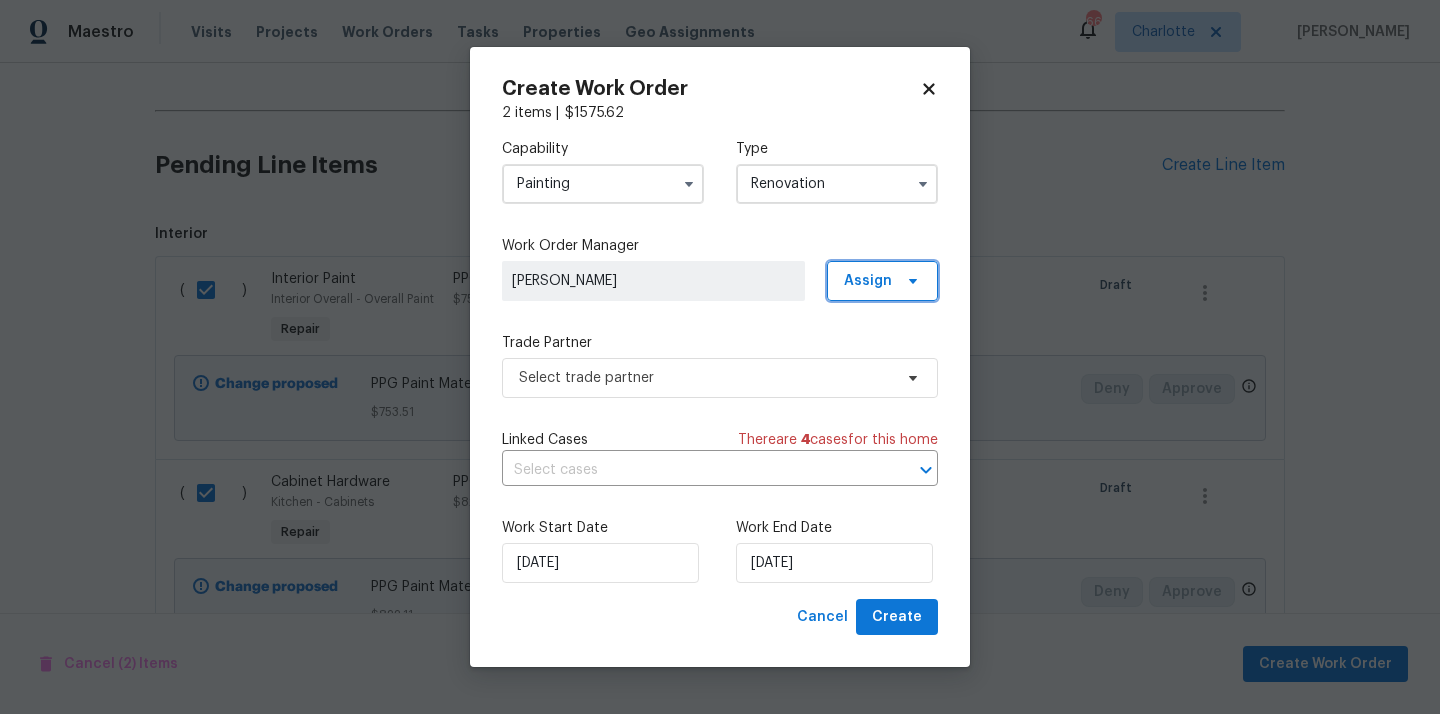click on "Assign" at bounding box center [882, 281] 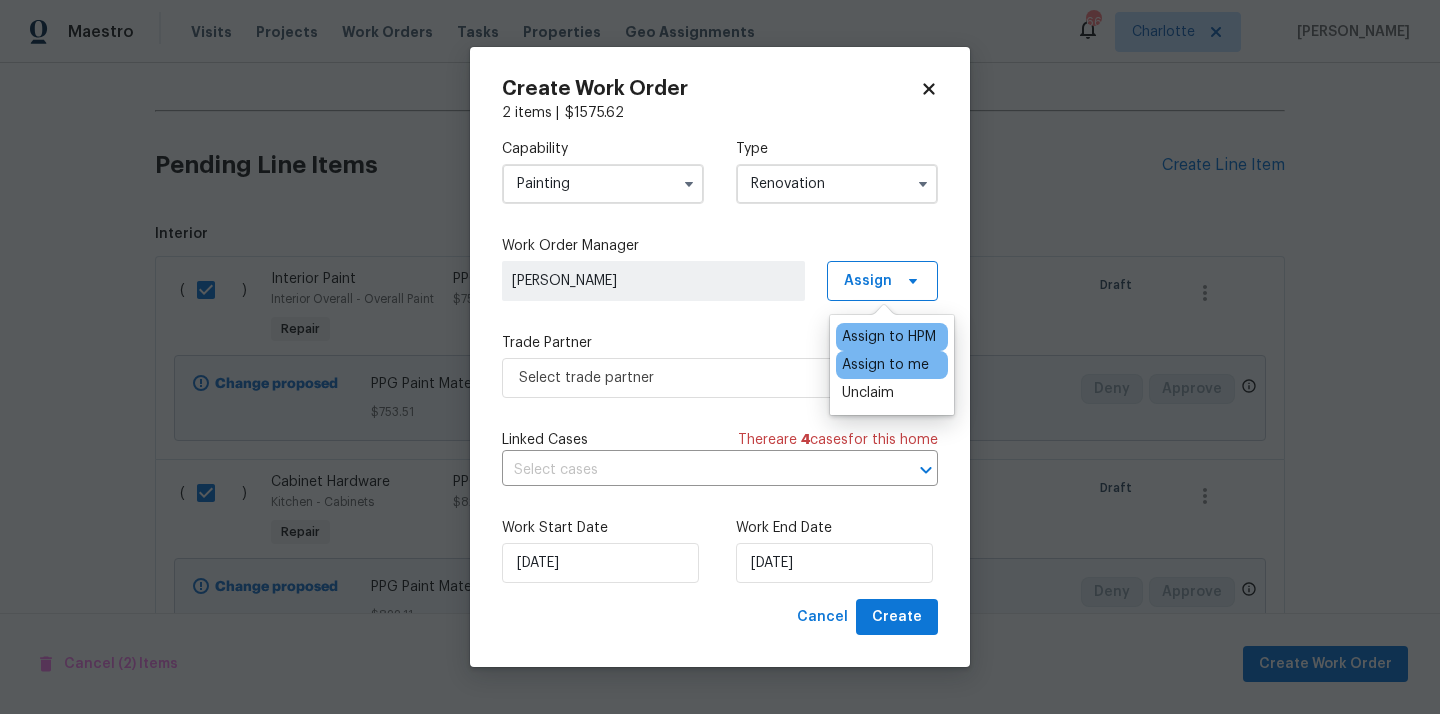 click on "Assign to me" at bounding box center (885, 365) 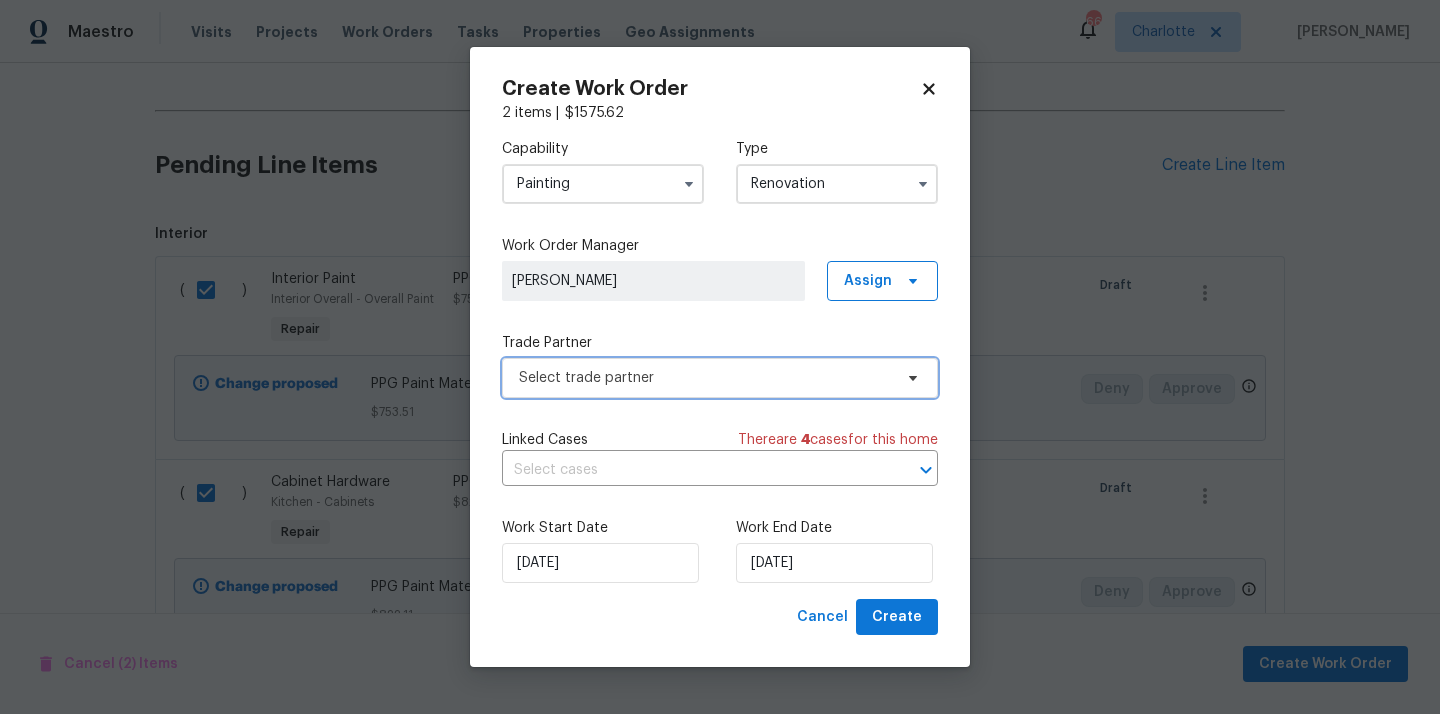 click on "Select trade partner" at bounding box center (705, 378) 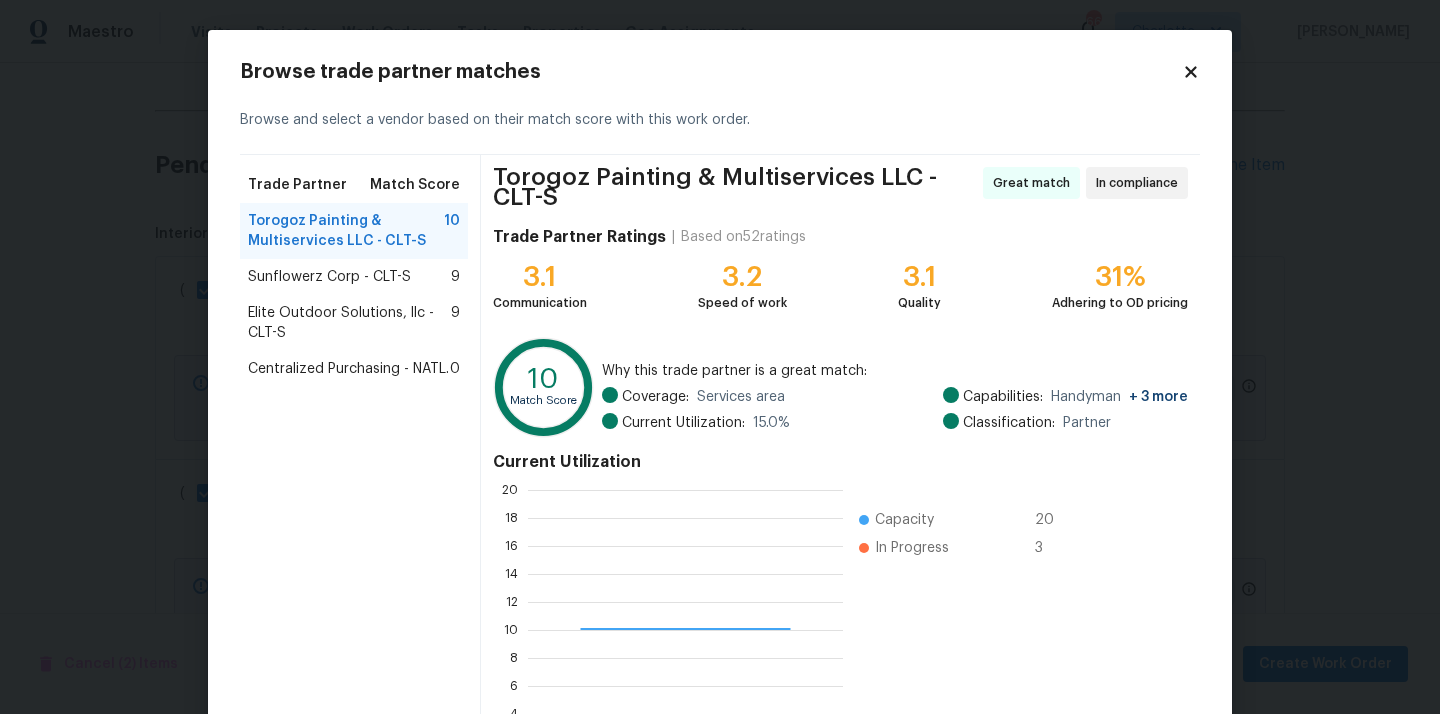 scroll, scrollTop: 2, scrollLeft: 2, axis: both 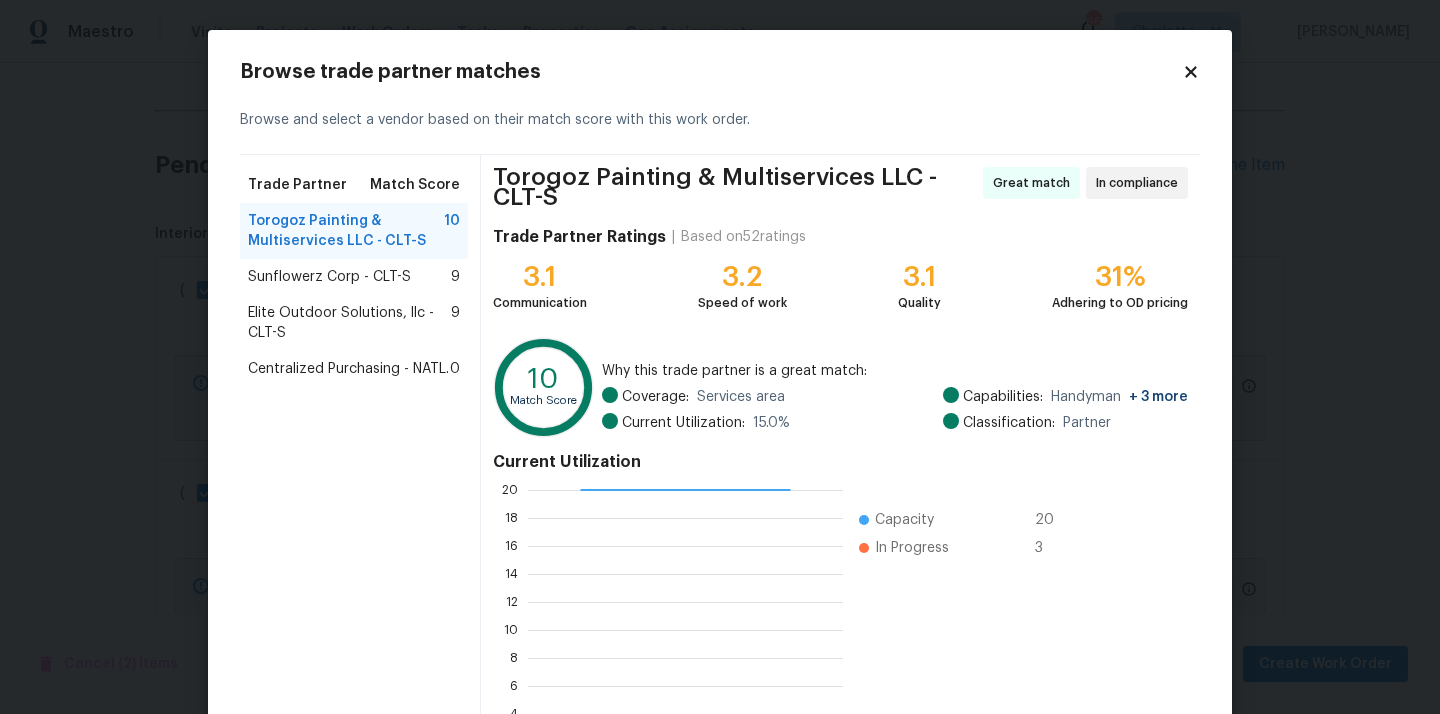 click on "Centralized Purchasing - NATL." at bounding box center [348, 369] 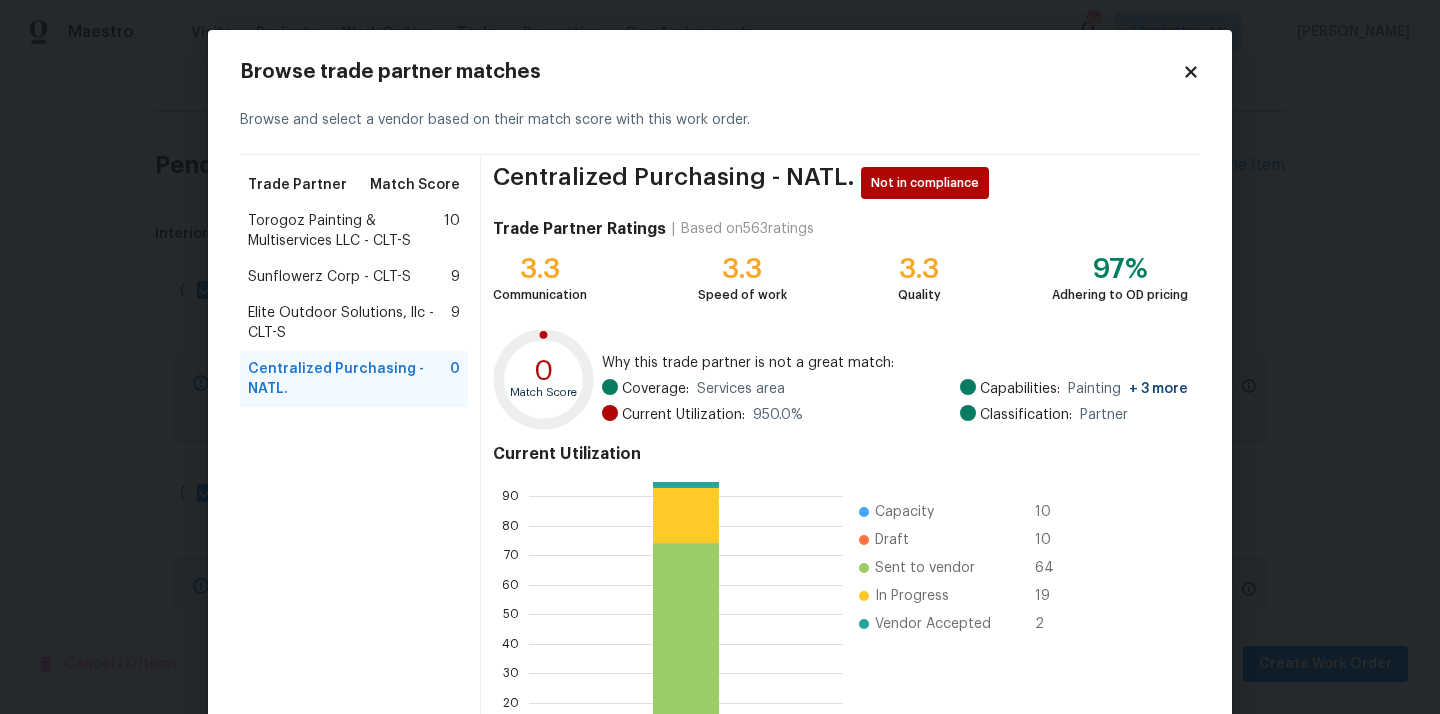 scroll, scrollTop: 168, scrollLeft: 0, axis: vertical 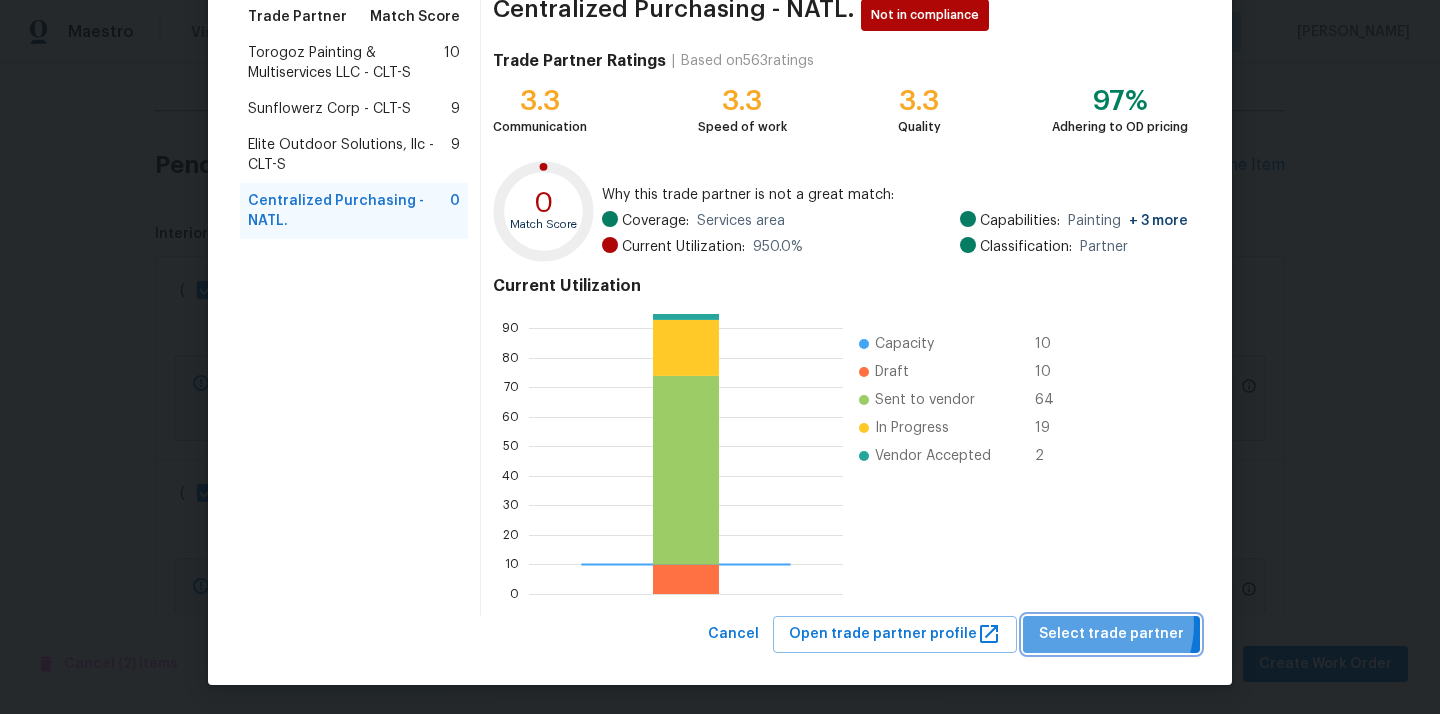 click on "Select trade partner" at bounding box center [1111, 634] 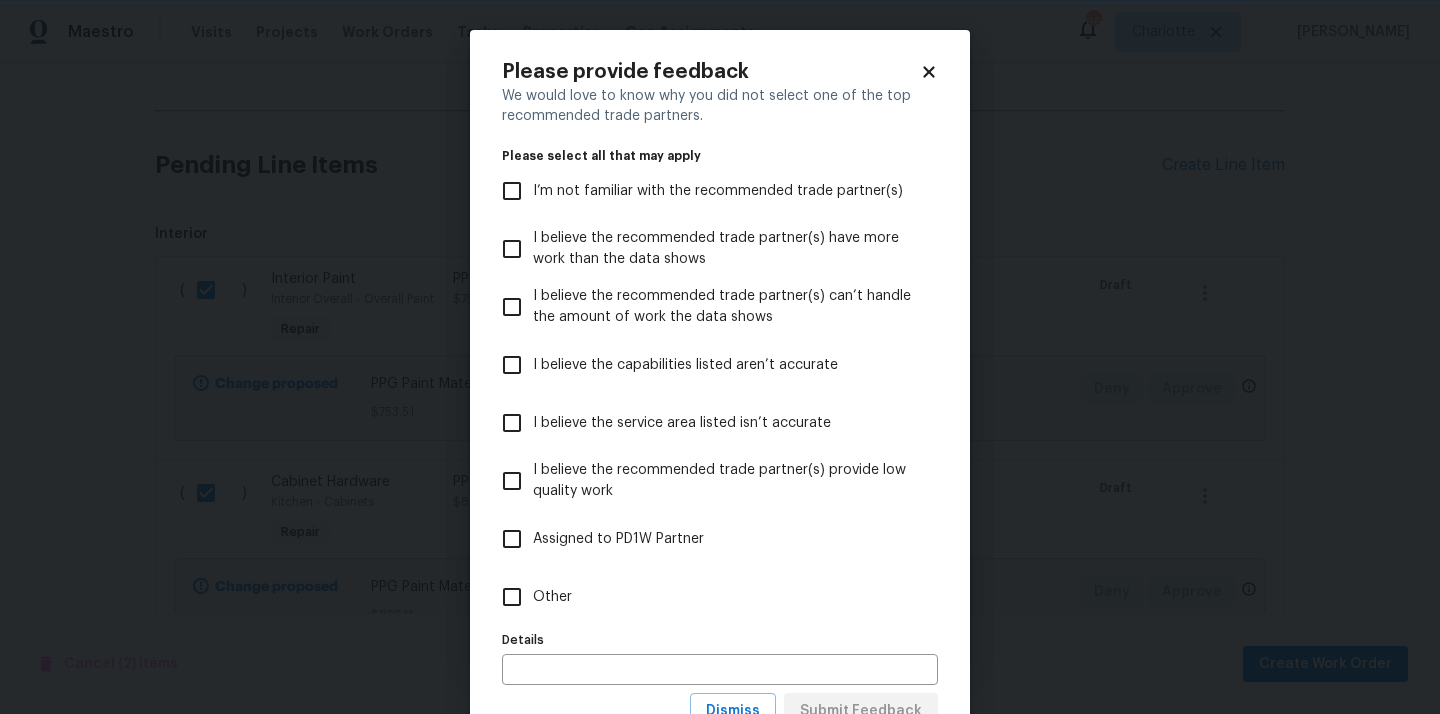 scroll, scrollTop: 0, scrollLeft: 0, axis: both 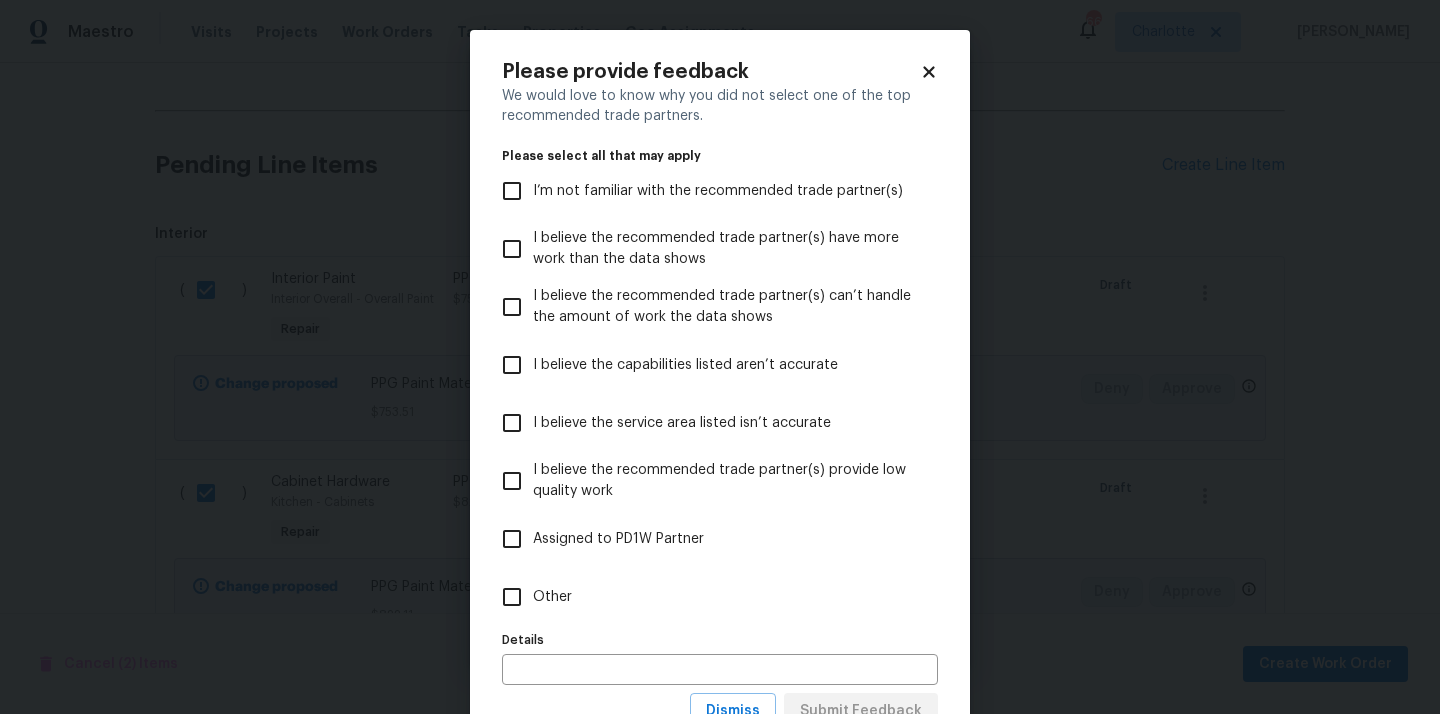 click on "Other" at bounding box center [706, 597] 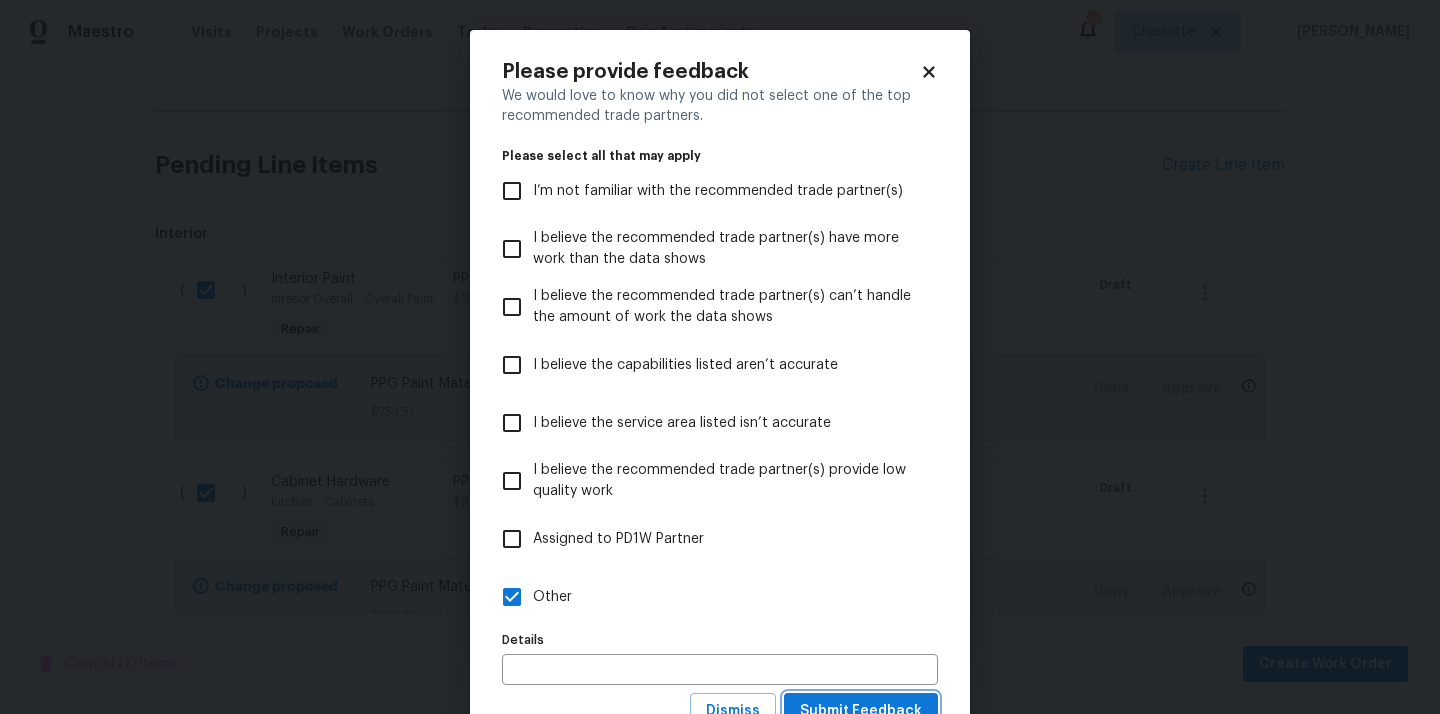 click on "Submit Feedback" at bounding box center (861, 711) 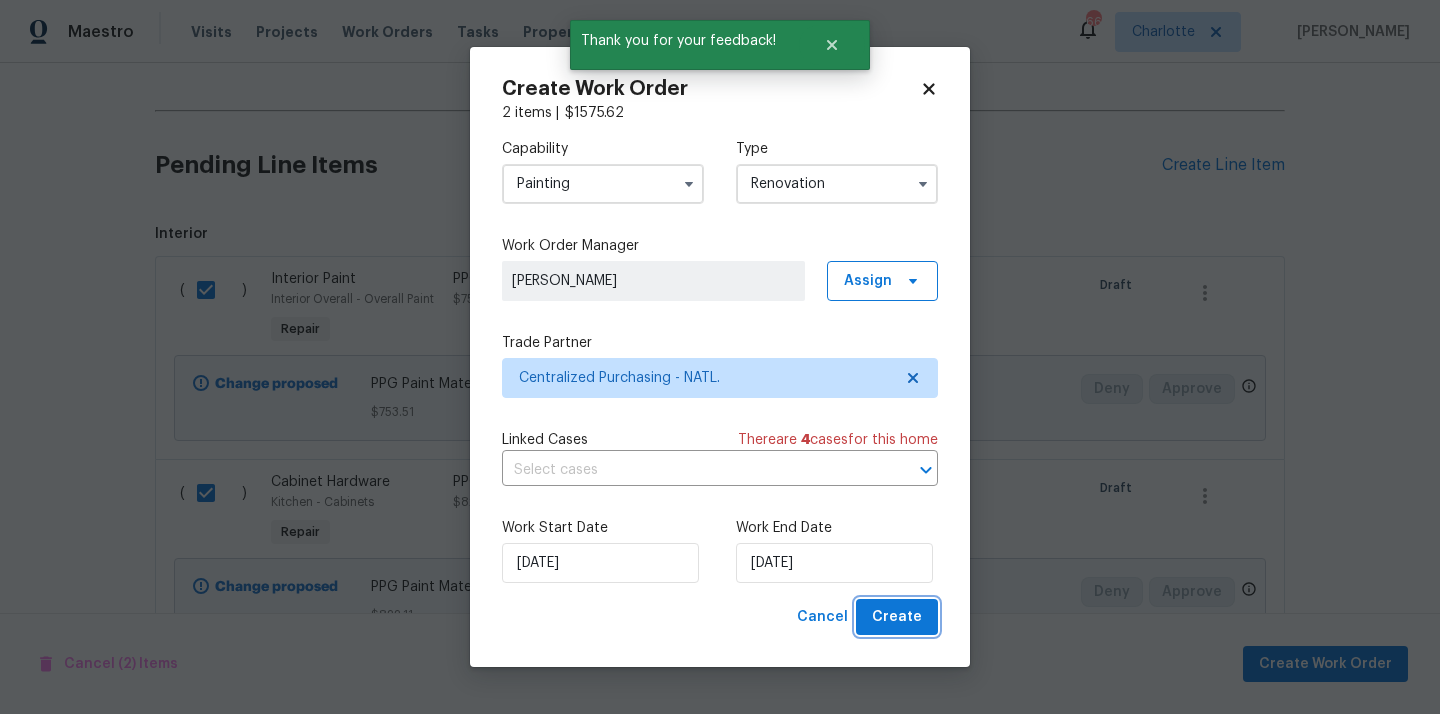 click on "Create" at bounding box center [897, 617] 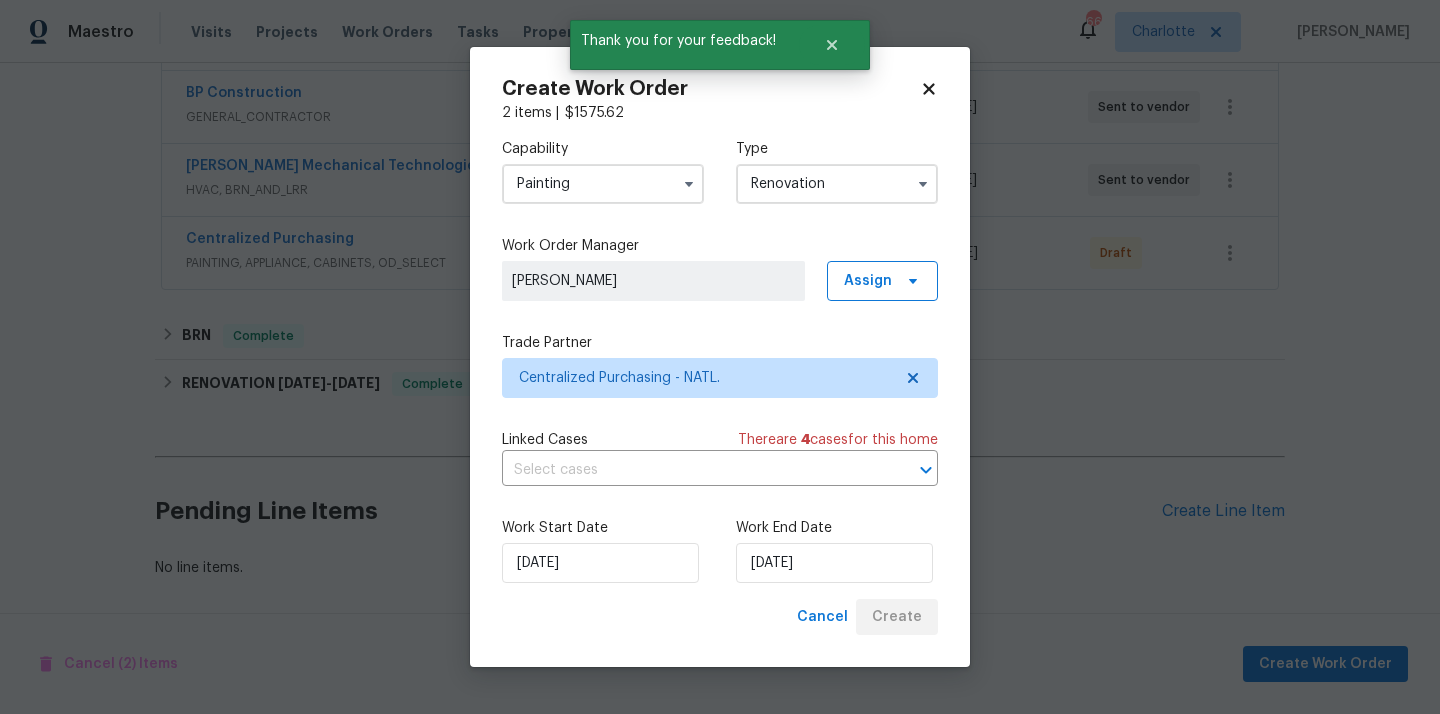 scroll, scrollTop: 668, scrollLeft: 0, axis: vertical 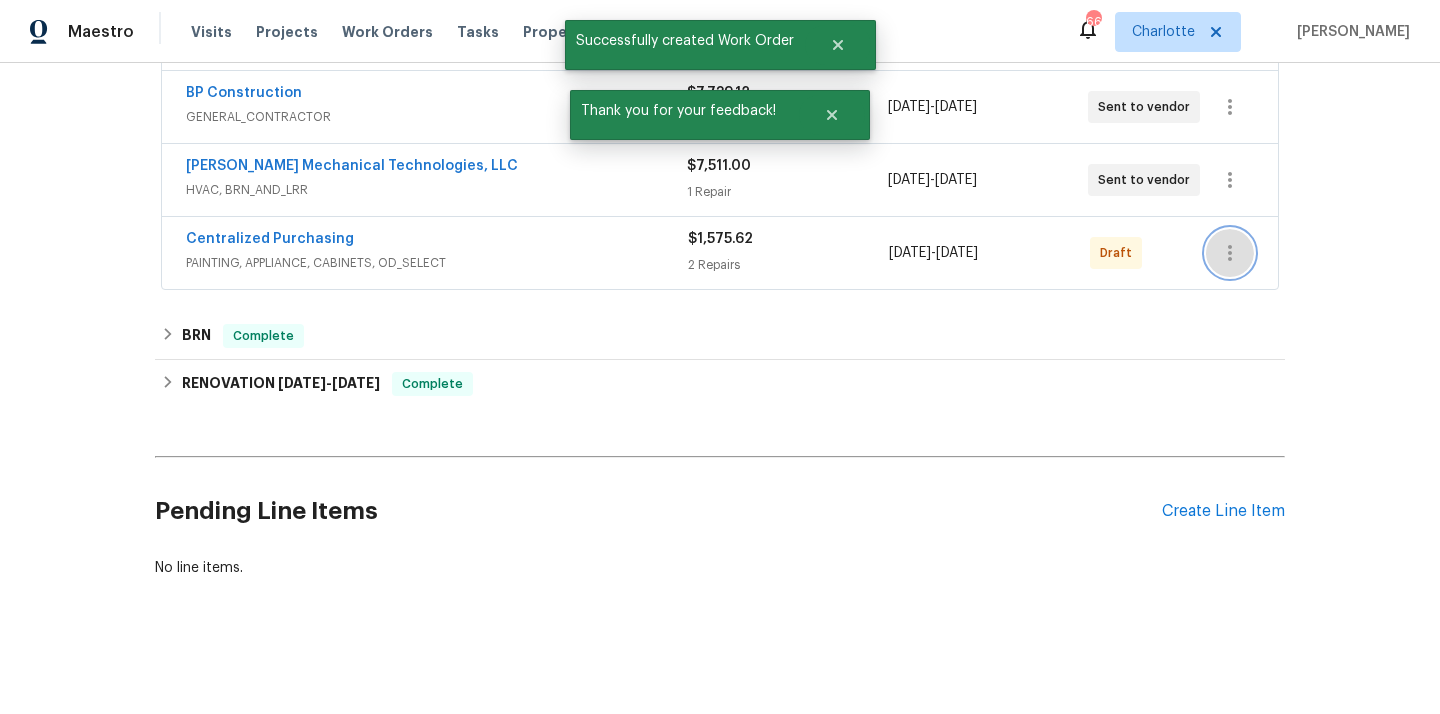 click at bounding box center (1230, 253) 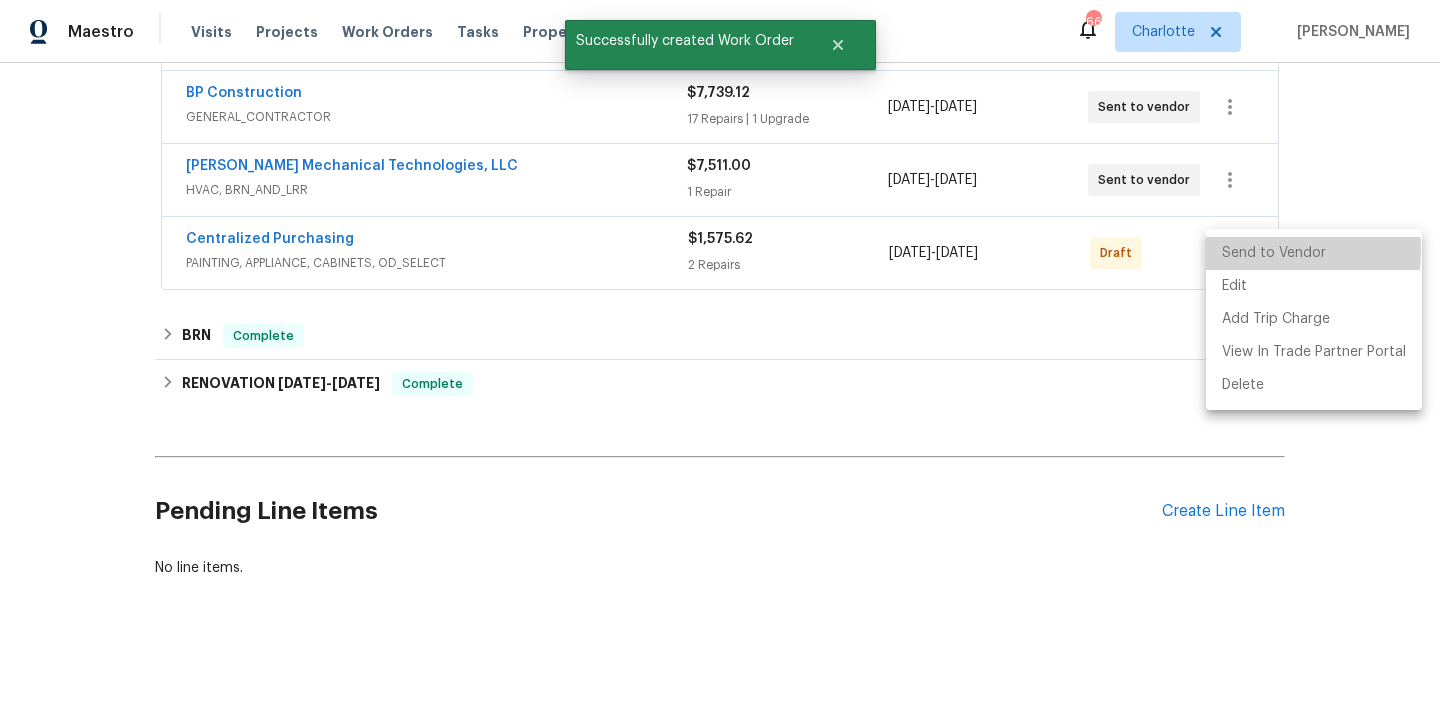 click on "Send to Vendor" at bounding box center (1314, 253) 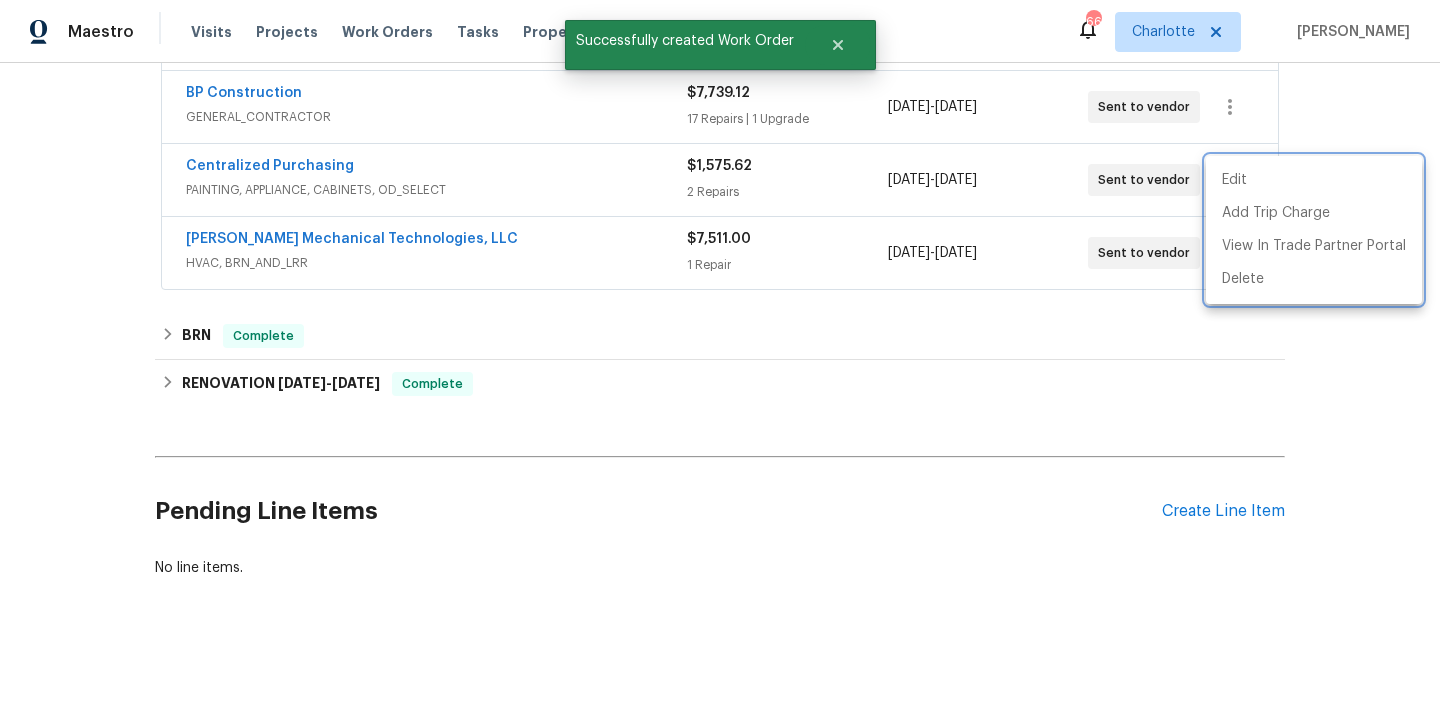click at bounding box center [720, 357] 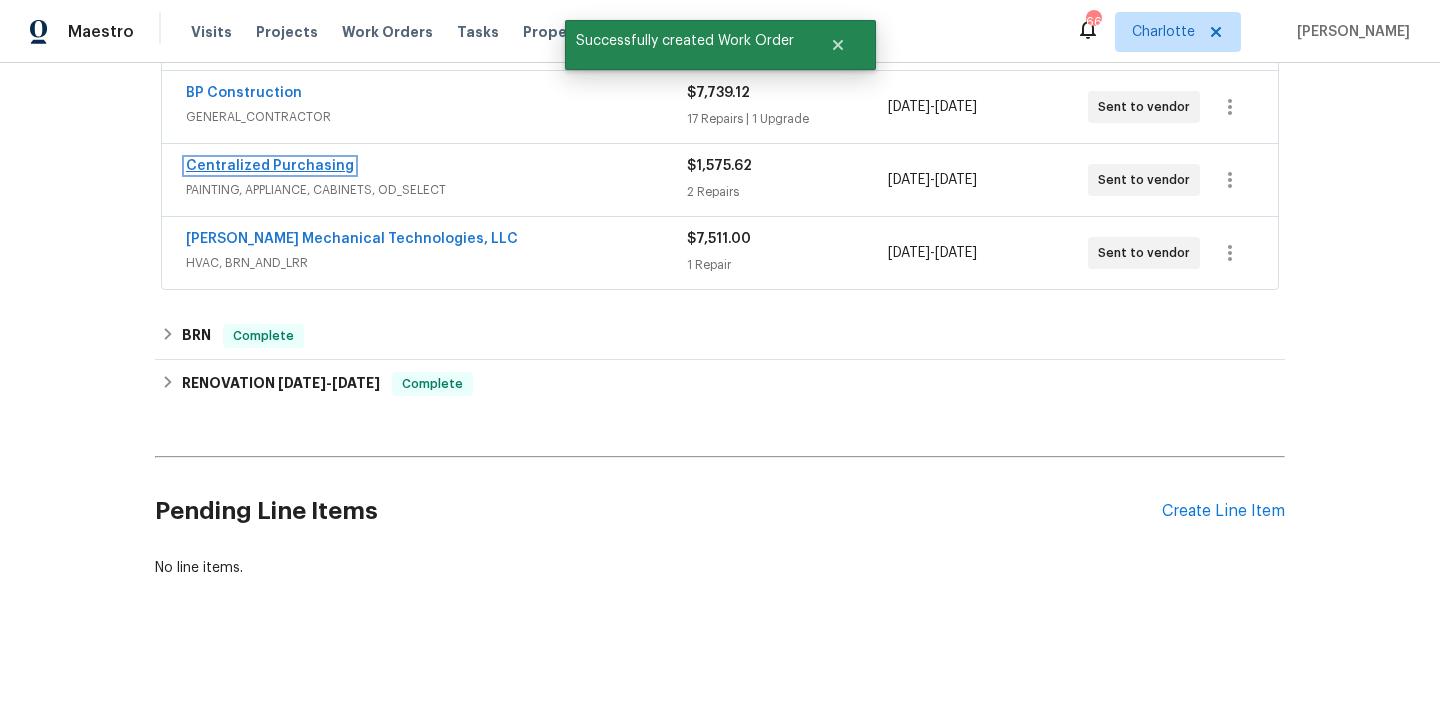 click on "Centralized Purchasing" at bounding box center (270, 166) 